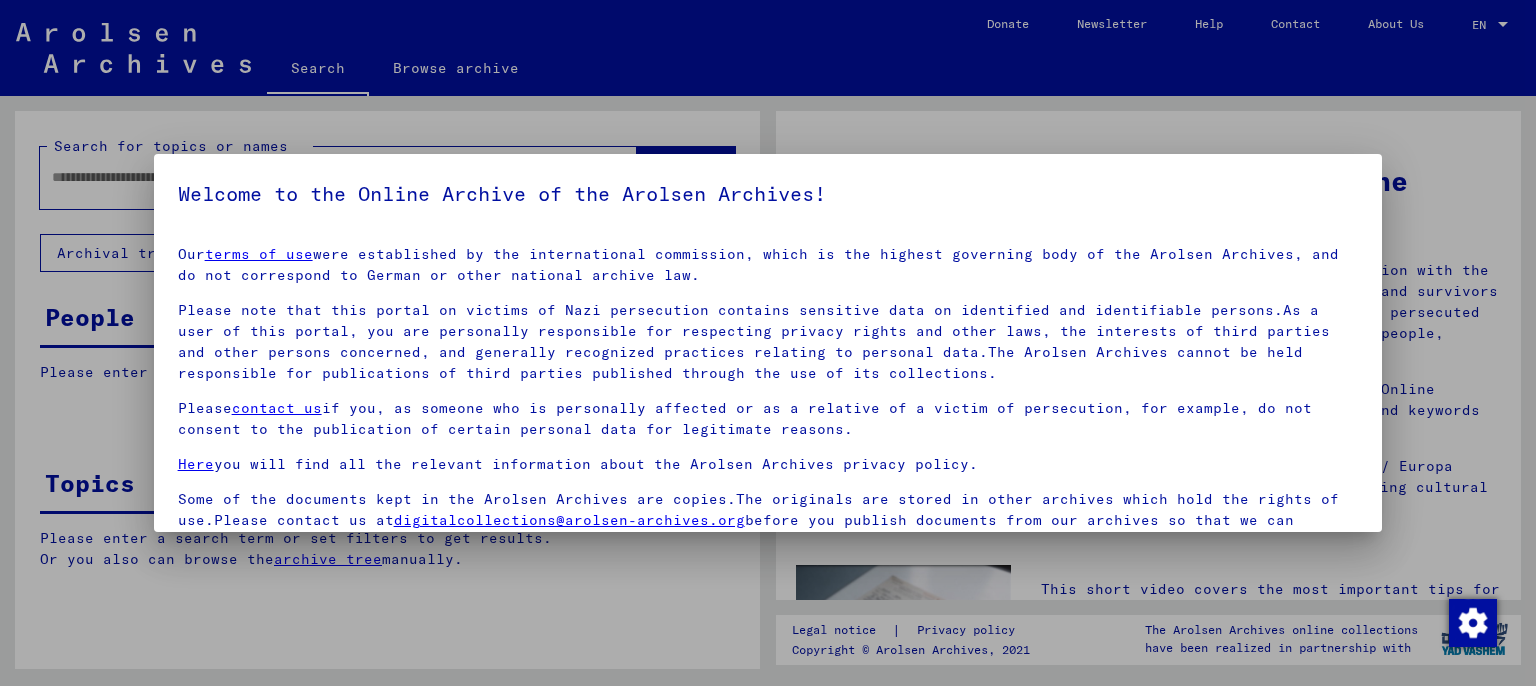 scroll, scrollTop: 0, scrollLeft: 0, axis: both 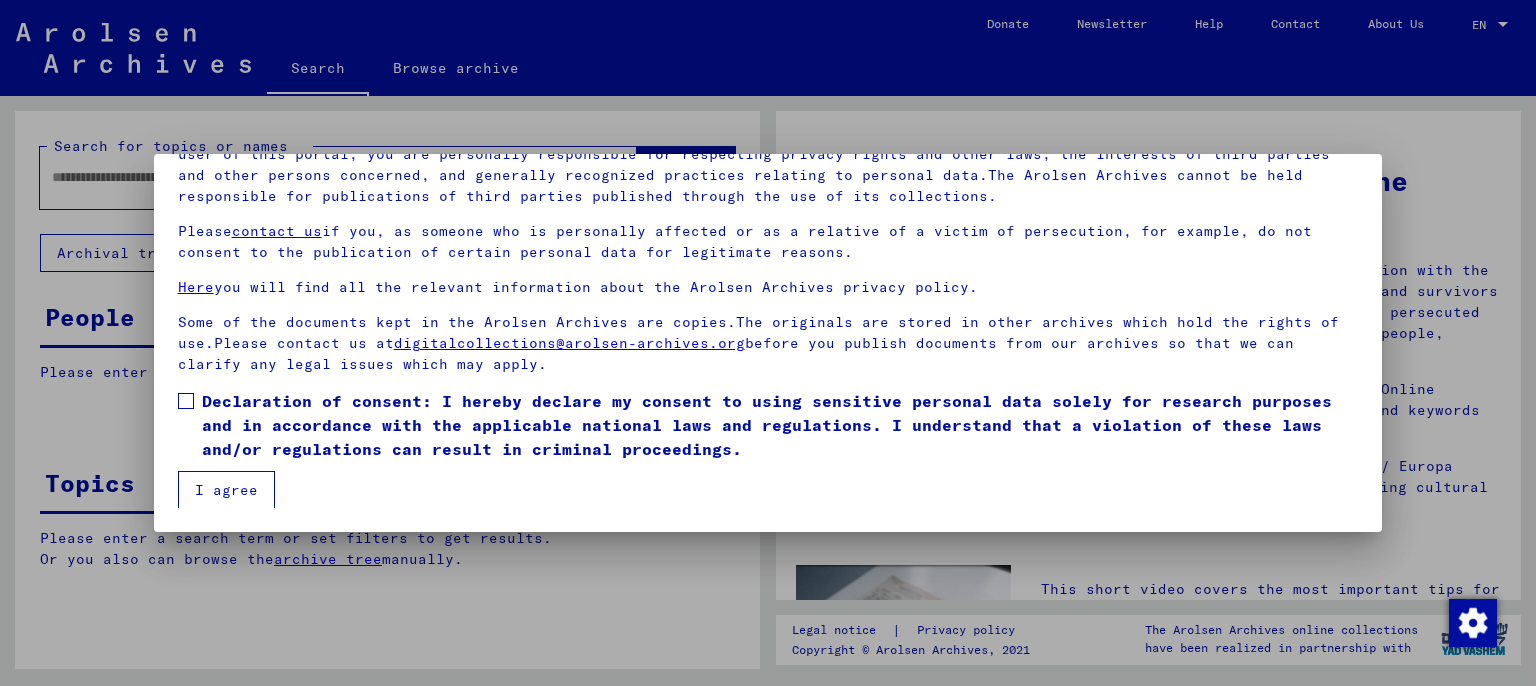 click on "Declaration of consent: I hereby declare my consent to using sensitive personal data solely for research purposes and in accordance with the applicable national laws and regulations. I understand that a violation of these laws and/or regulations can result in criminal proceedings." at bounding box center (780, 425) 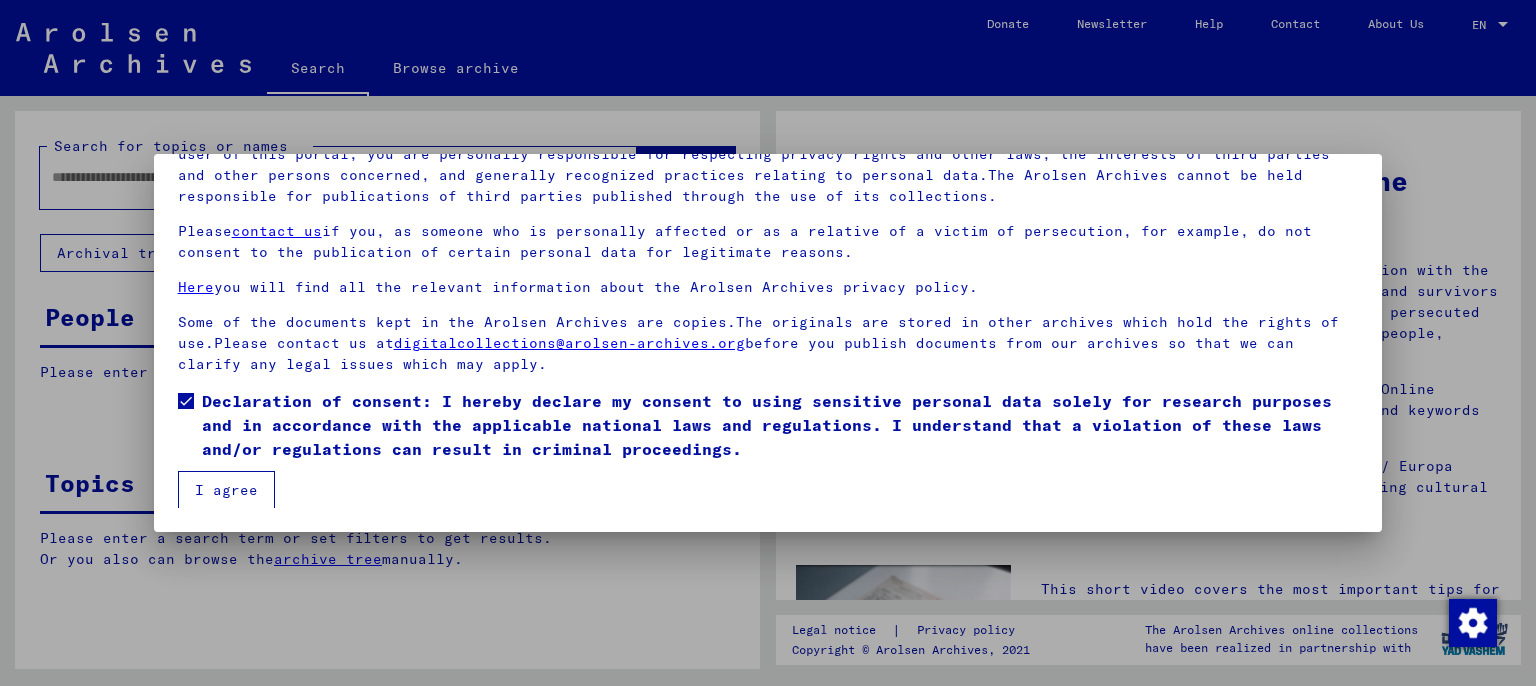 click on "I agree" at bounding box center [226, 490] 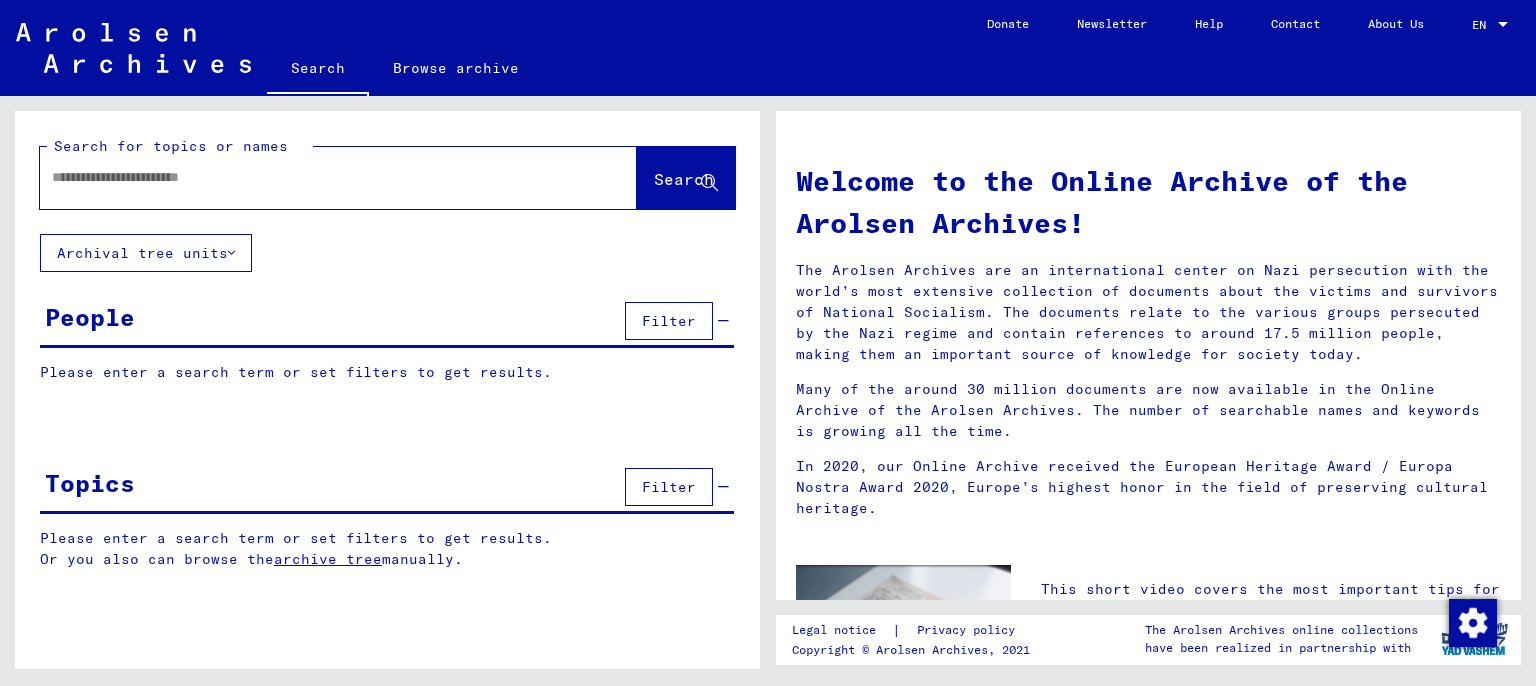 click 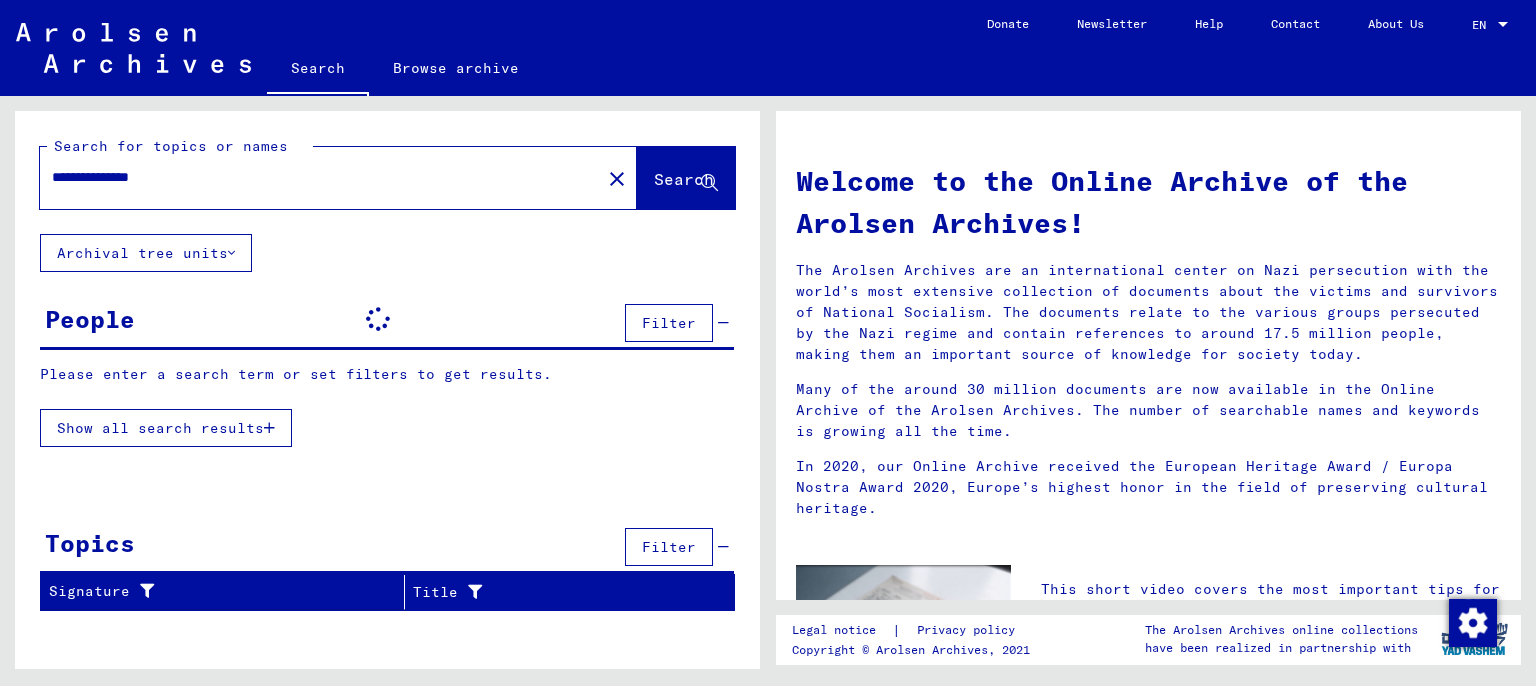 click on "**********" at bounding box center (314, 177) 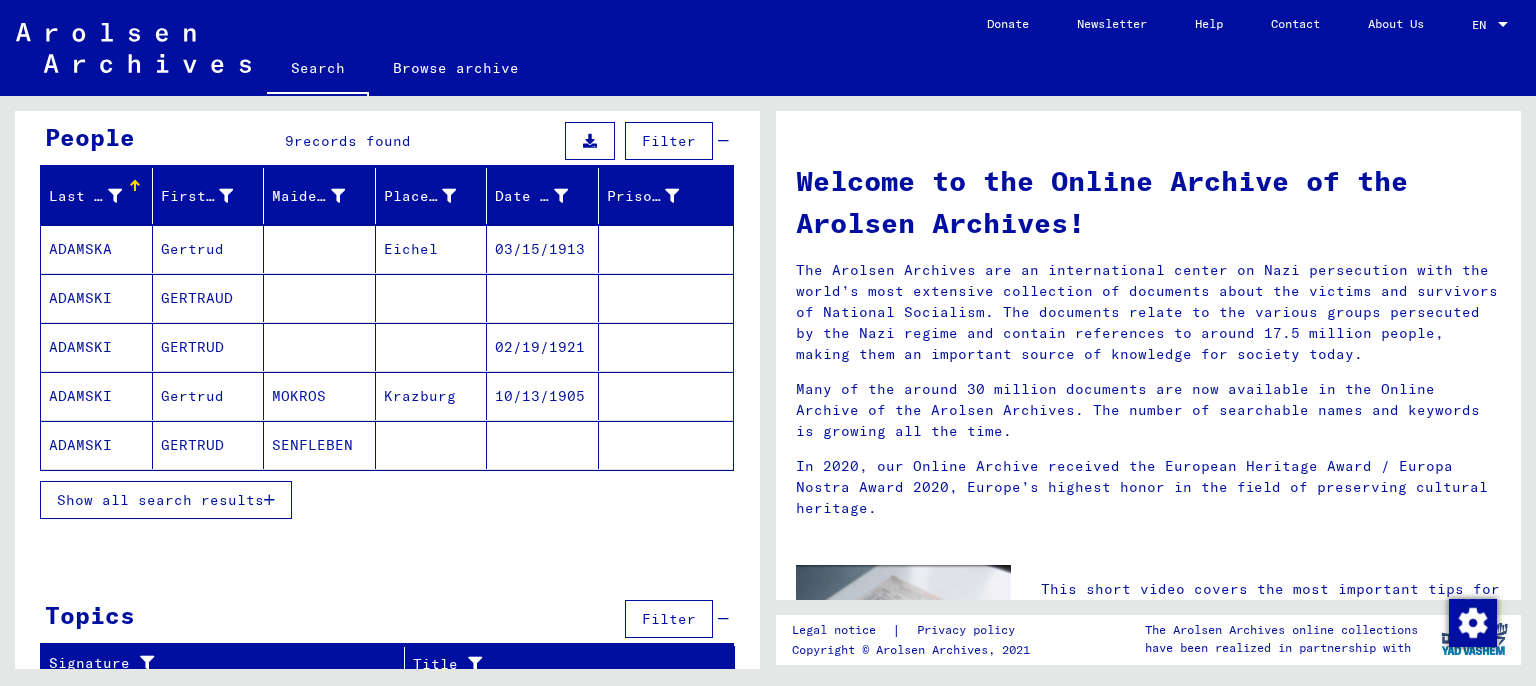 scroll, scrollTop: 189, scrollLeft: 0, axis: vertical 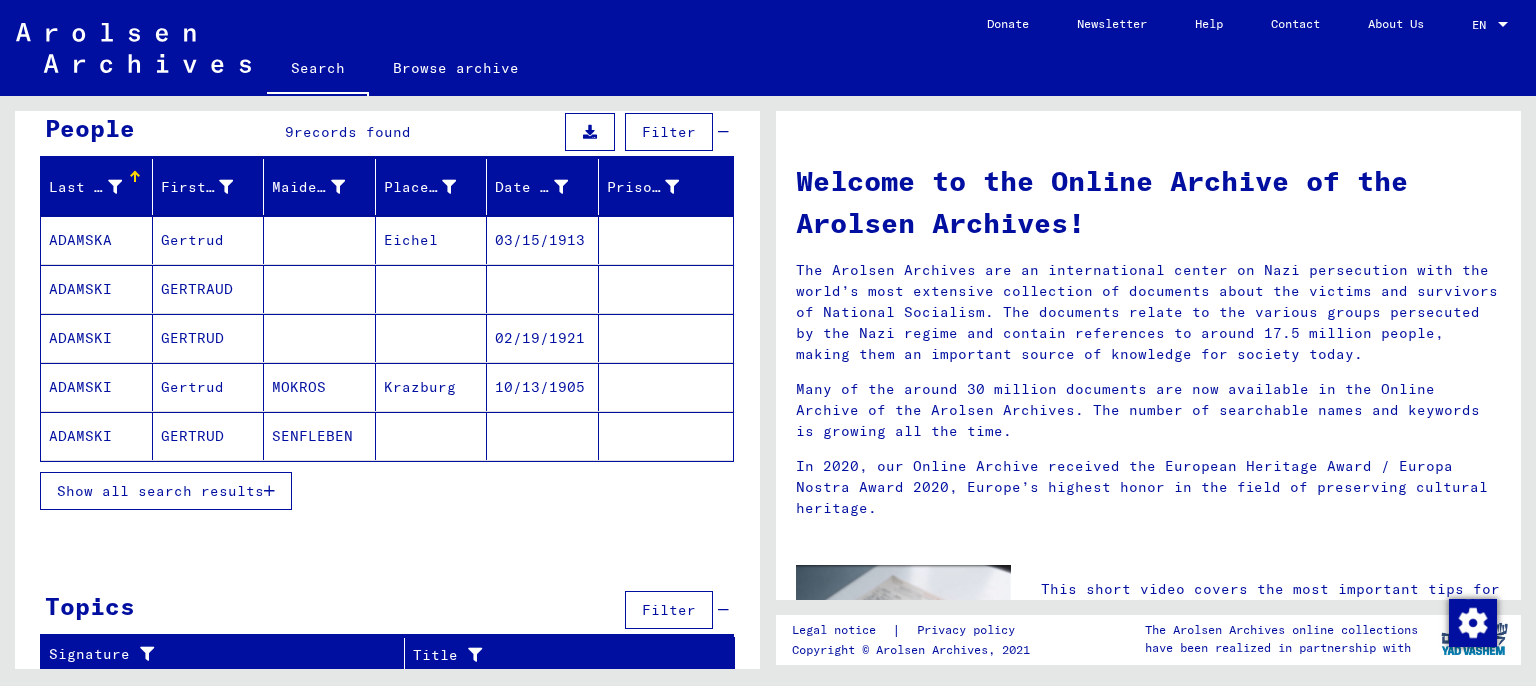 click on "Show all search results" at bounding box center (160, 491) 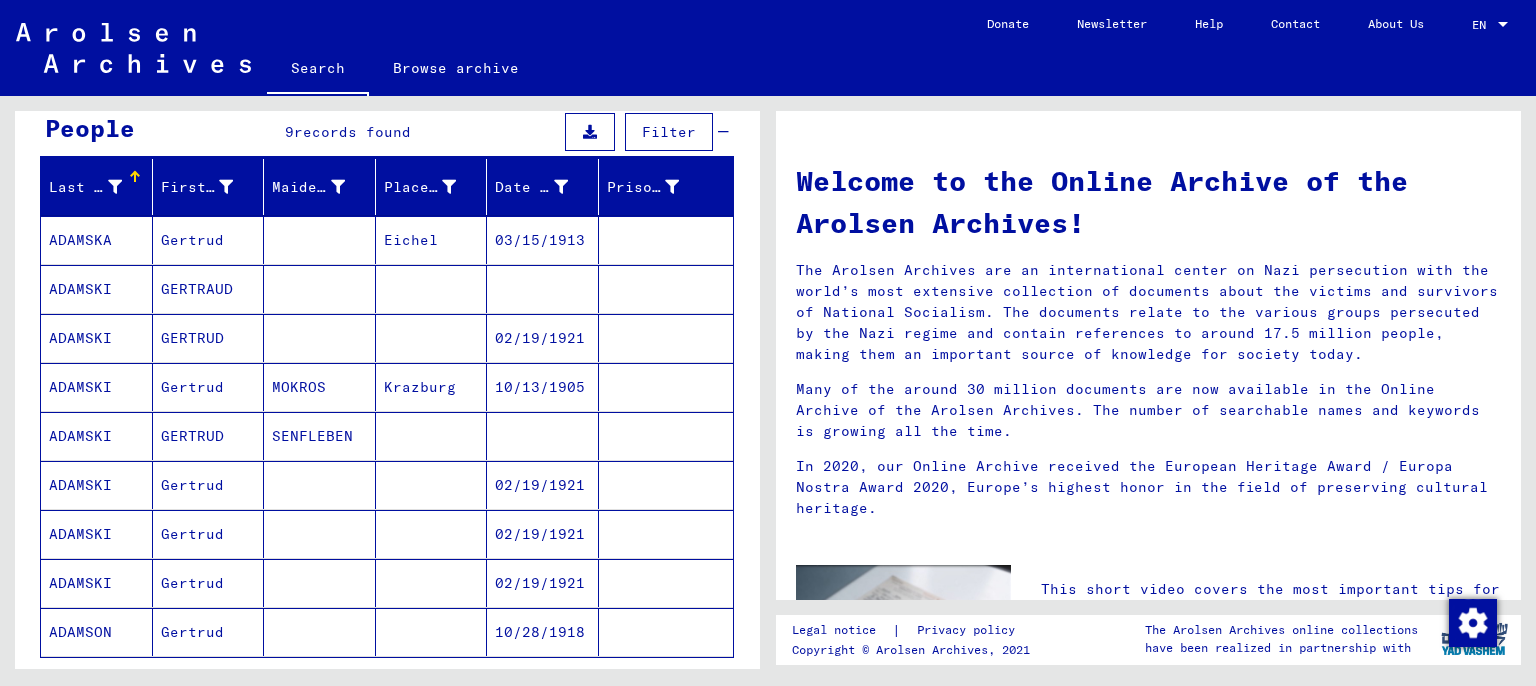 click on "02/19/1921" at bounding box center [543, 534] 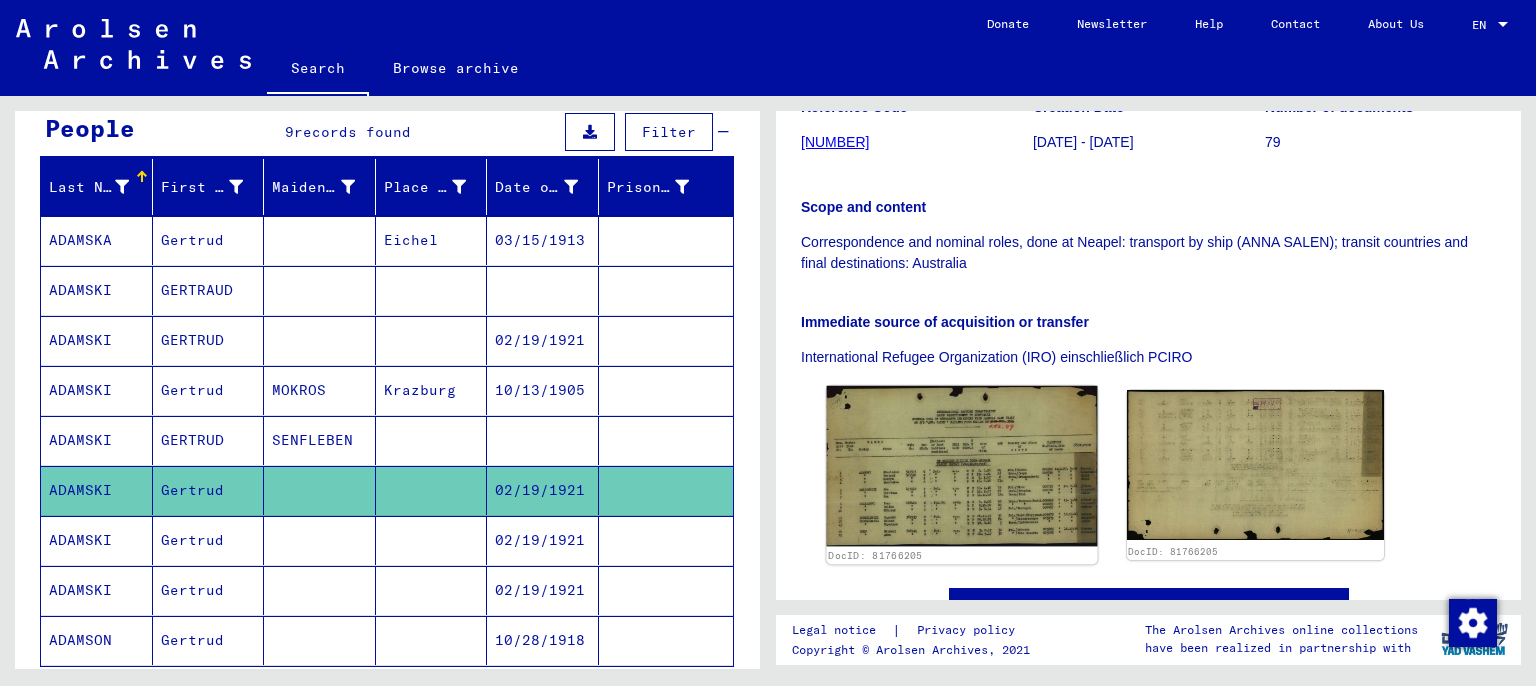 scroll, scrollTop: 331, scrollLeft: 0, axis: vertical 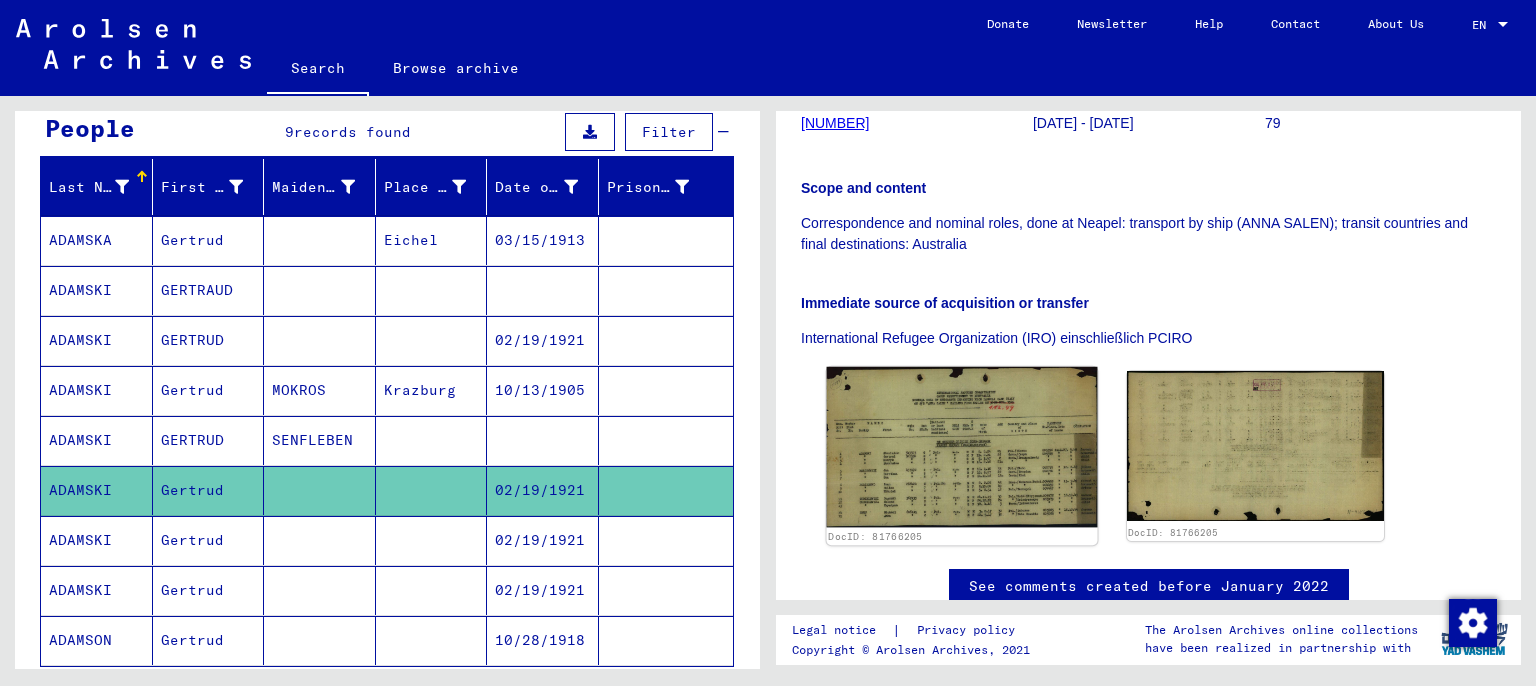click 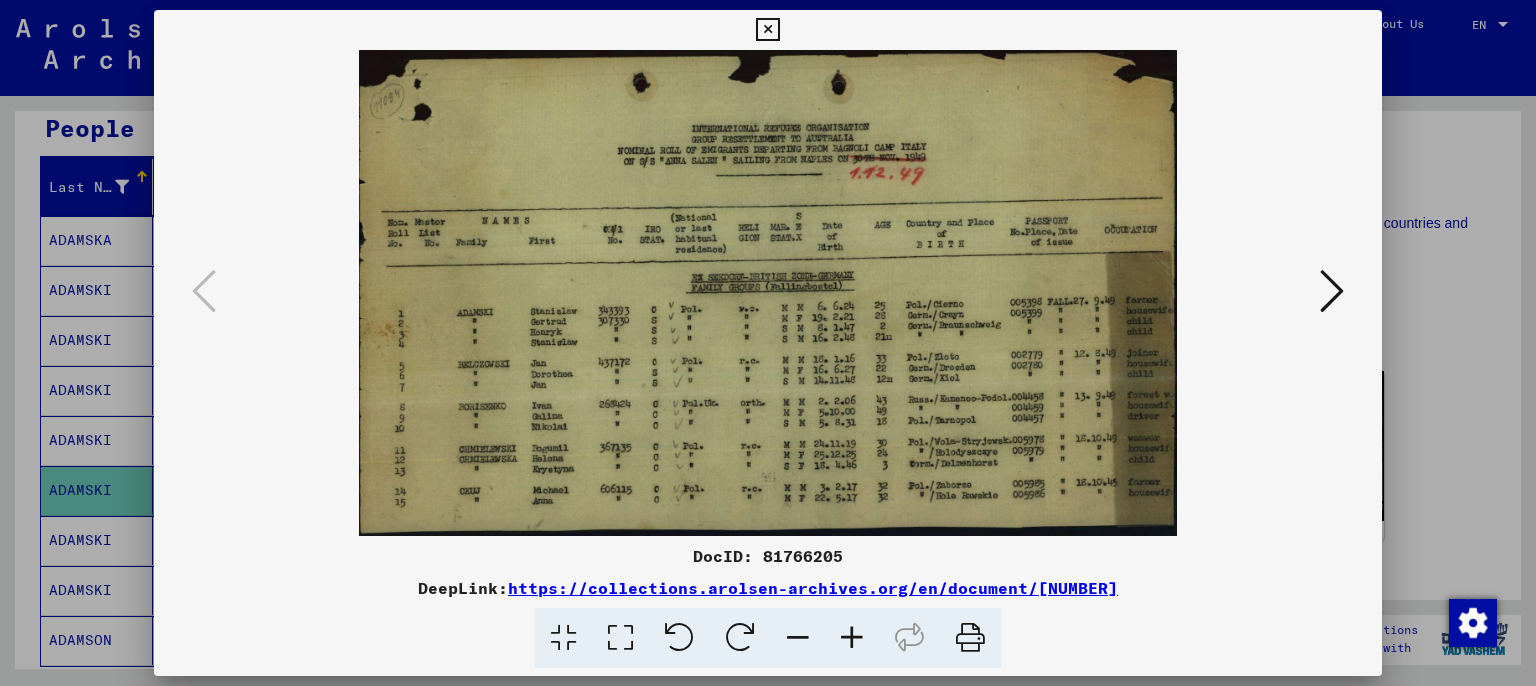 click at bounding box center [1332, 291] 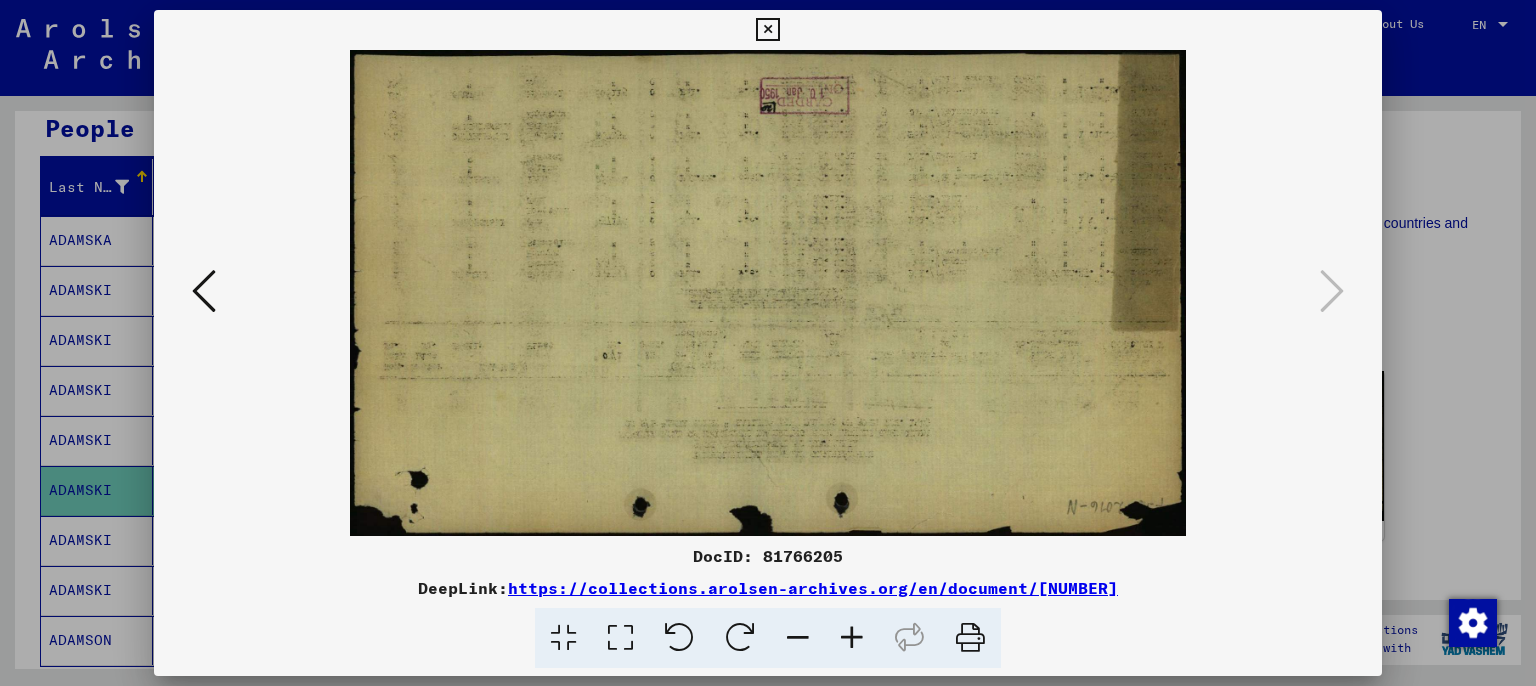 click at bounding box center [767, 30] 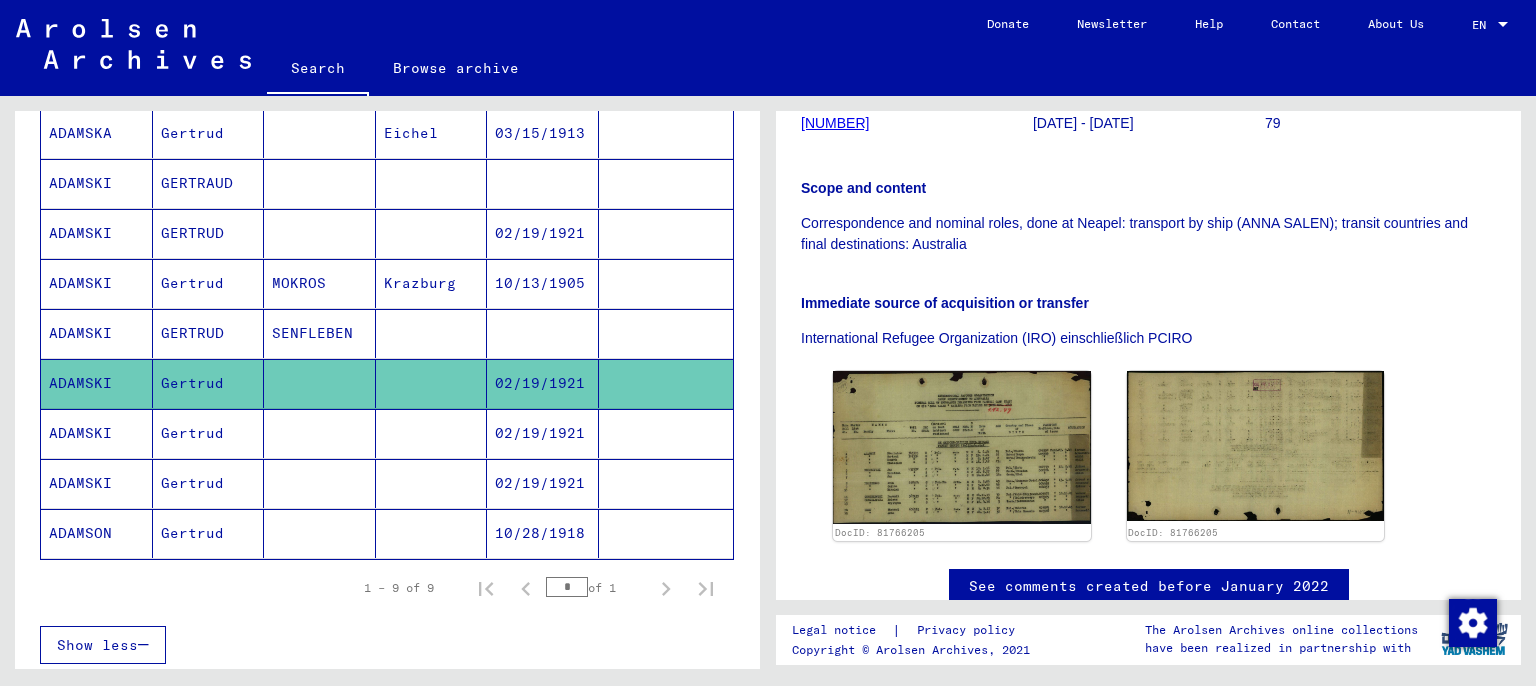 scroll, scrollTop: 300, scrollLeft: 0, axis: vertical 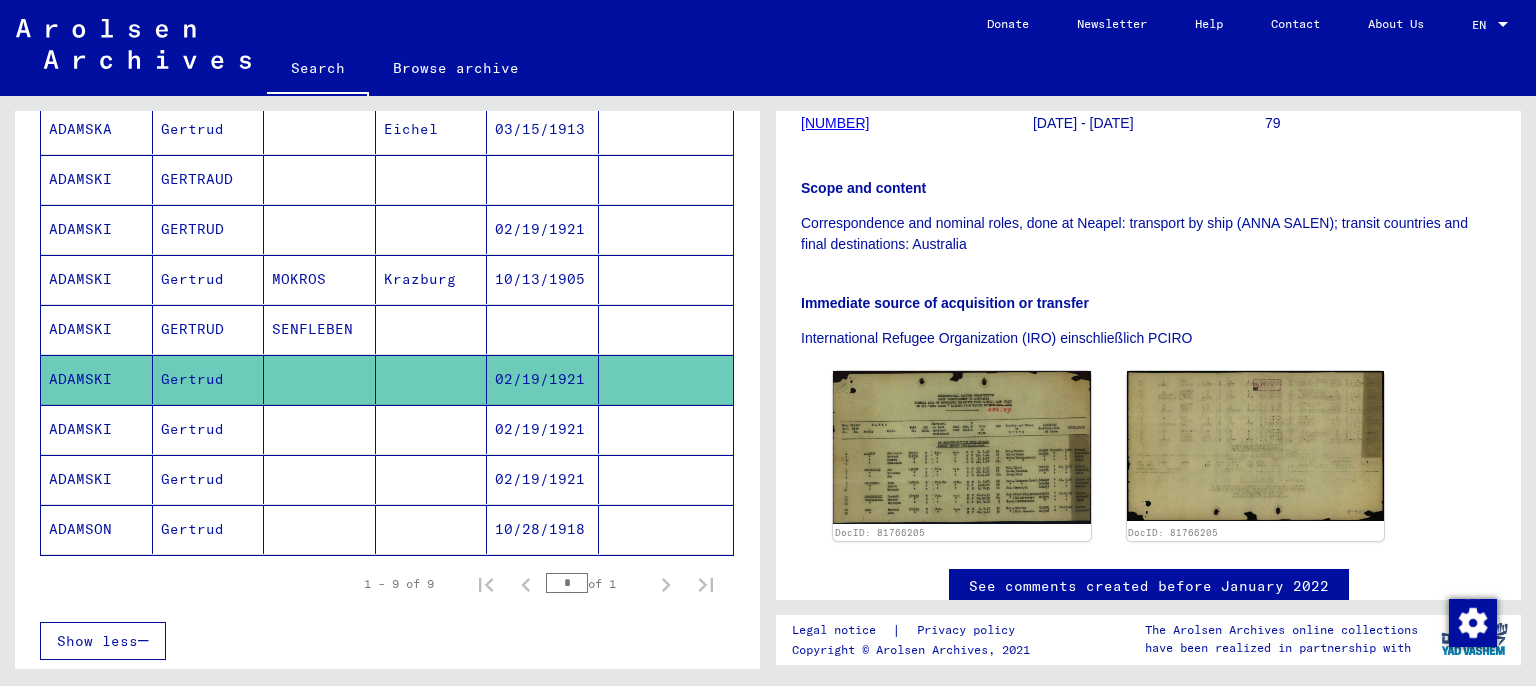 click on "02/19/1921" at bounding box center (543, 479) 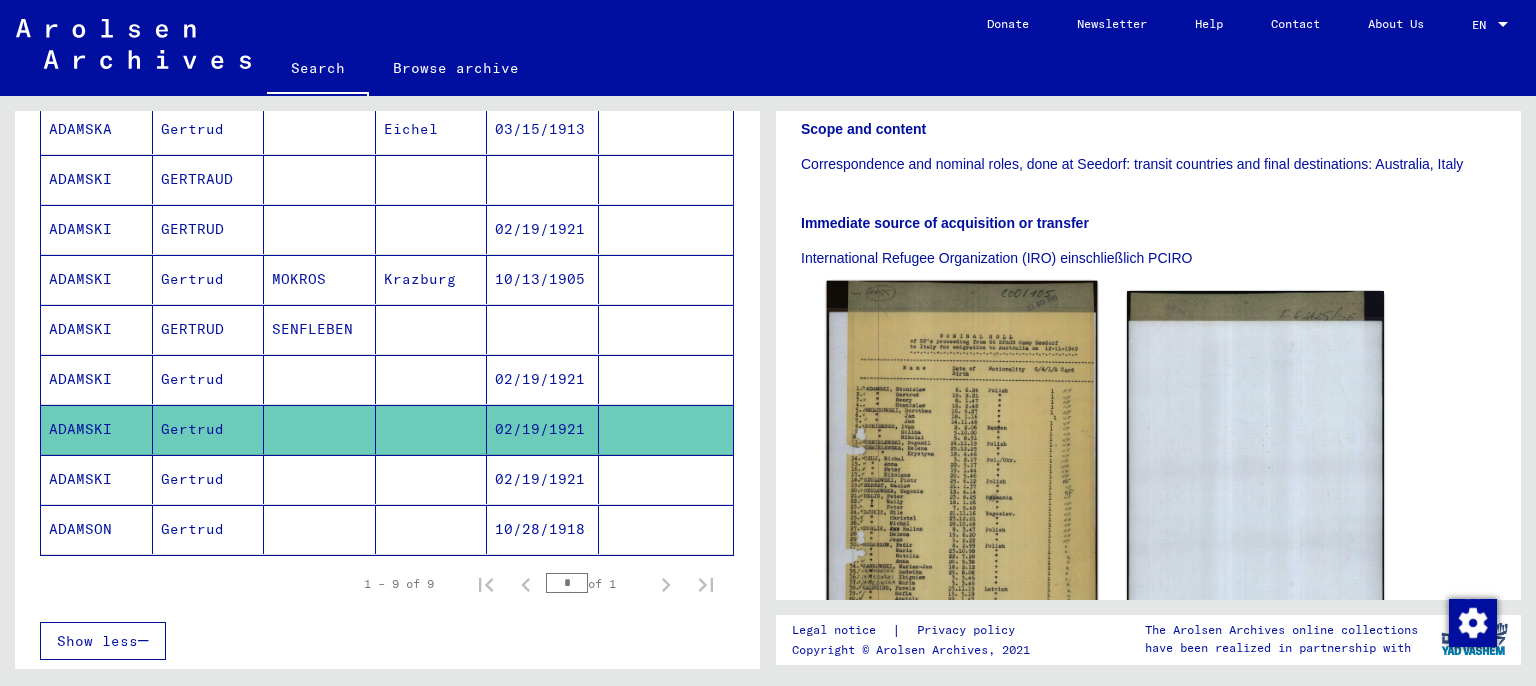 scroll, scrollTop: 441, scrollLeft: 0, axis: vertical 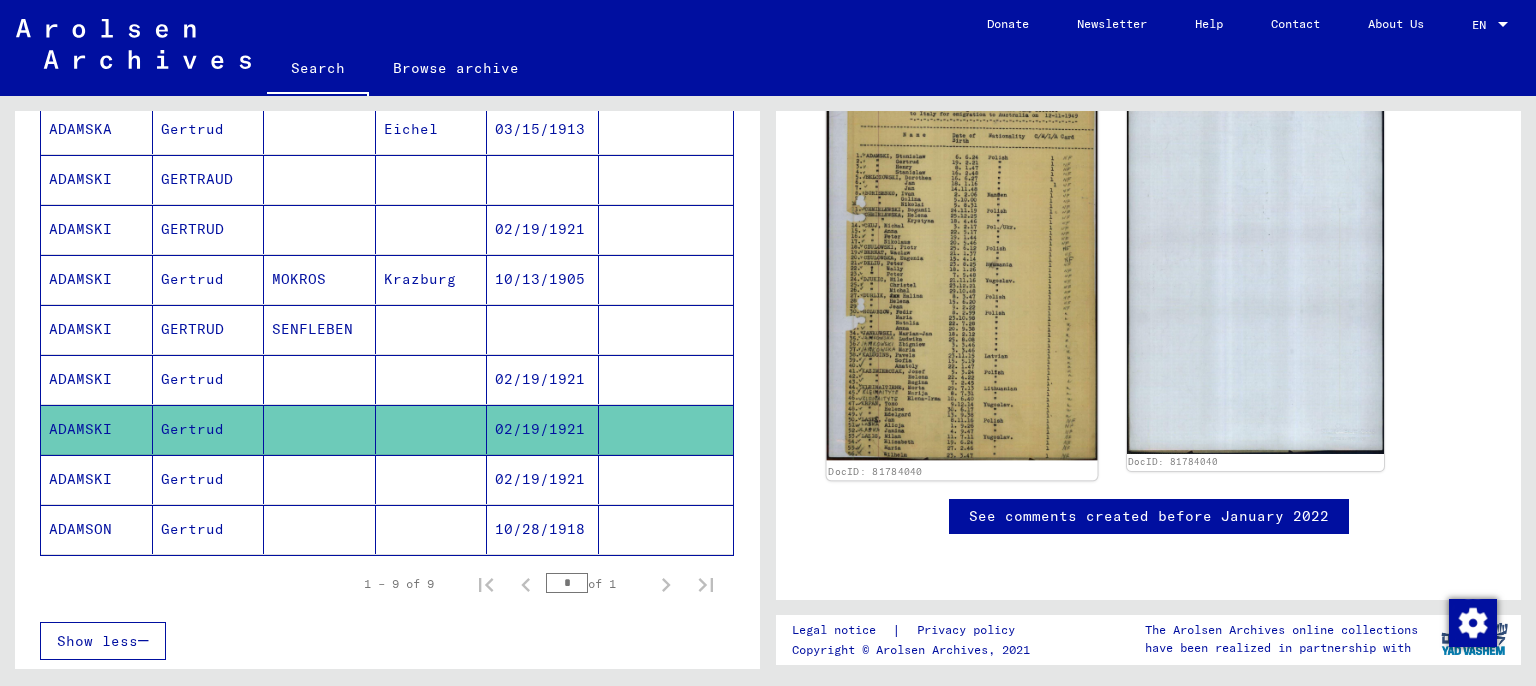click 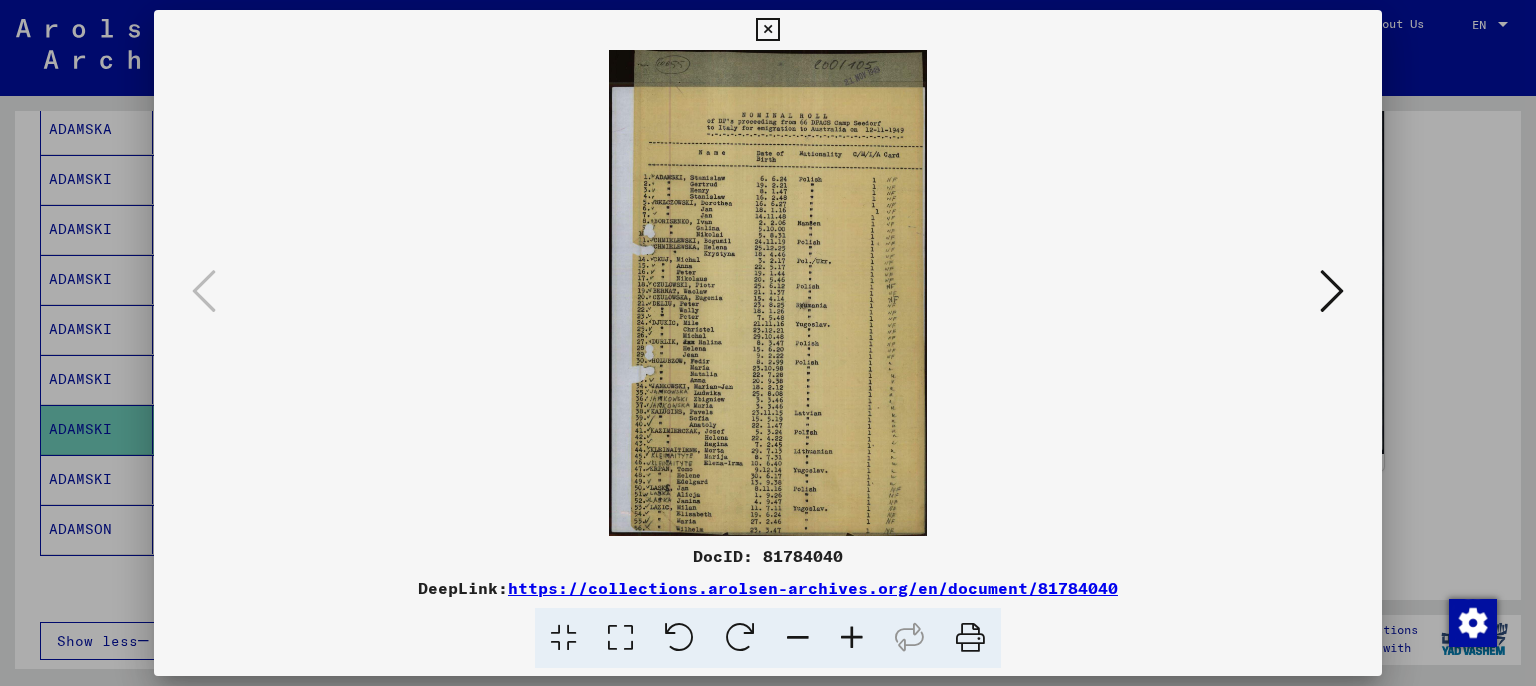 scroll, scrollTop: 662, scrollLeft: 0, axis: vertical 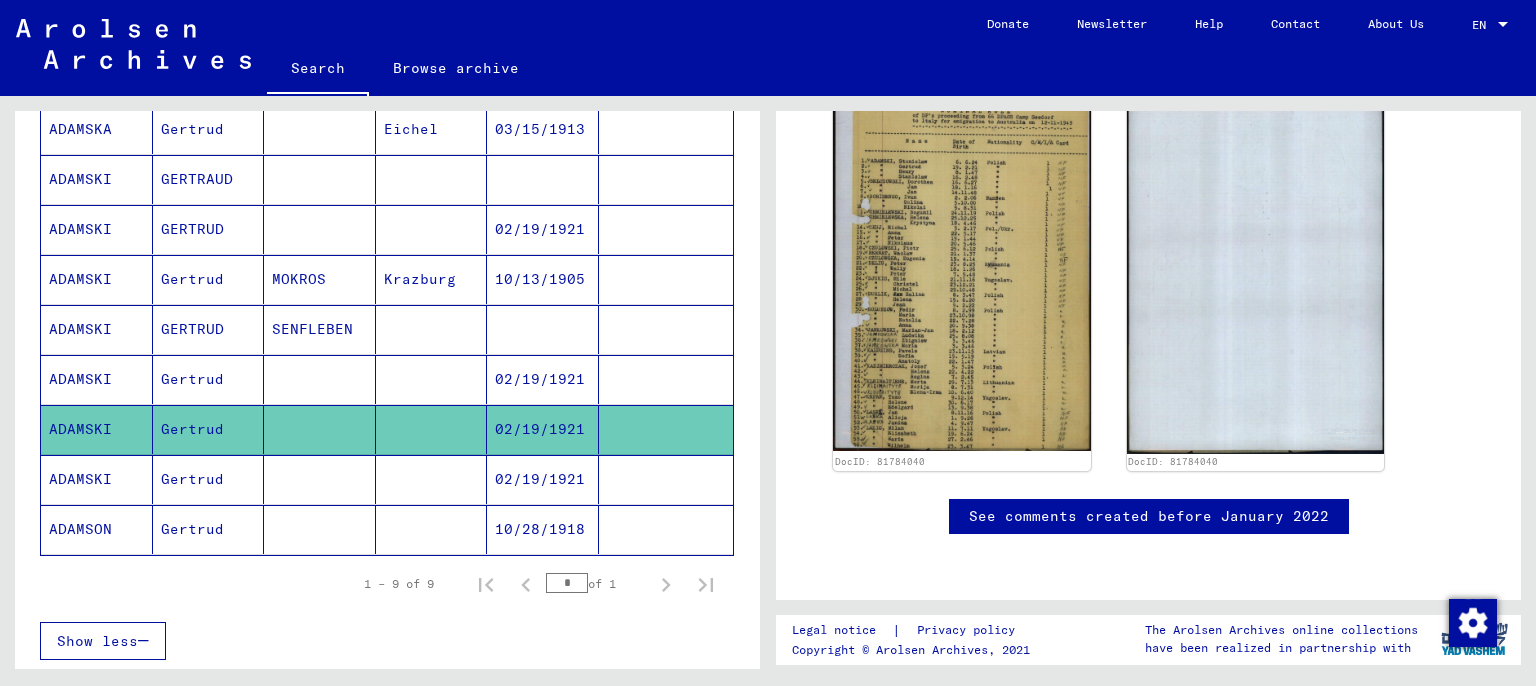 click on "02/19/1921" at bounding box center (543, 529) 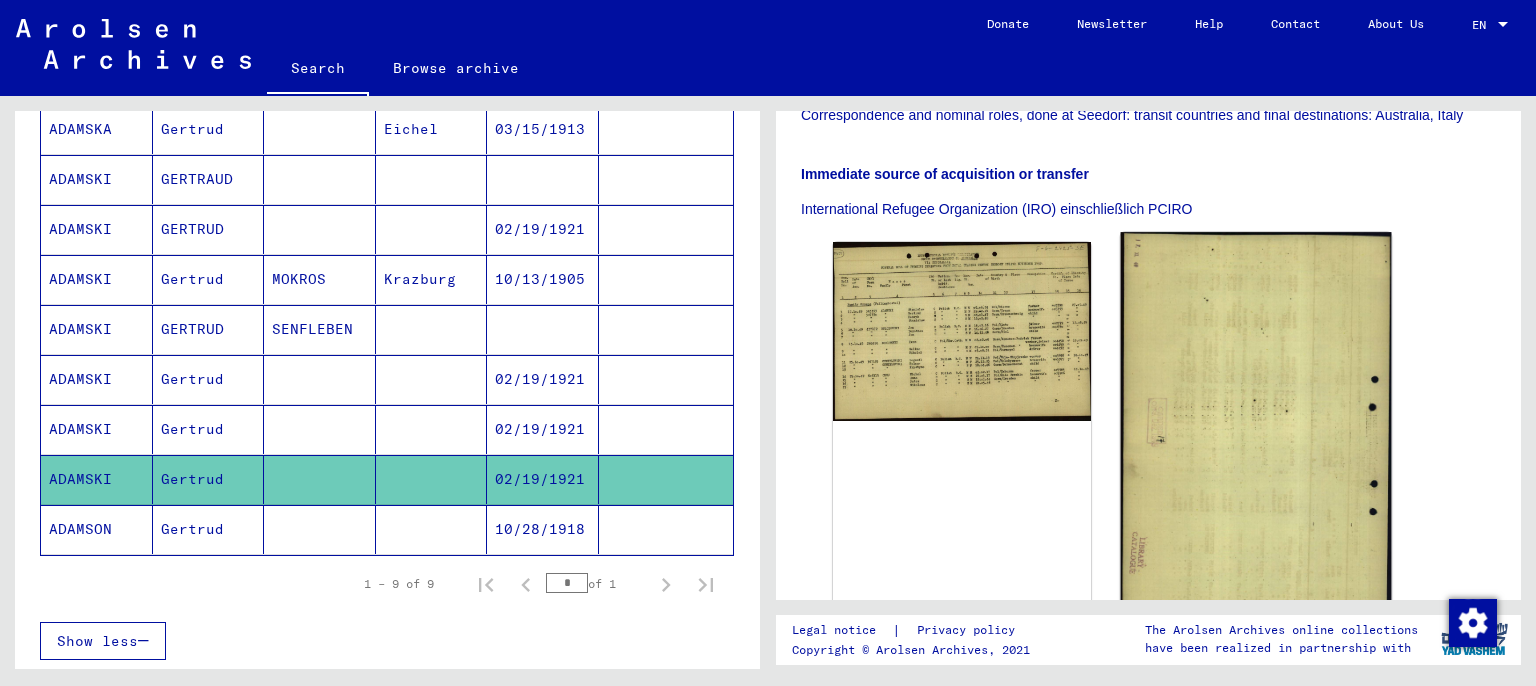 scroll, scrollTop: 441, scrollLeft: 0, axis: vertical 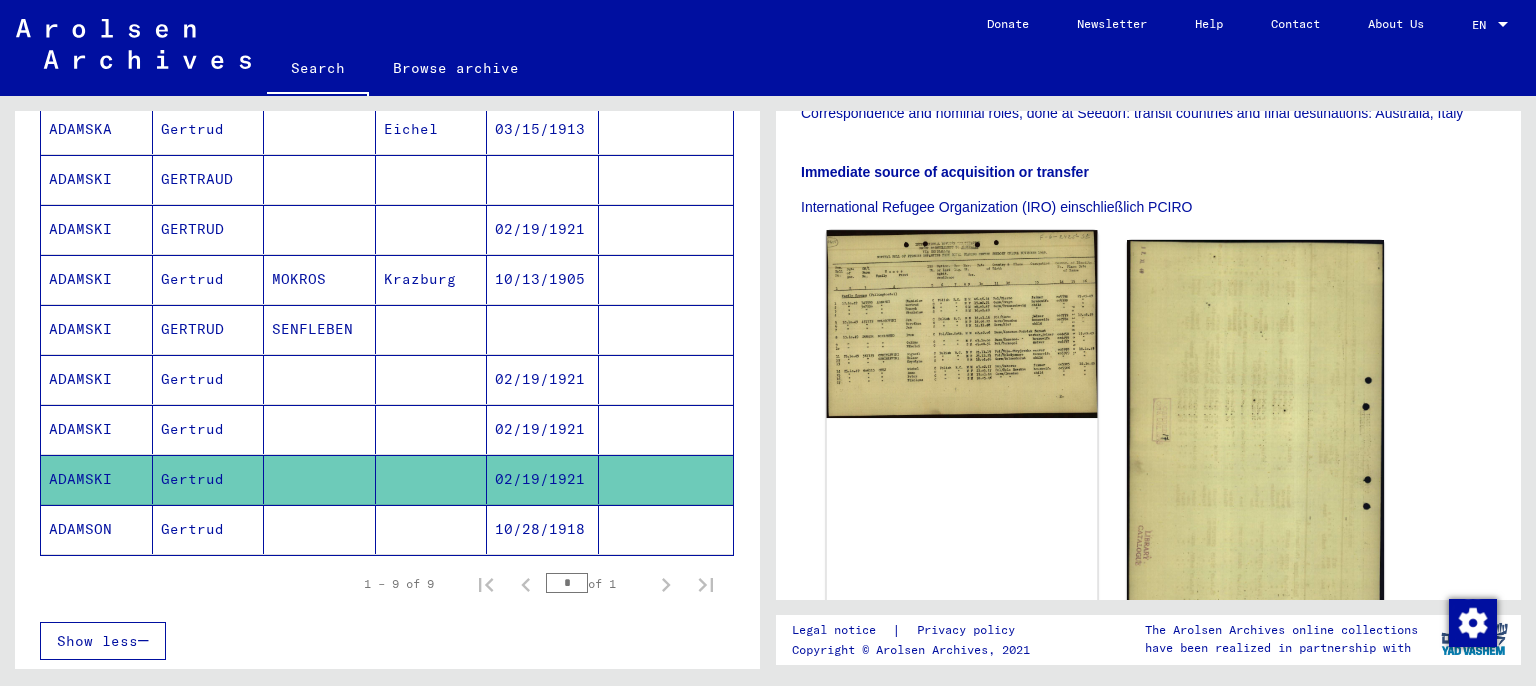 click 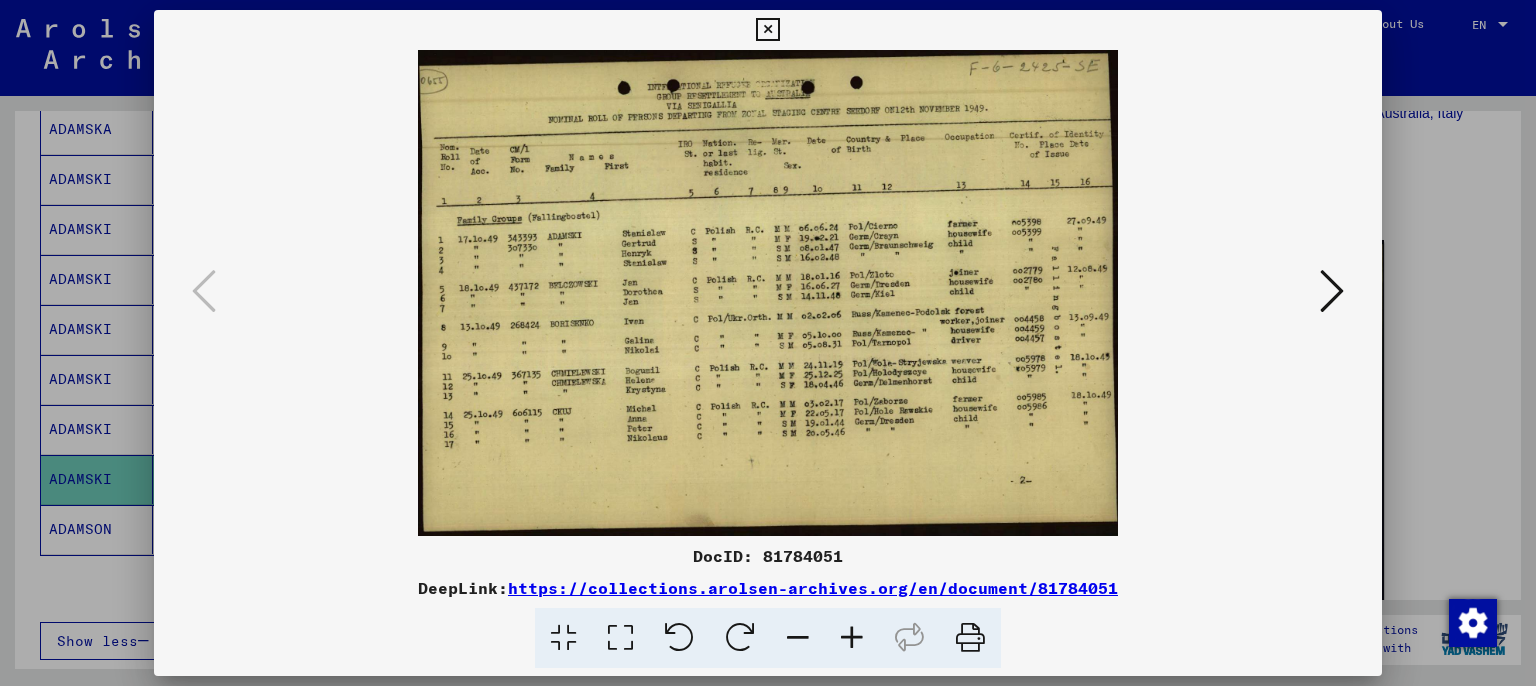 click at bounding box center [767, 30] 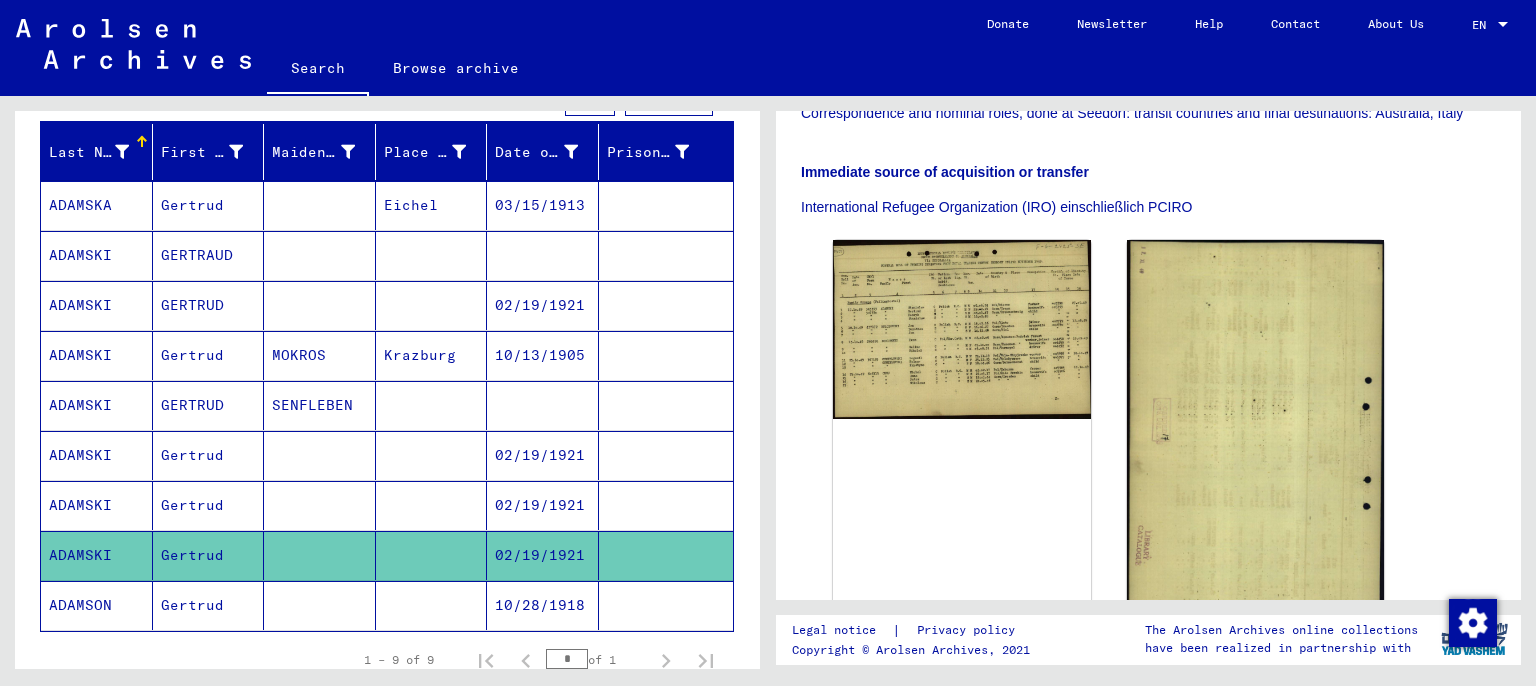 scroll, scrollTop: 189, scrollLeft: 0, axis: vertical 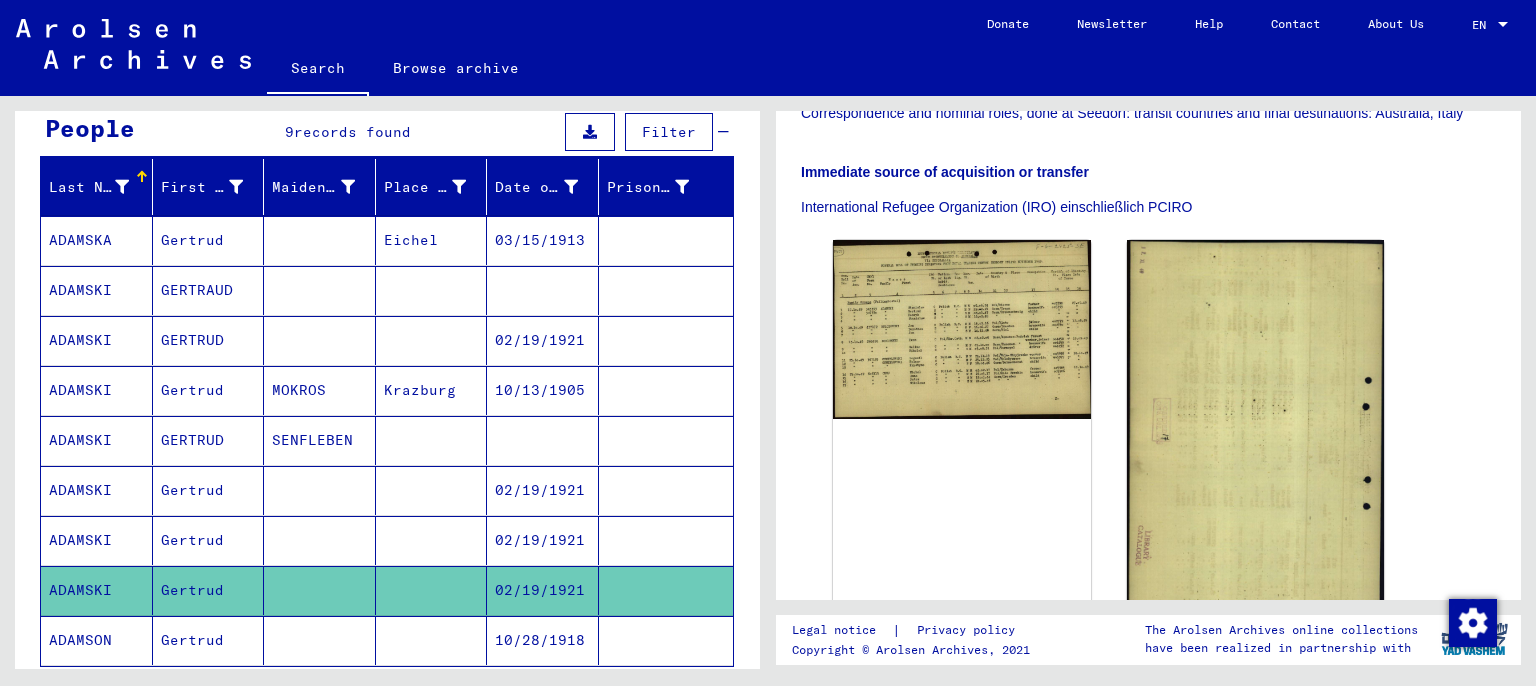 click on "02/19/1921" at bounding box center [543, 390] 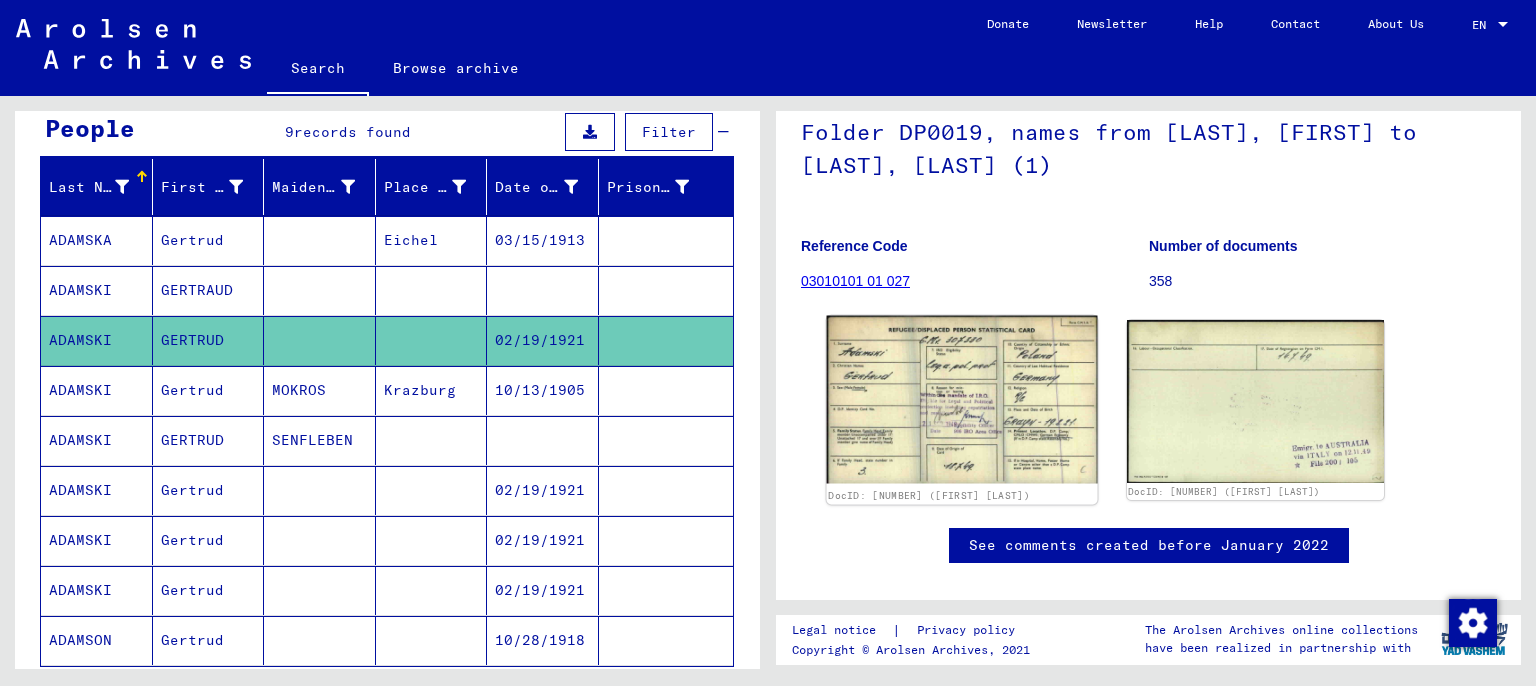 scroll, scrollTop: 220, scrollLeft: 0, axis: vertical 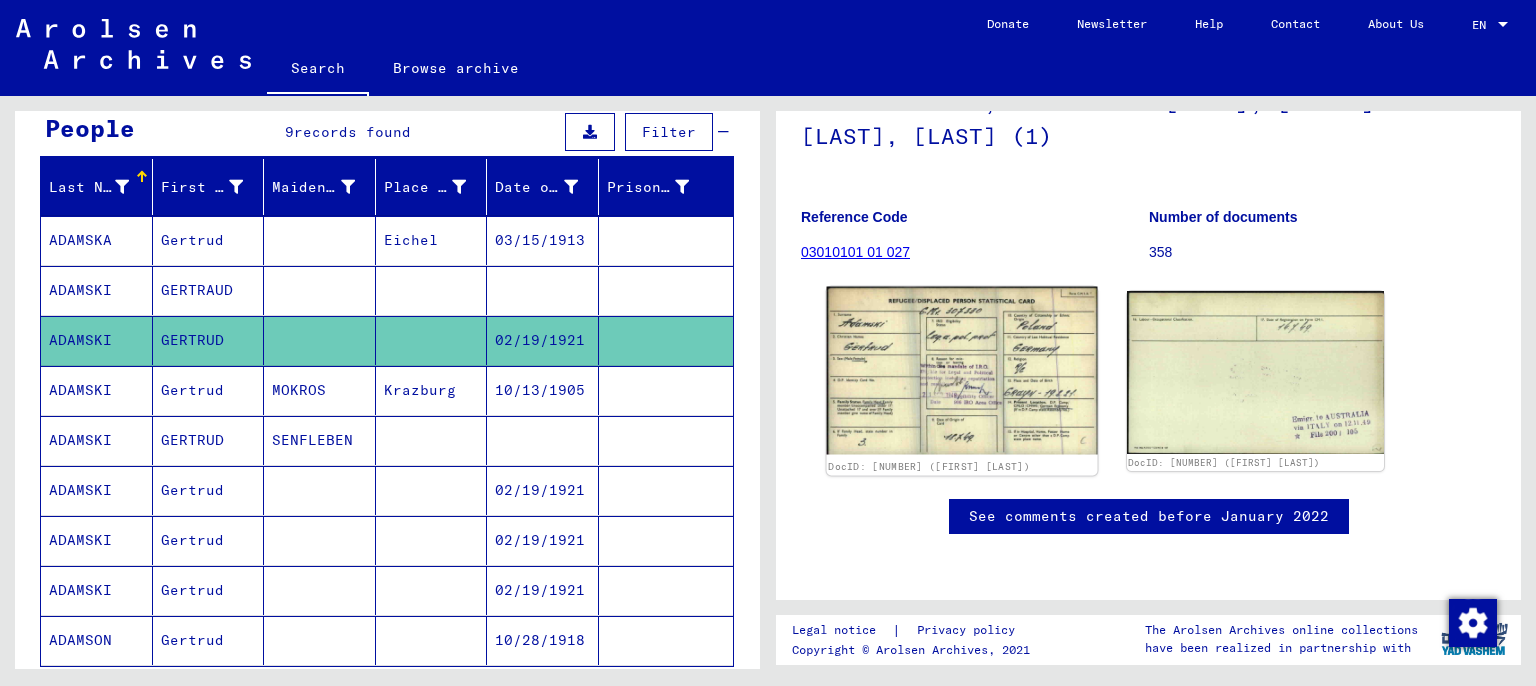 click 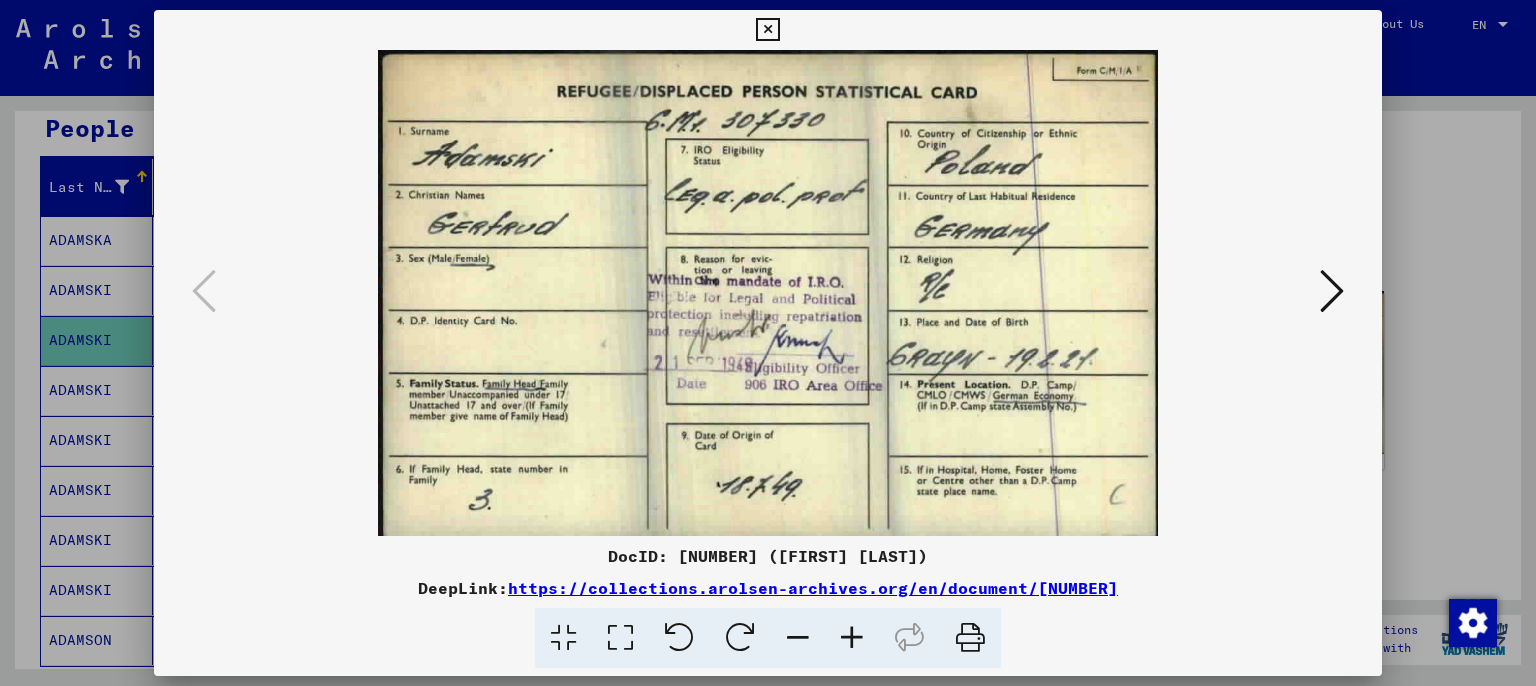 click at bounding box center (1332, 291) 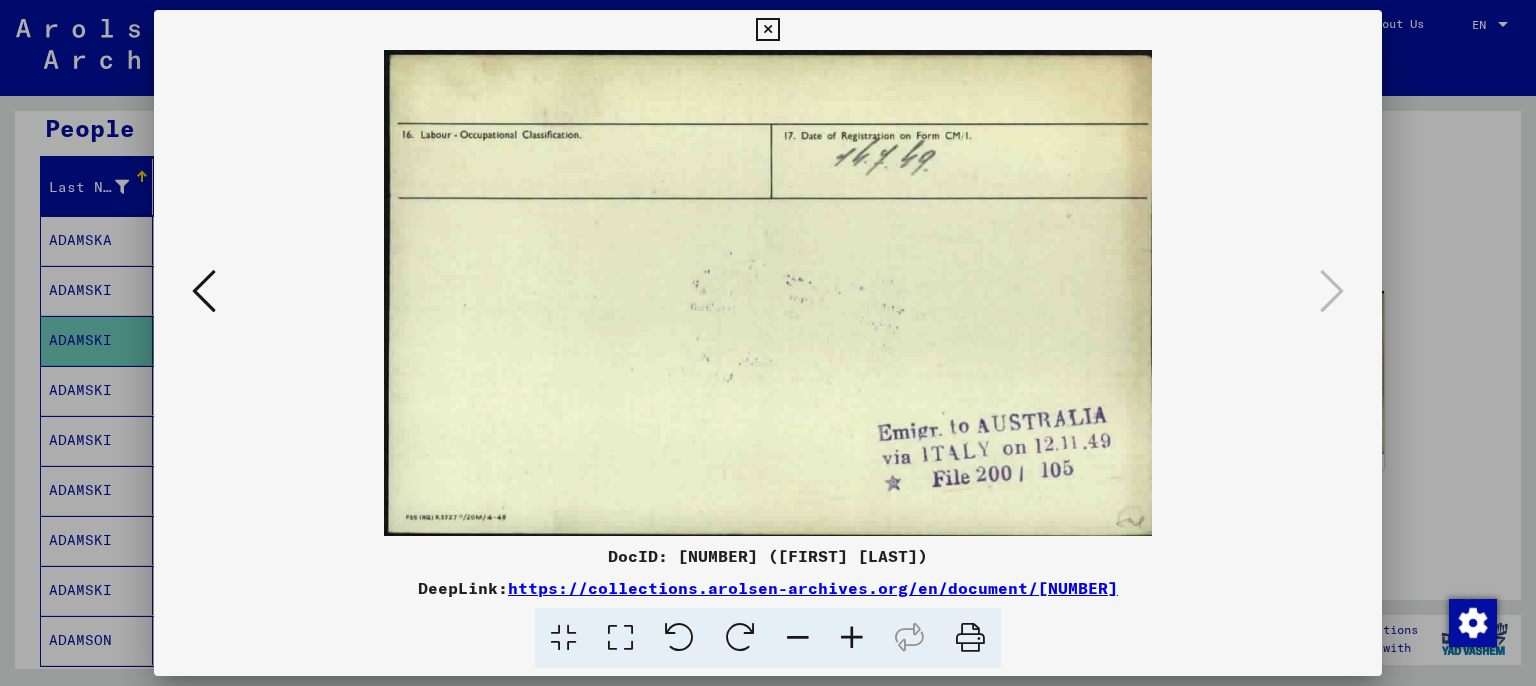 click at bounding box center [767, 30] 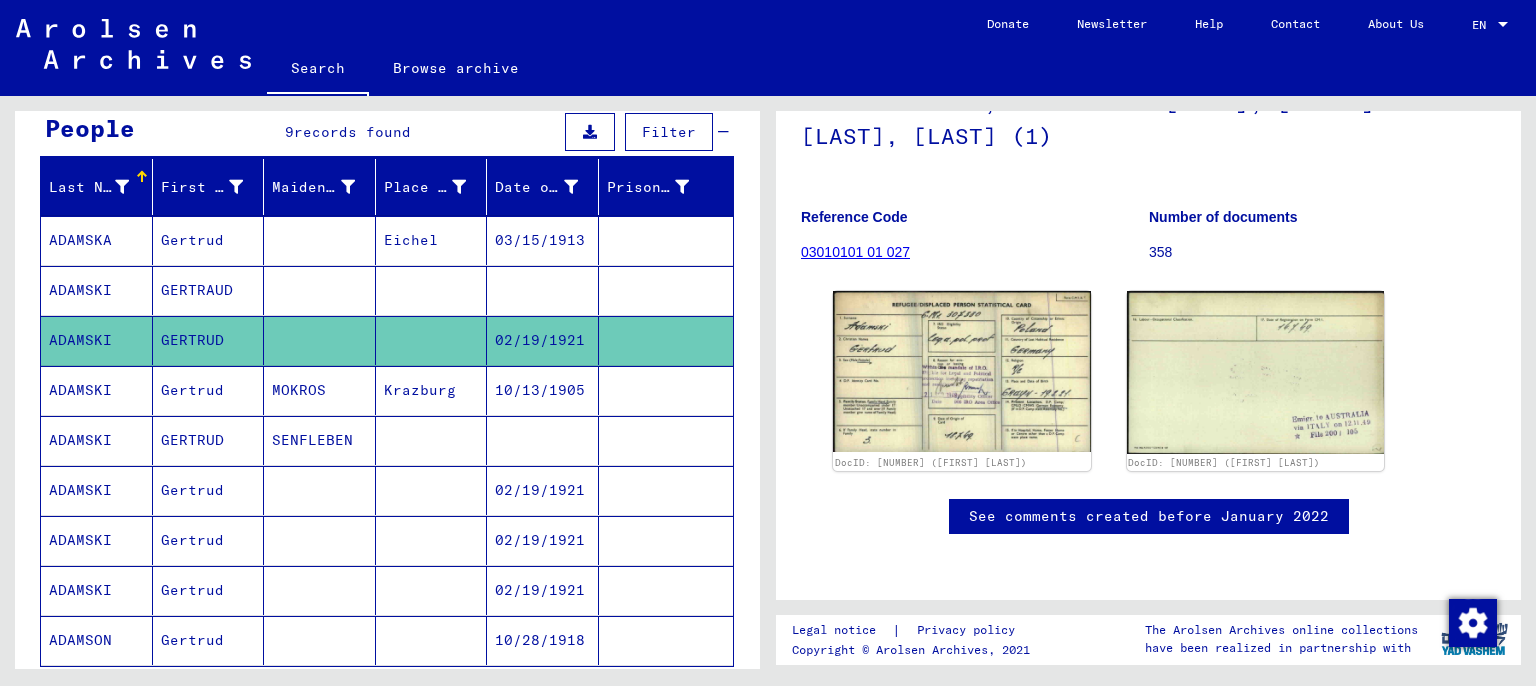 click at bounding box center (543, 340) 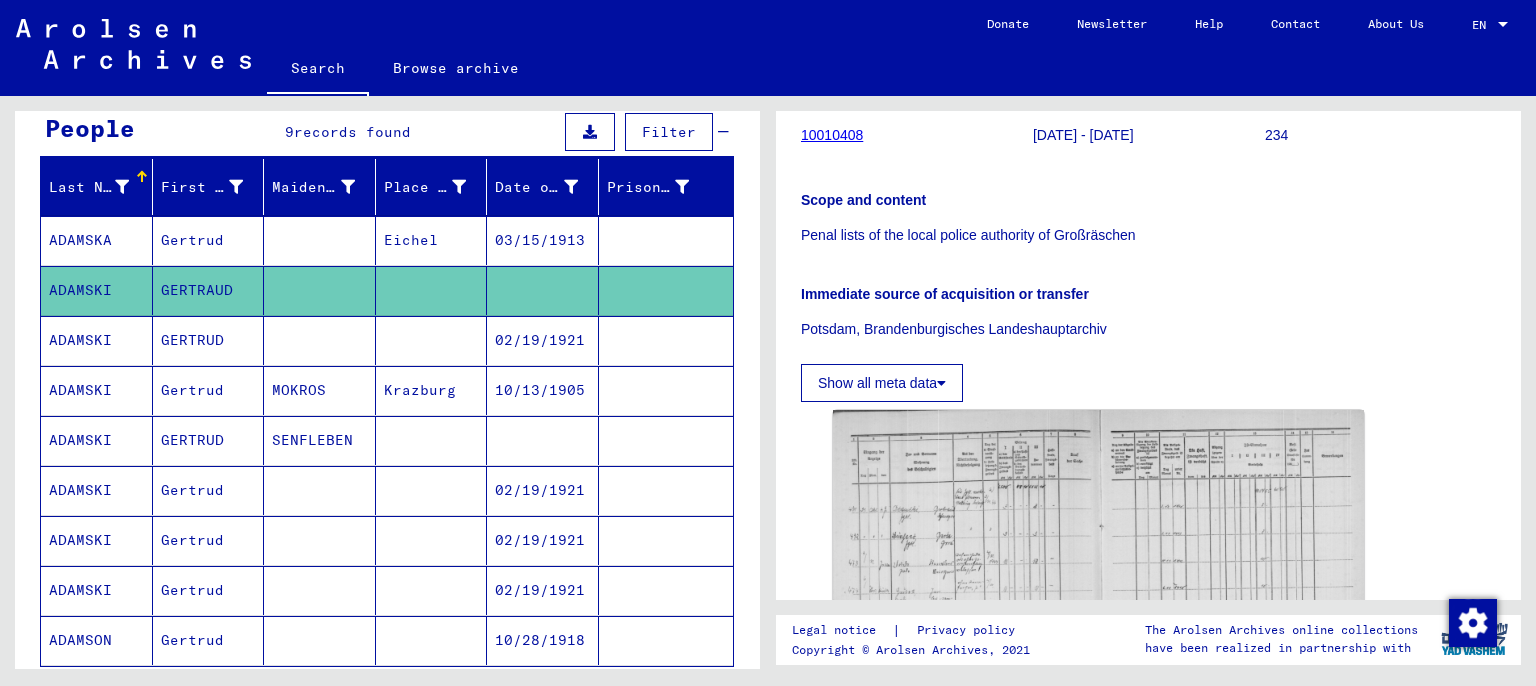 scroll, scrollTop: 331, scrollLeft: 0, axis: vertical 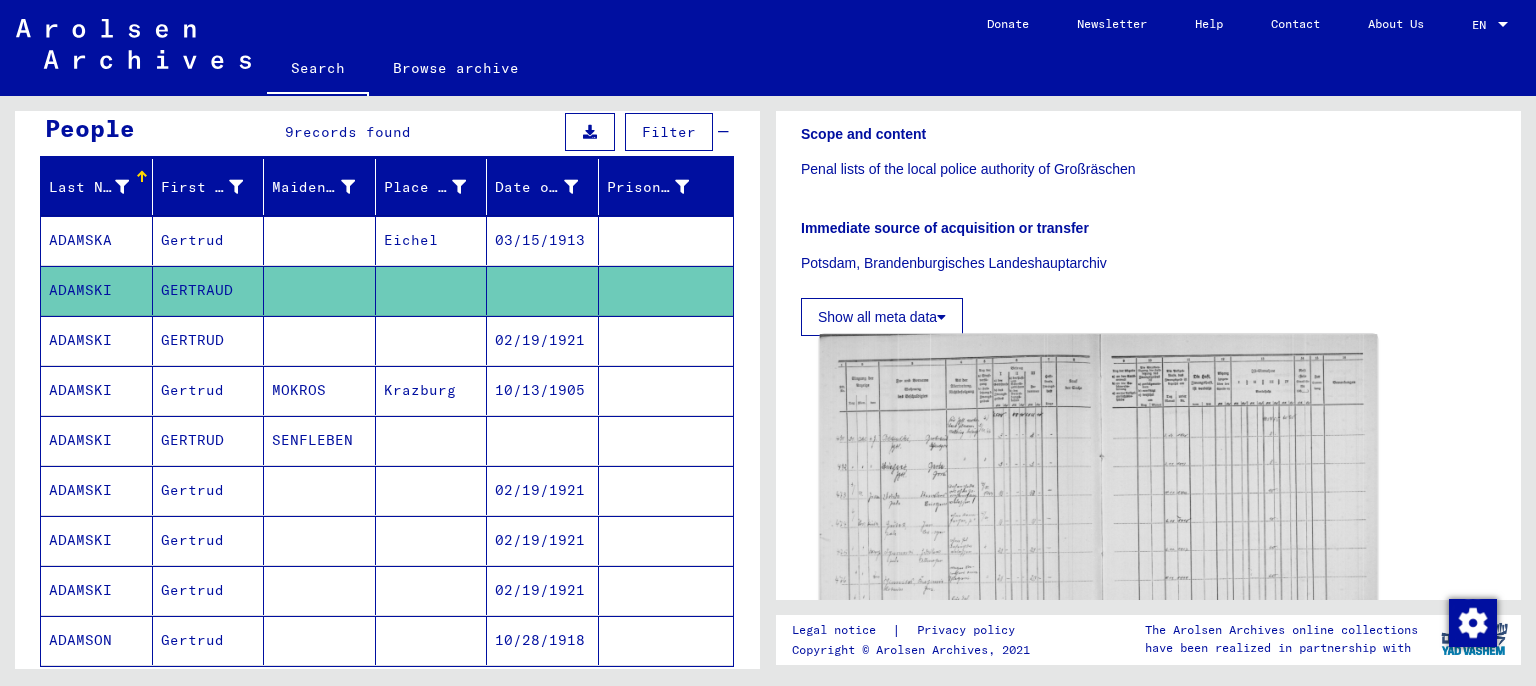 click 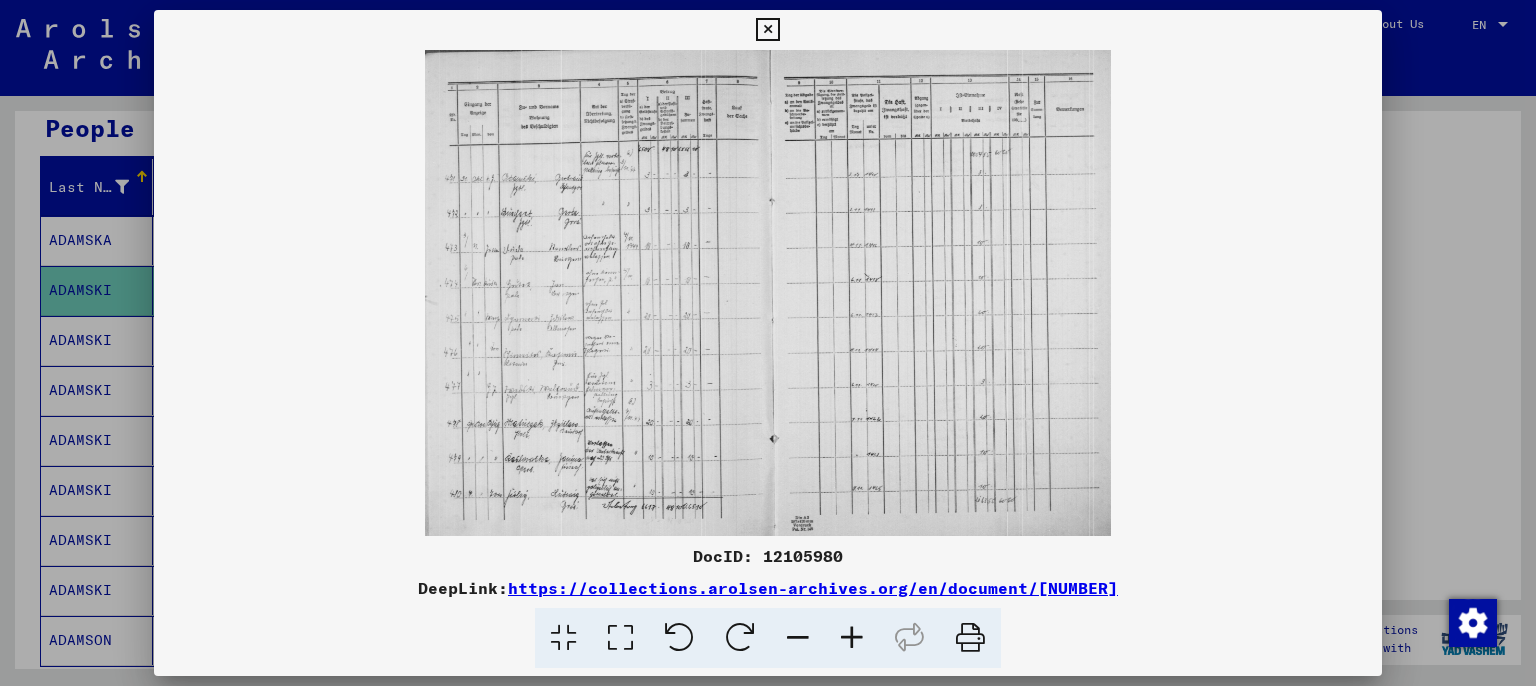 click at bounding box center [852, 638] 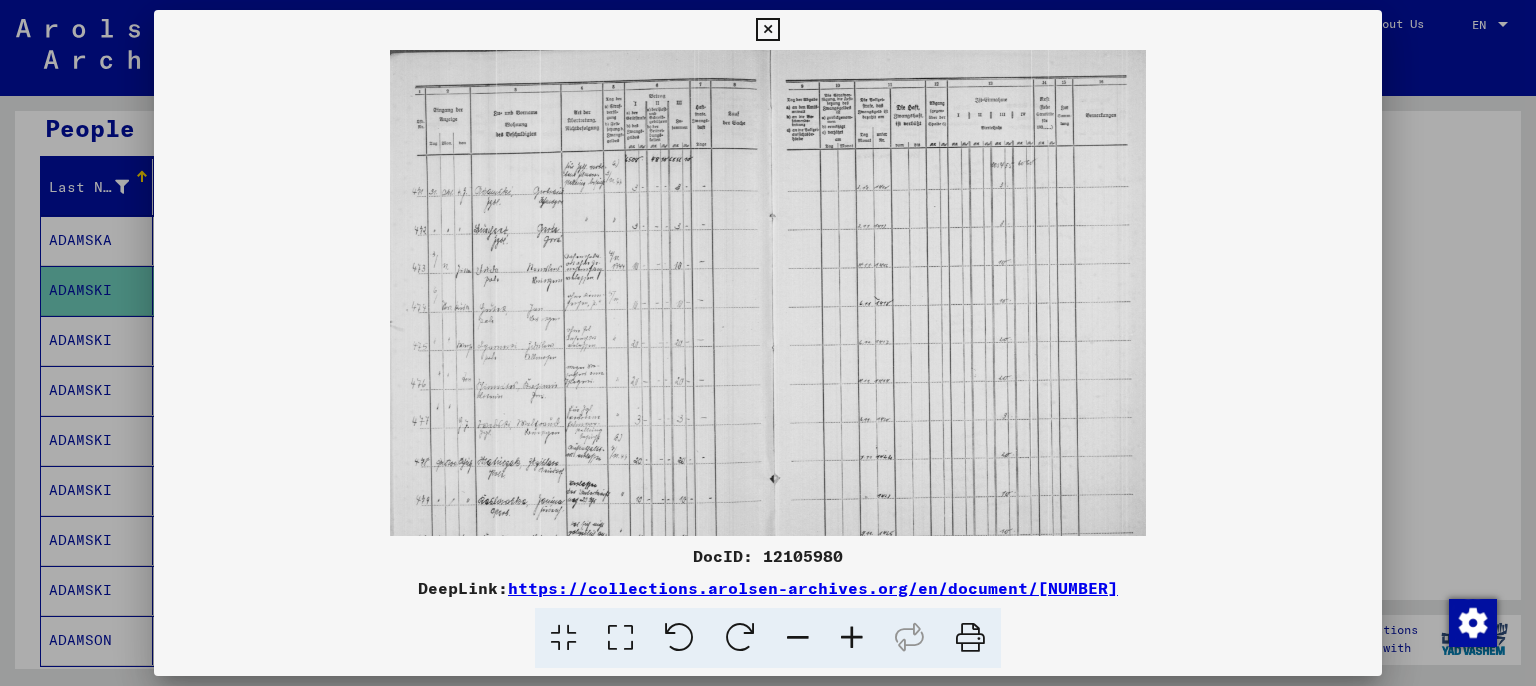click at bounding box center [852, 638] 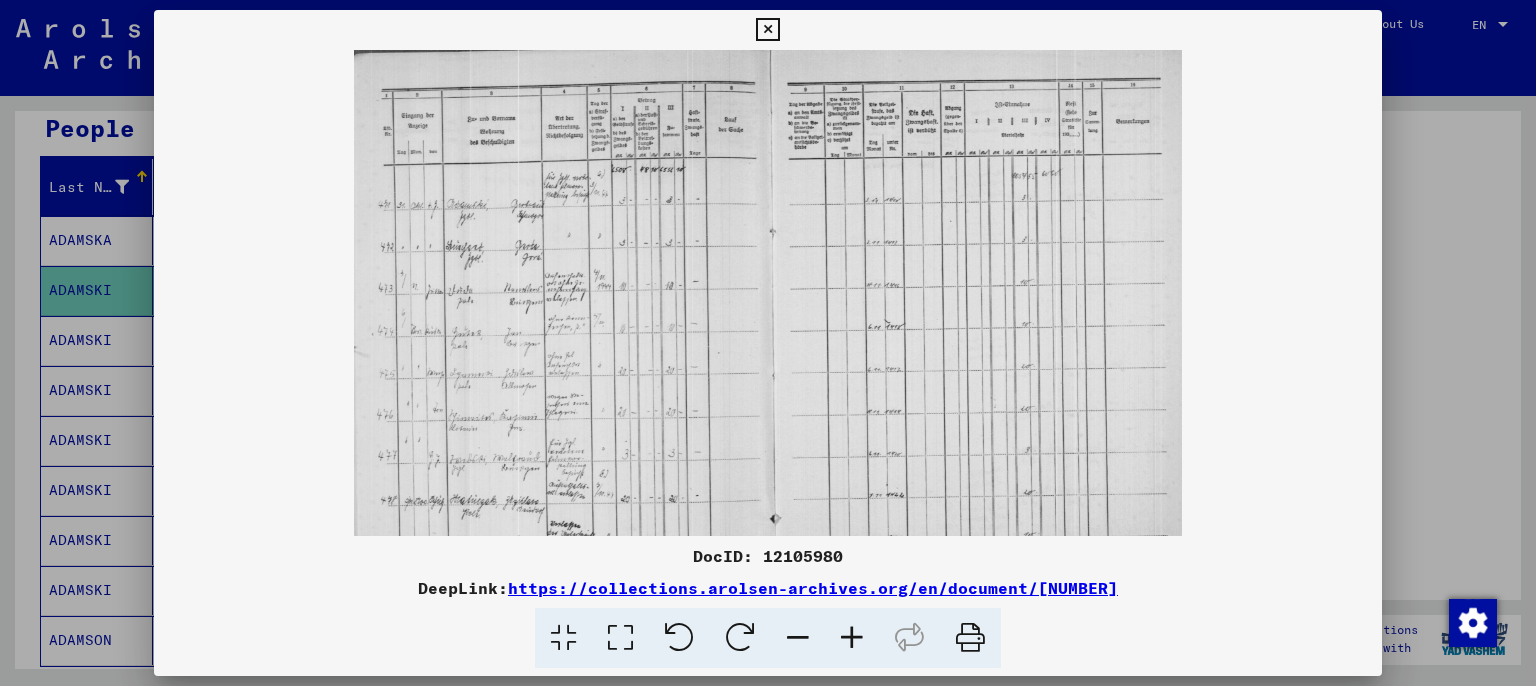 click at bounding box center (852, 638) 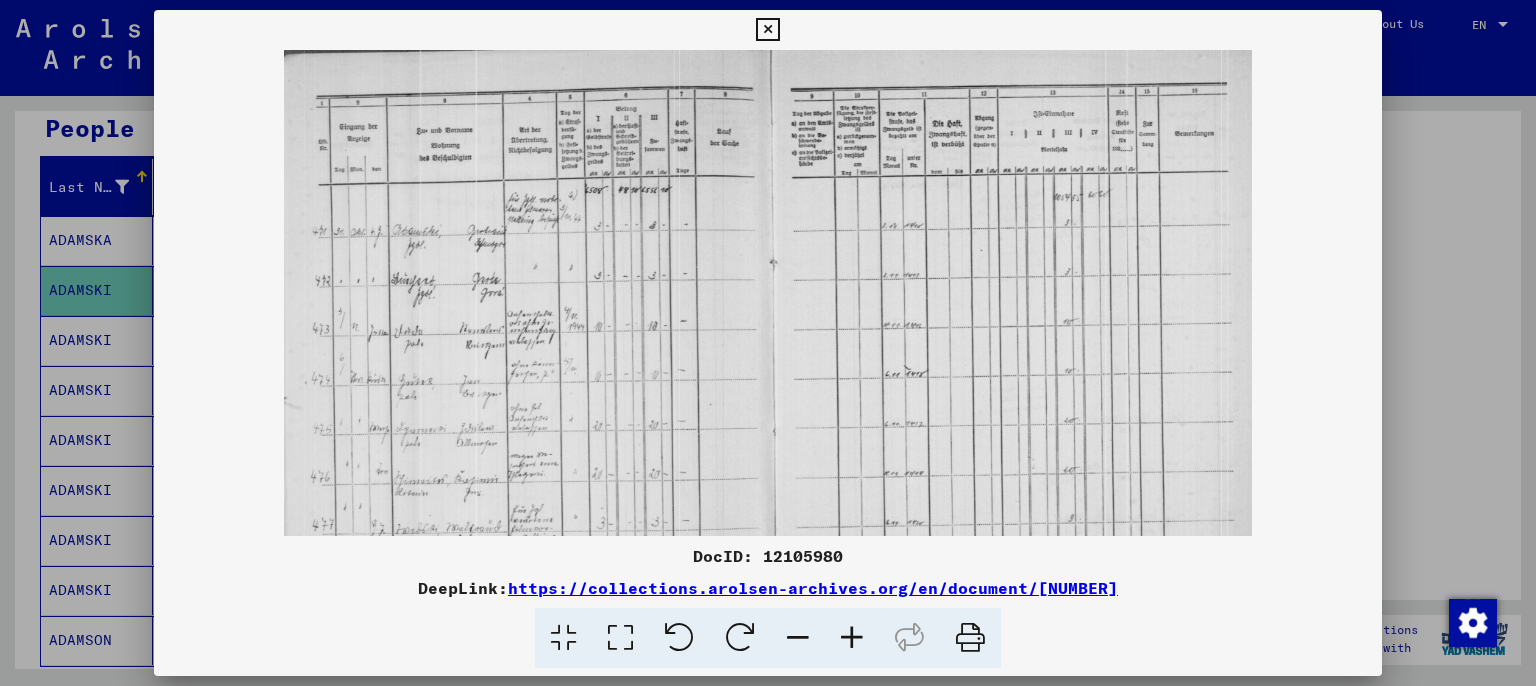 click at bounding box center [852, 638] 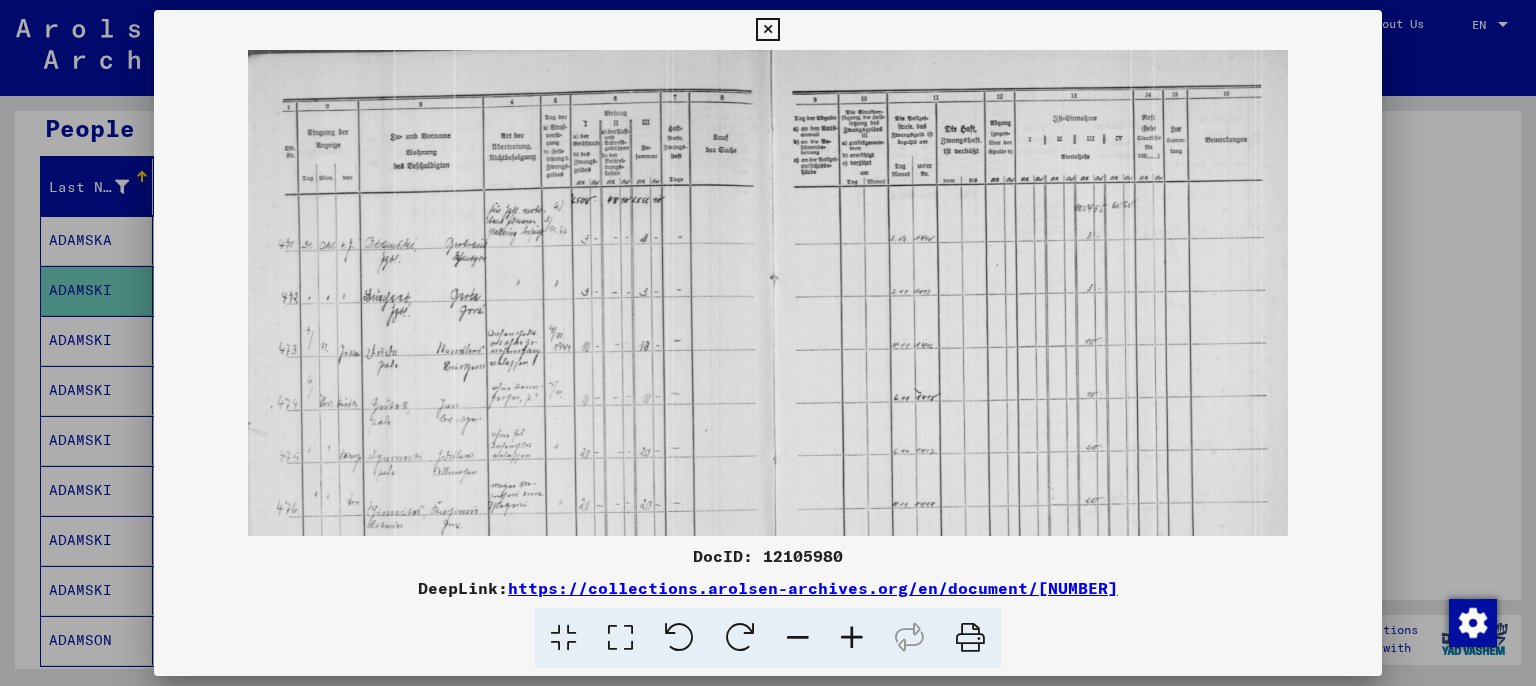 click at bounding box center (852, 638) 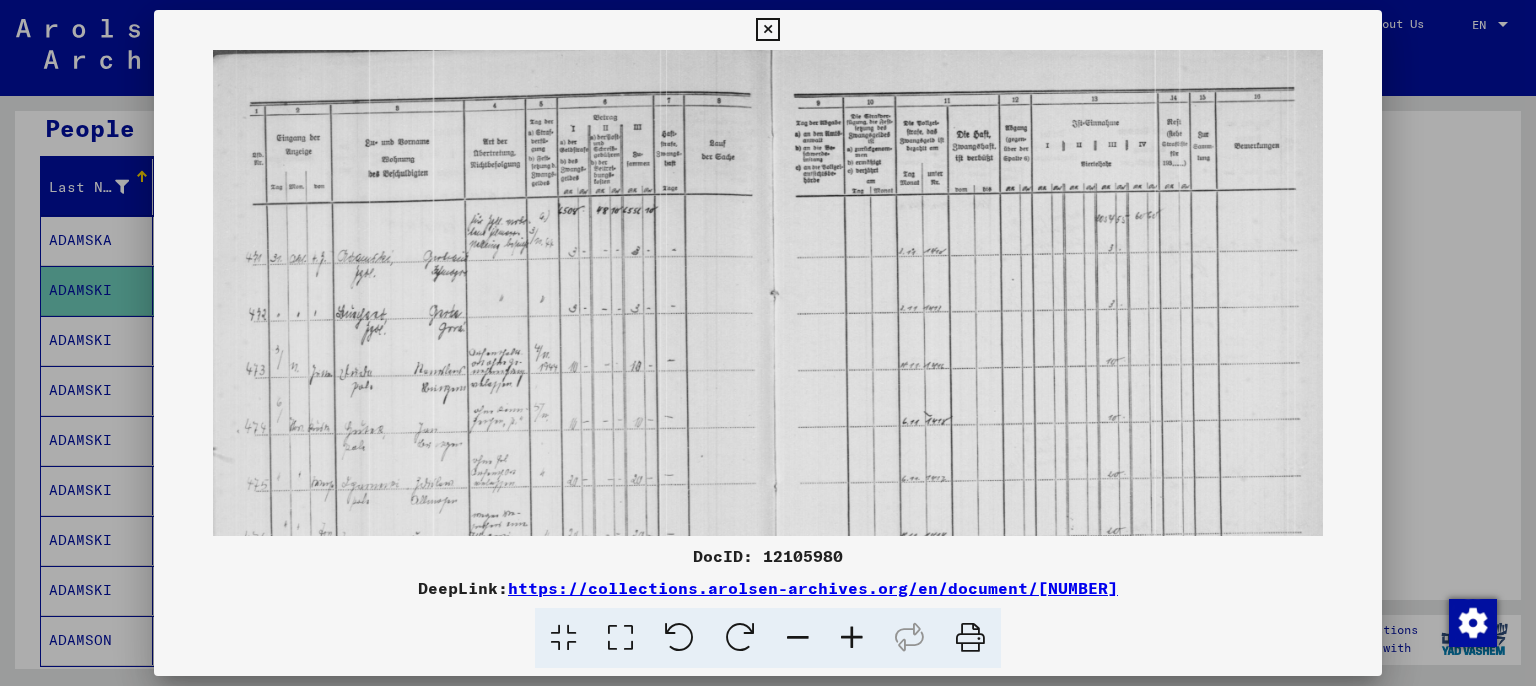 click at bounding box center [852, 638] 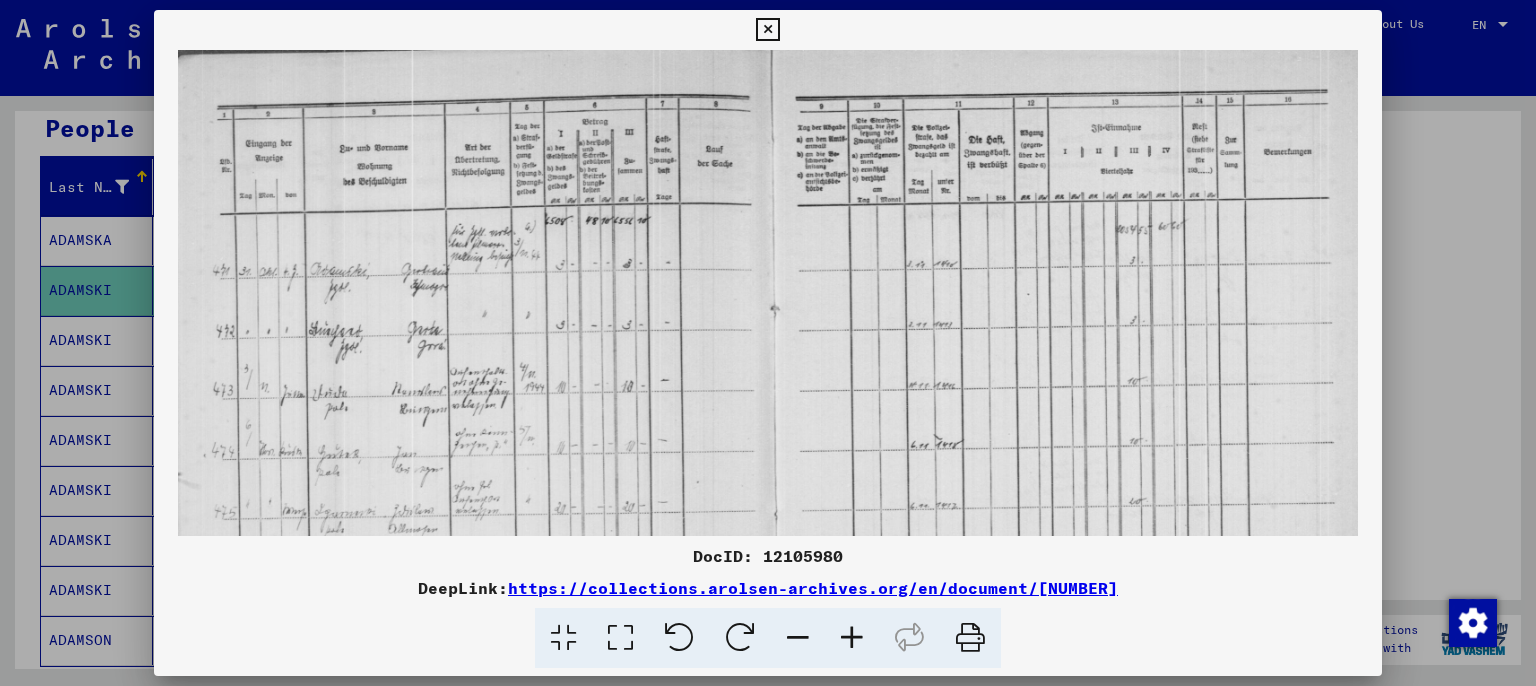 click at bounding box center (852, 638) 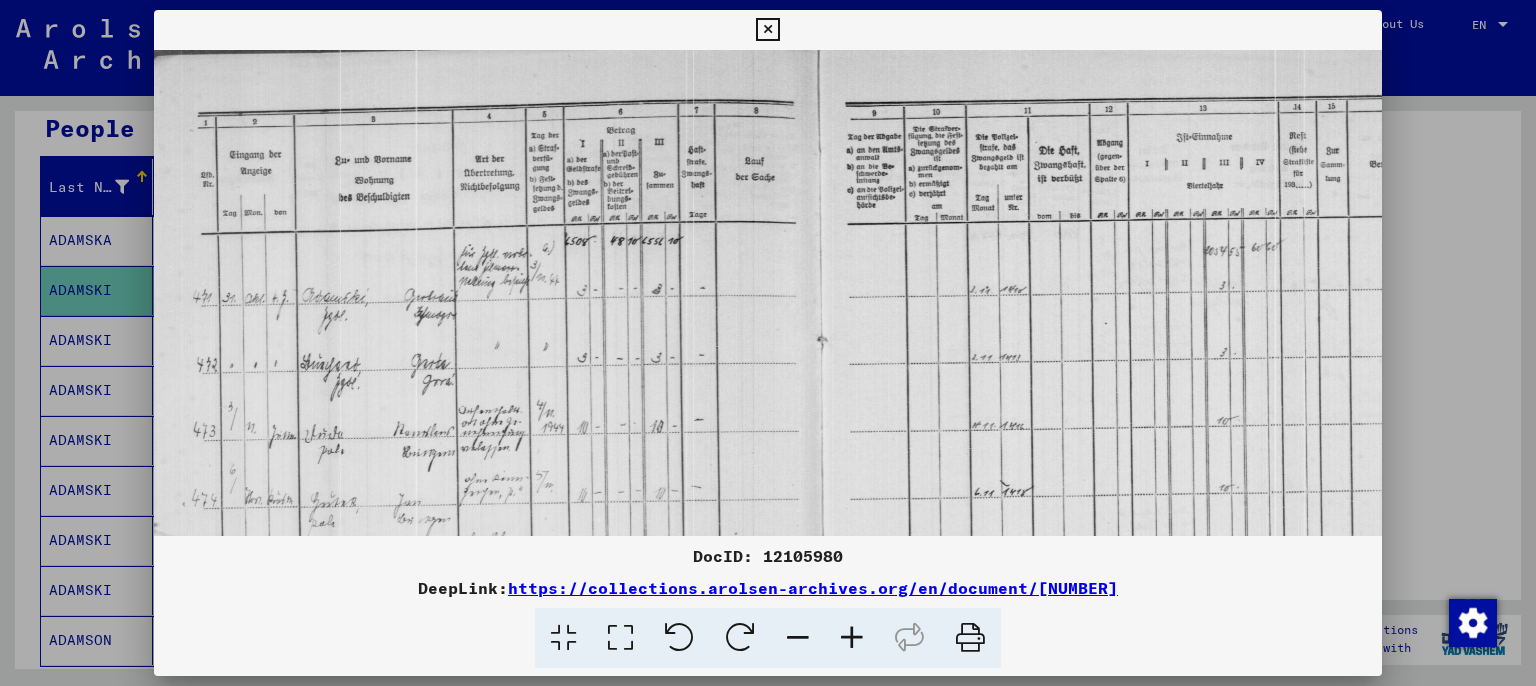 click at bounding box center [852, 638] 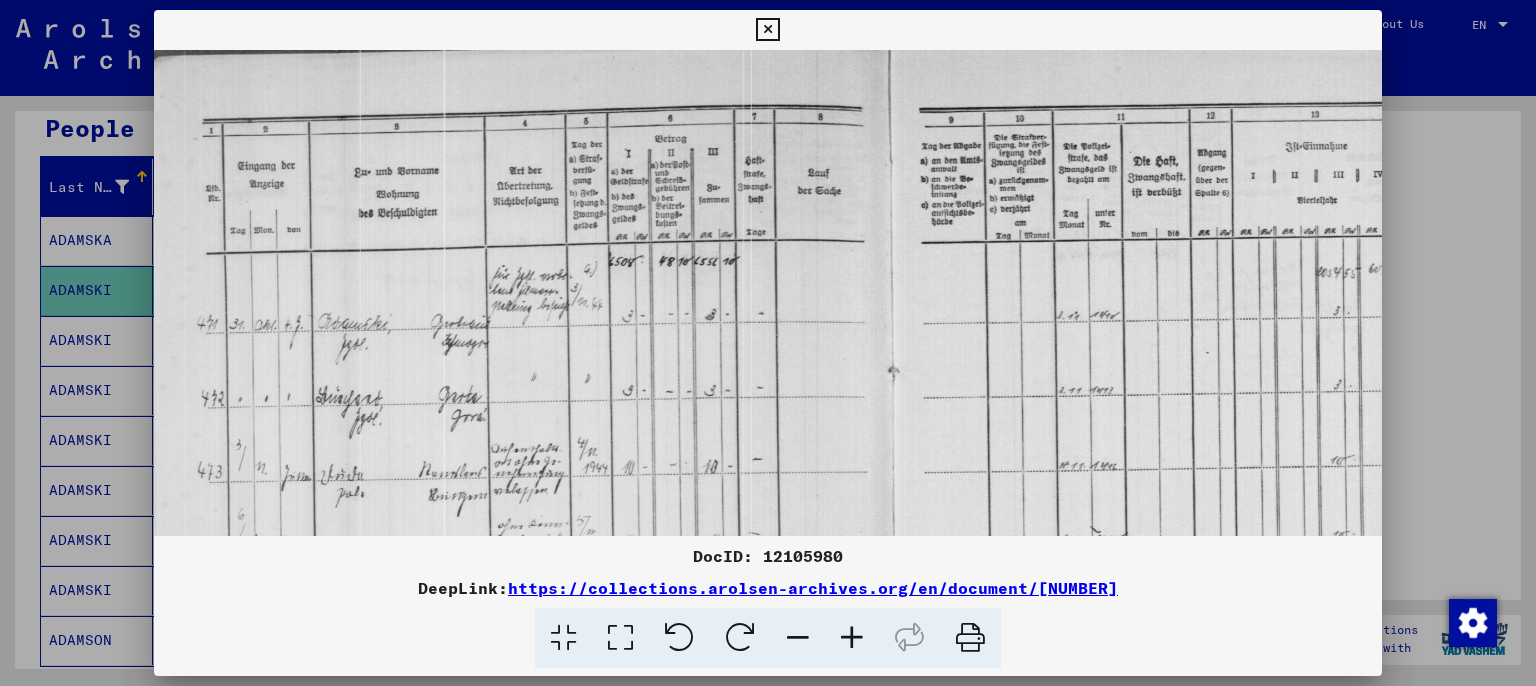 click at bounding box center (852, 638) 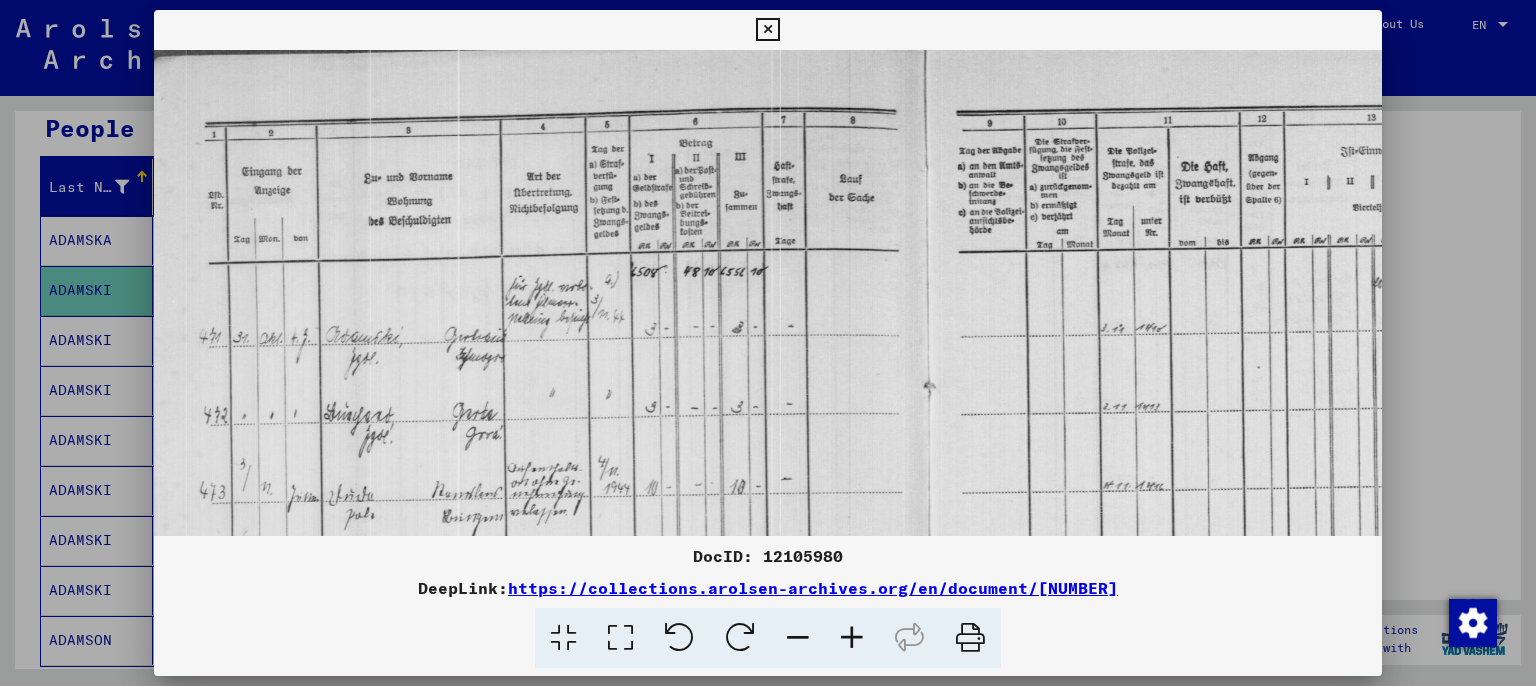 click at bounding box center [852, 638] 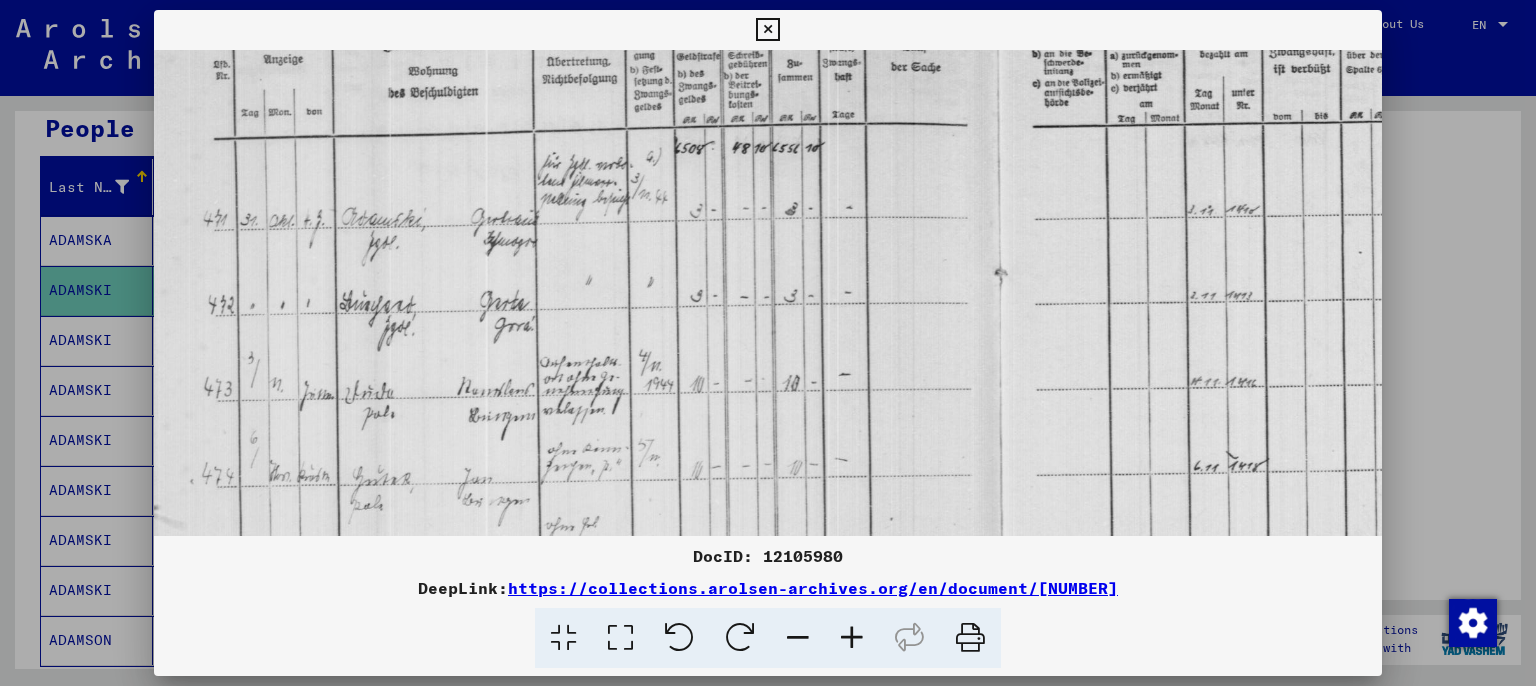scroll, scrollTop: 168, scrollLeft: 0, axis: vertical 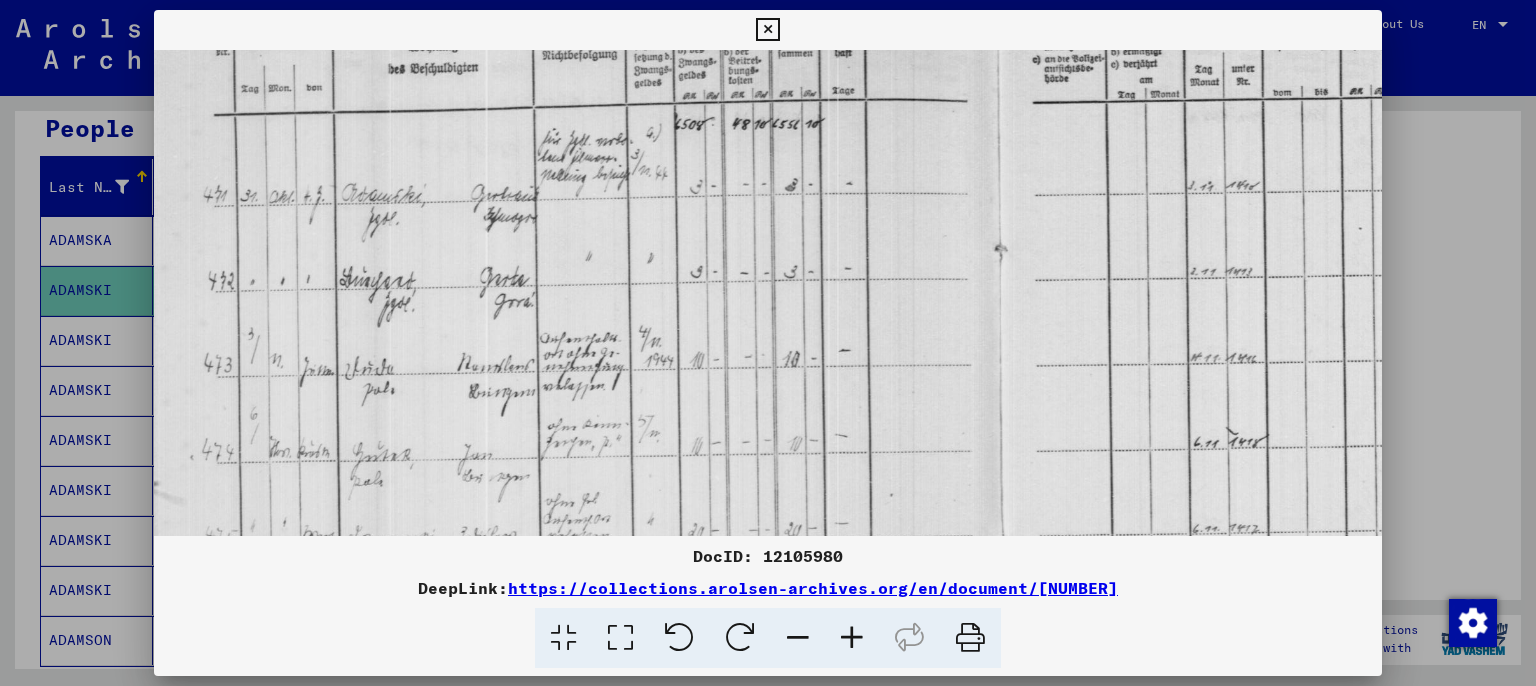 drag, startPoint x: 551, startPoint y: 456, endPoint x: 577, endPoint y: 290, distance: 168.0238 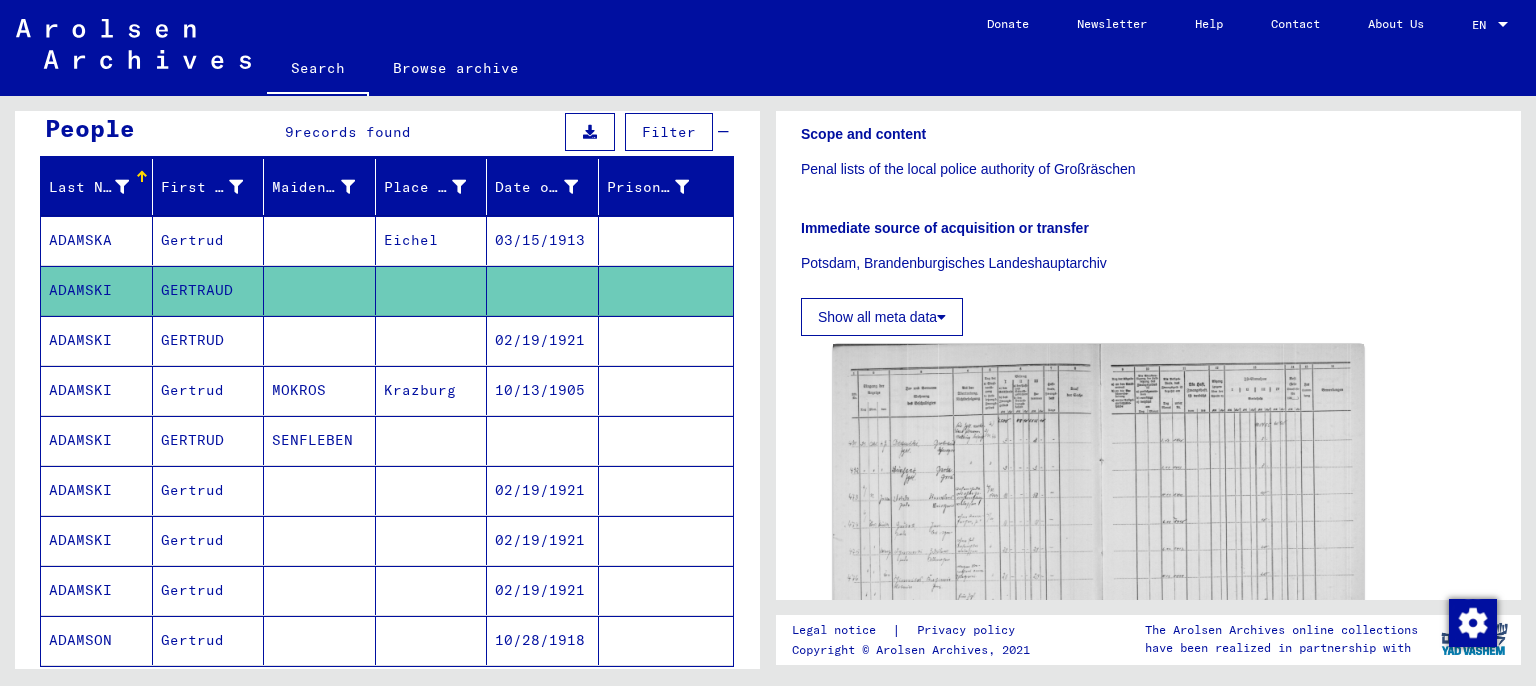 scroll, scrollTop: 0, scrollLeft: 0, axis: both 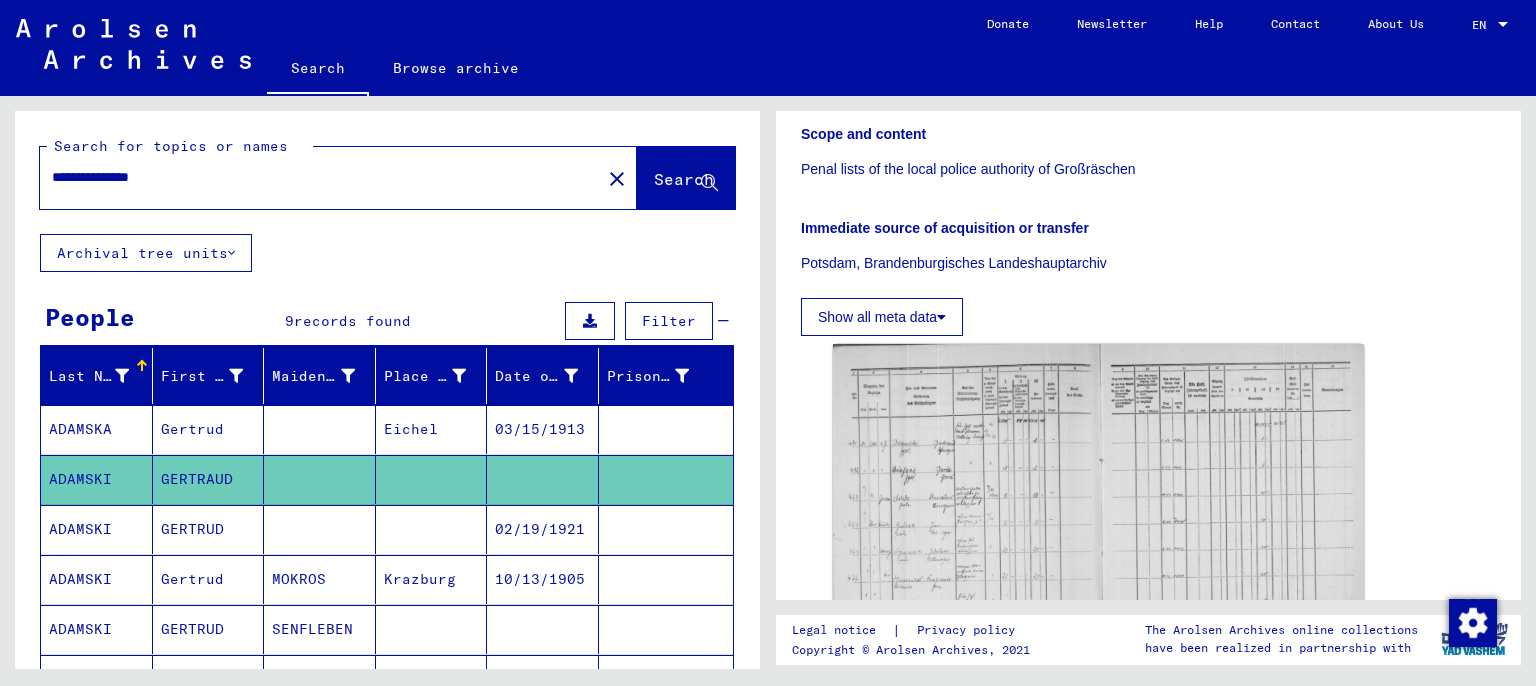 click on "**********" at bounding box center [320, 177] 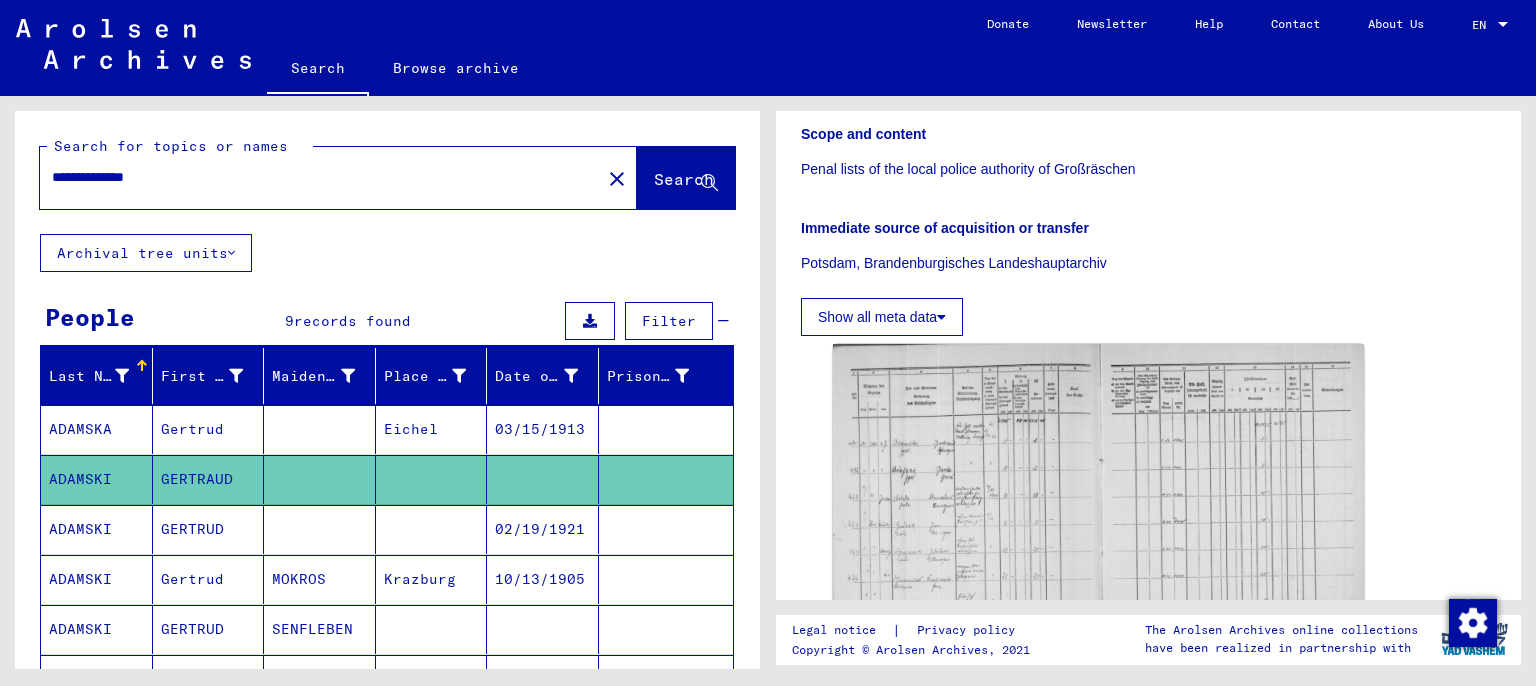 type on "**********" 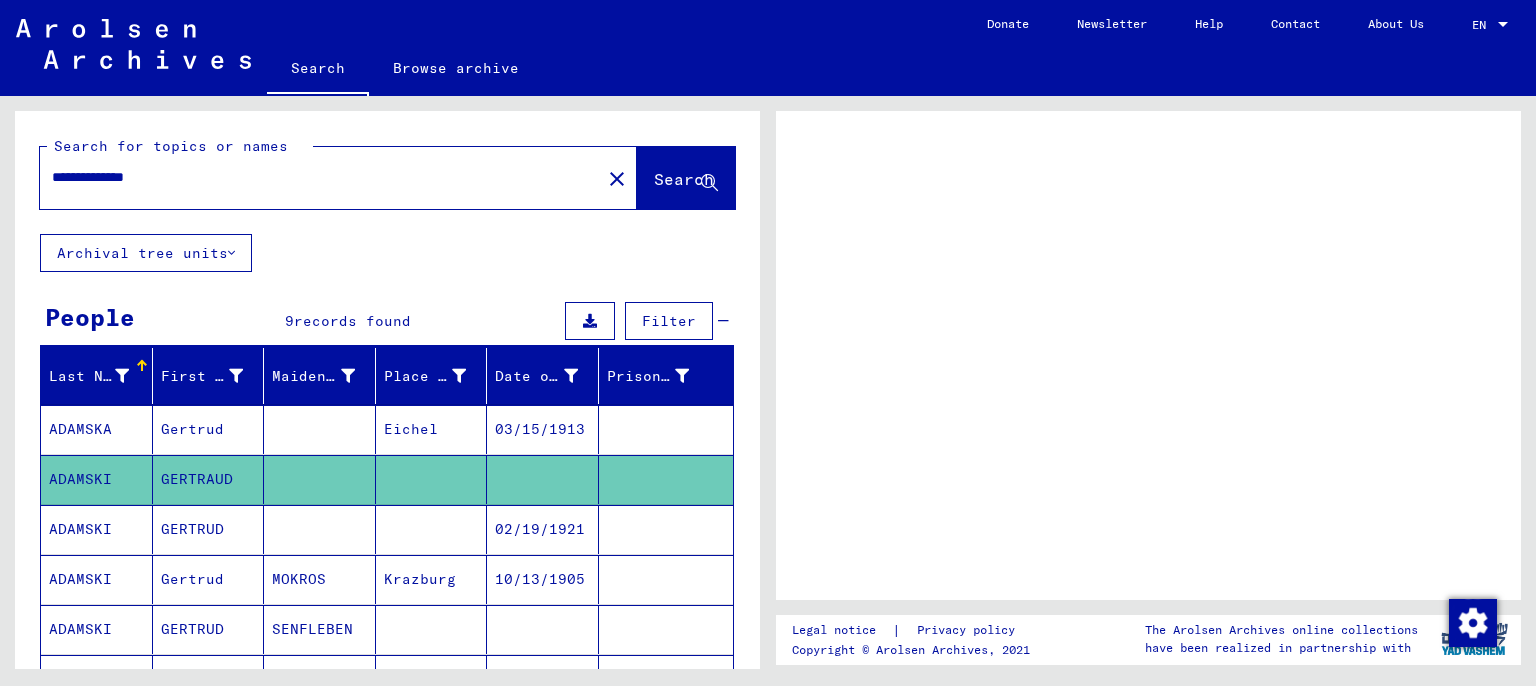 scroll, scrollTop: 0, scrollLeft: 0, axis: both 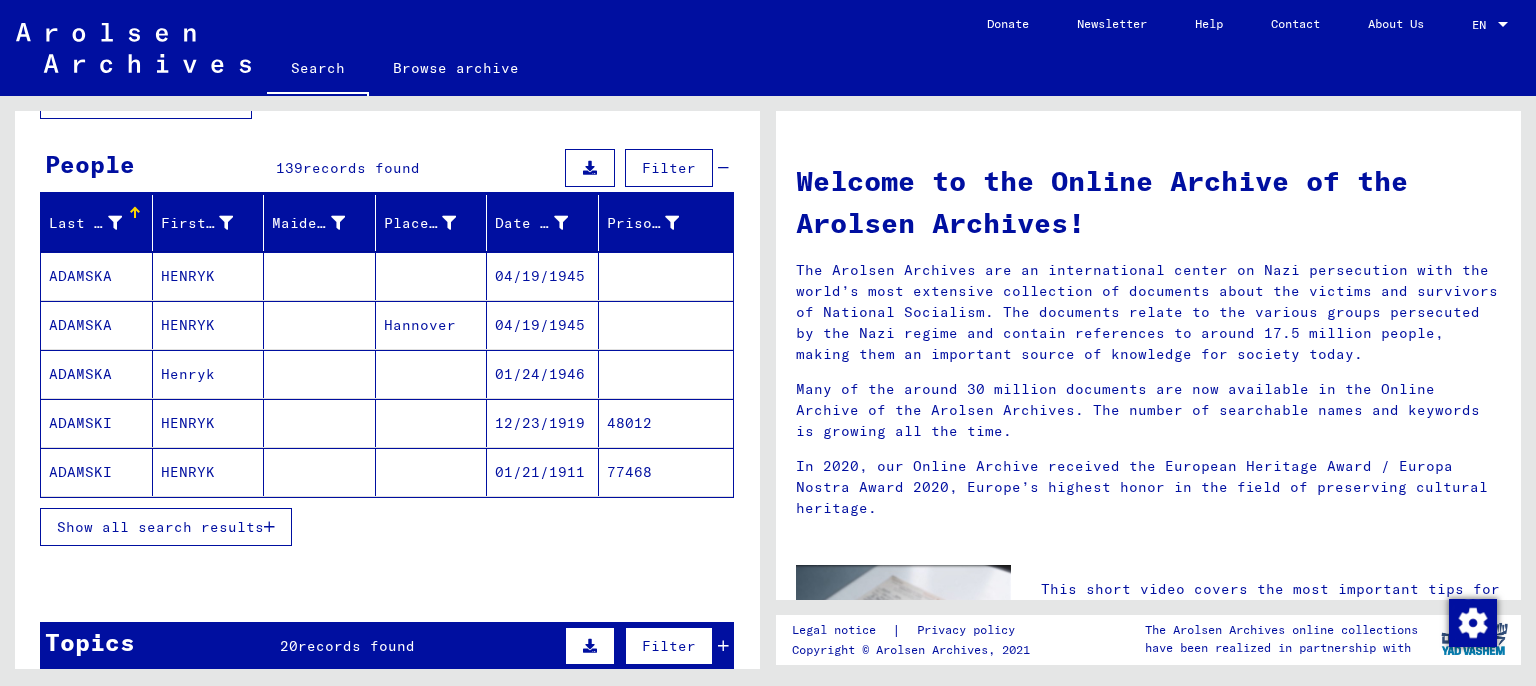 click on "Show all search results" at bounding box center (160, 527) 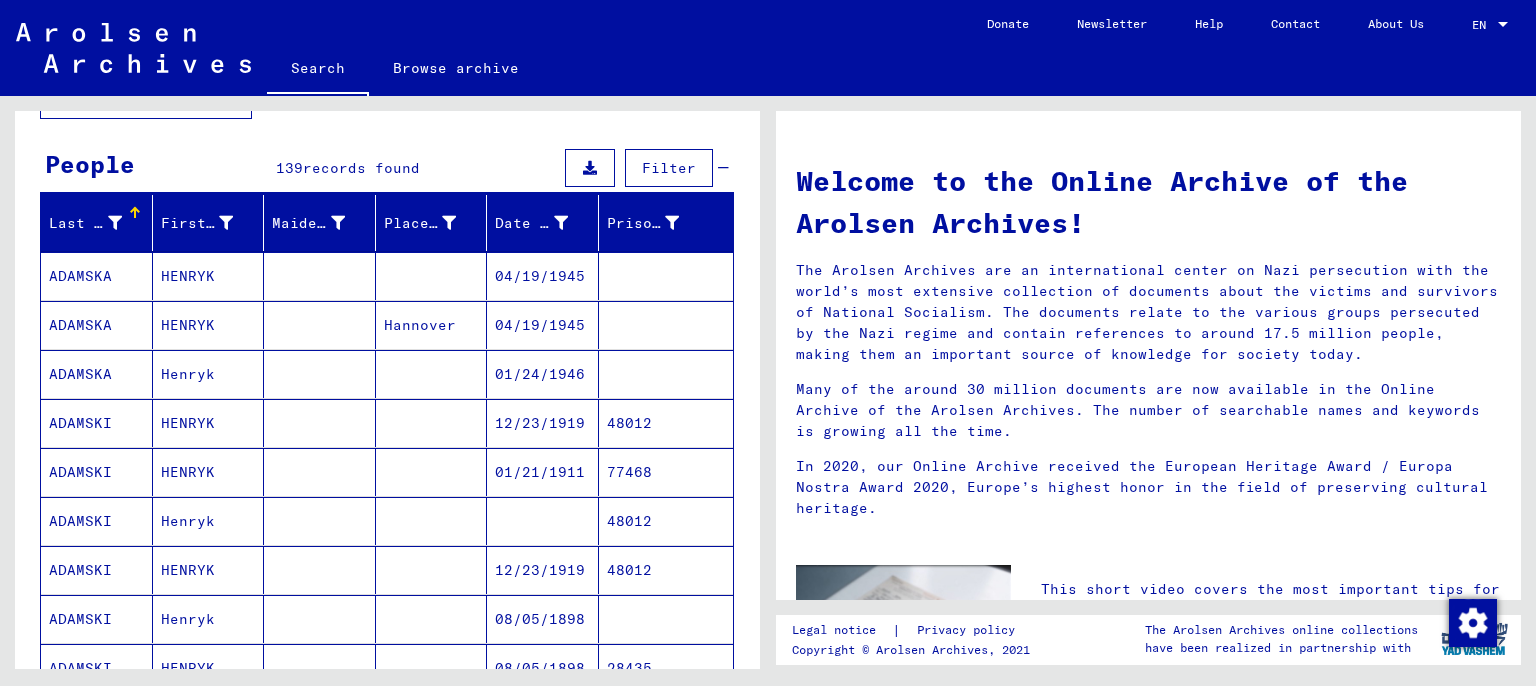 click on "Date of Birth" at bounding box center (531, 223) 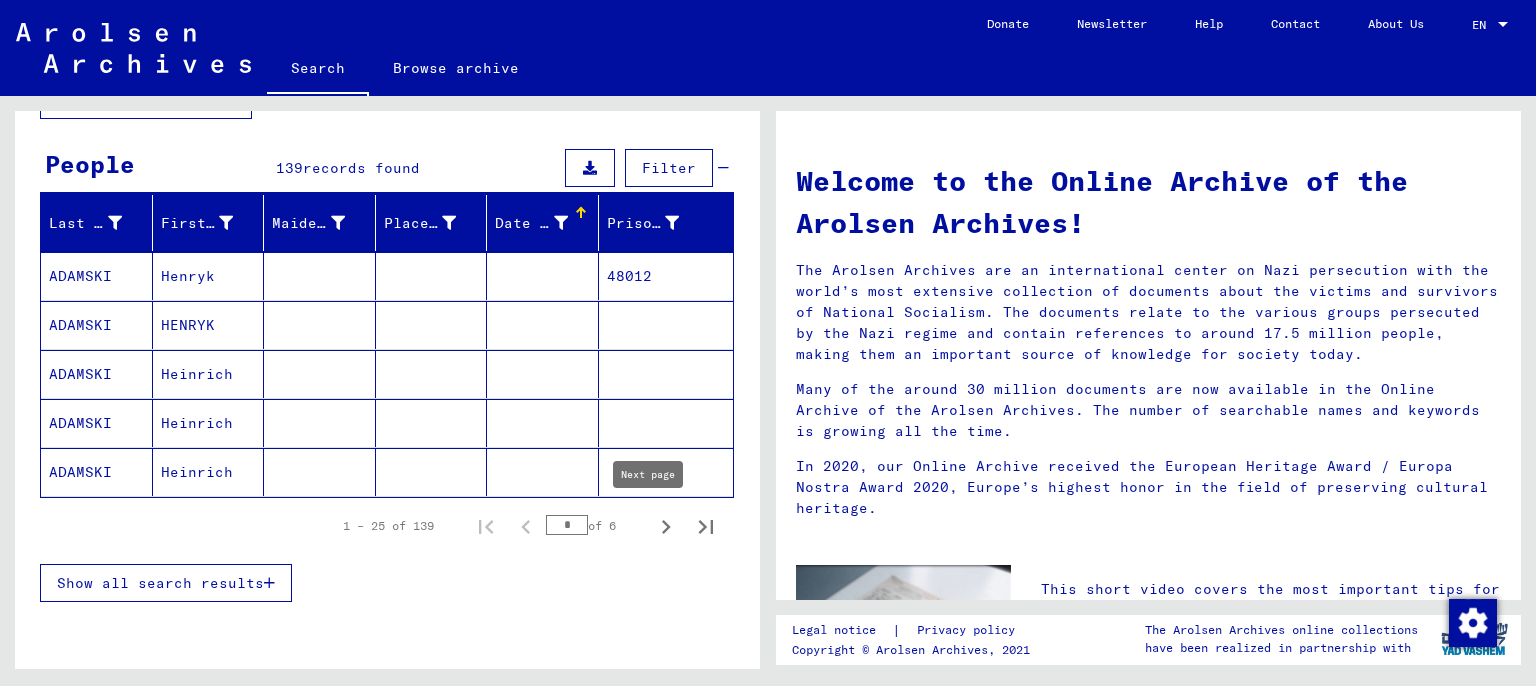 click 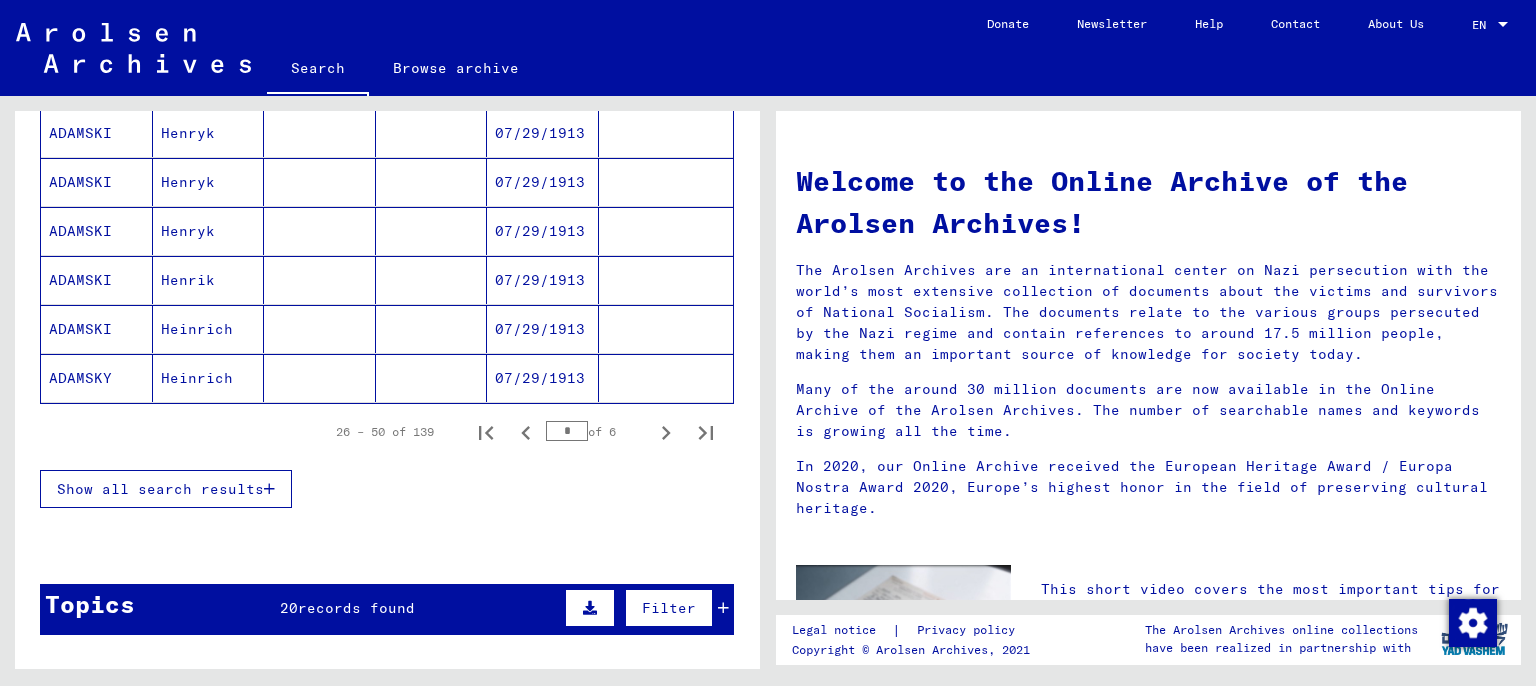 scroll, scrollTop: 1257, scrollLeft: 0, axis: vertical 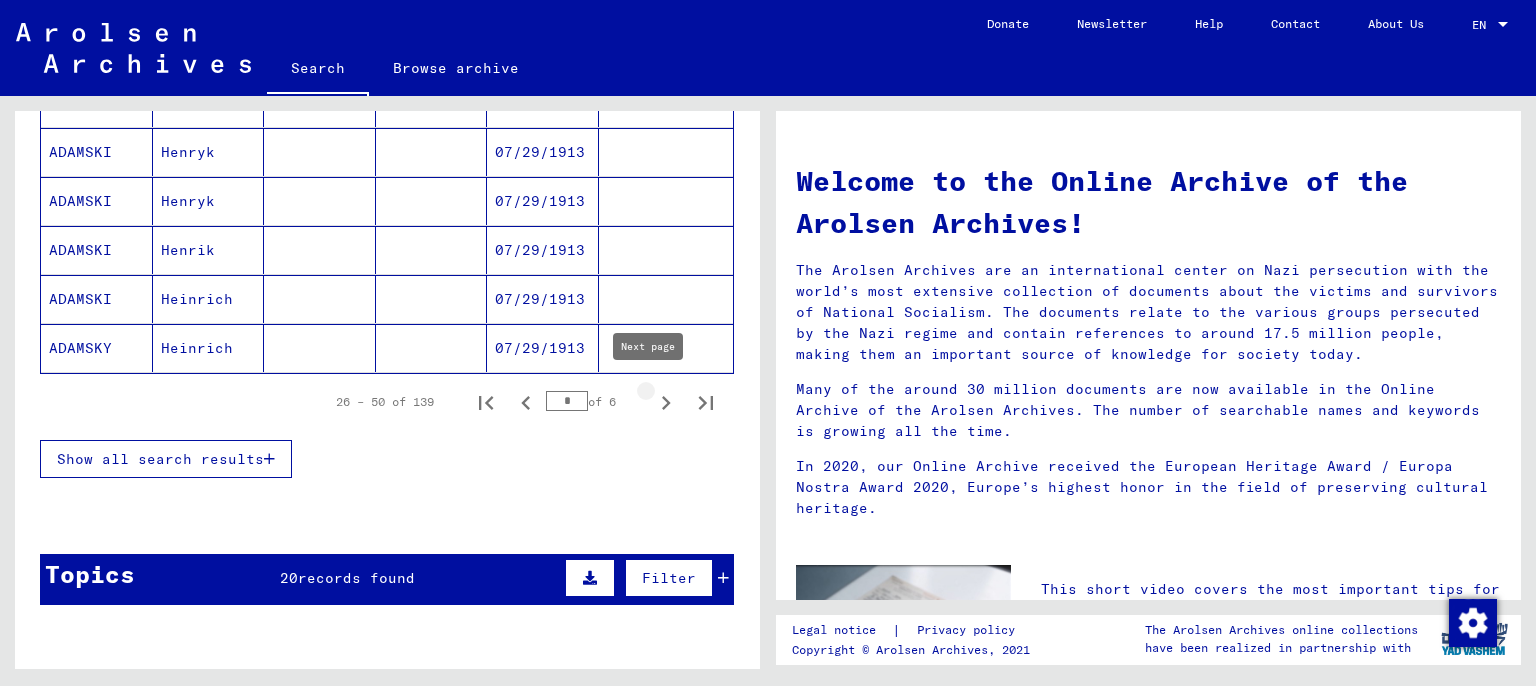 click 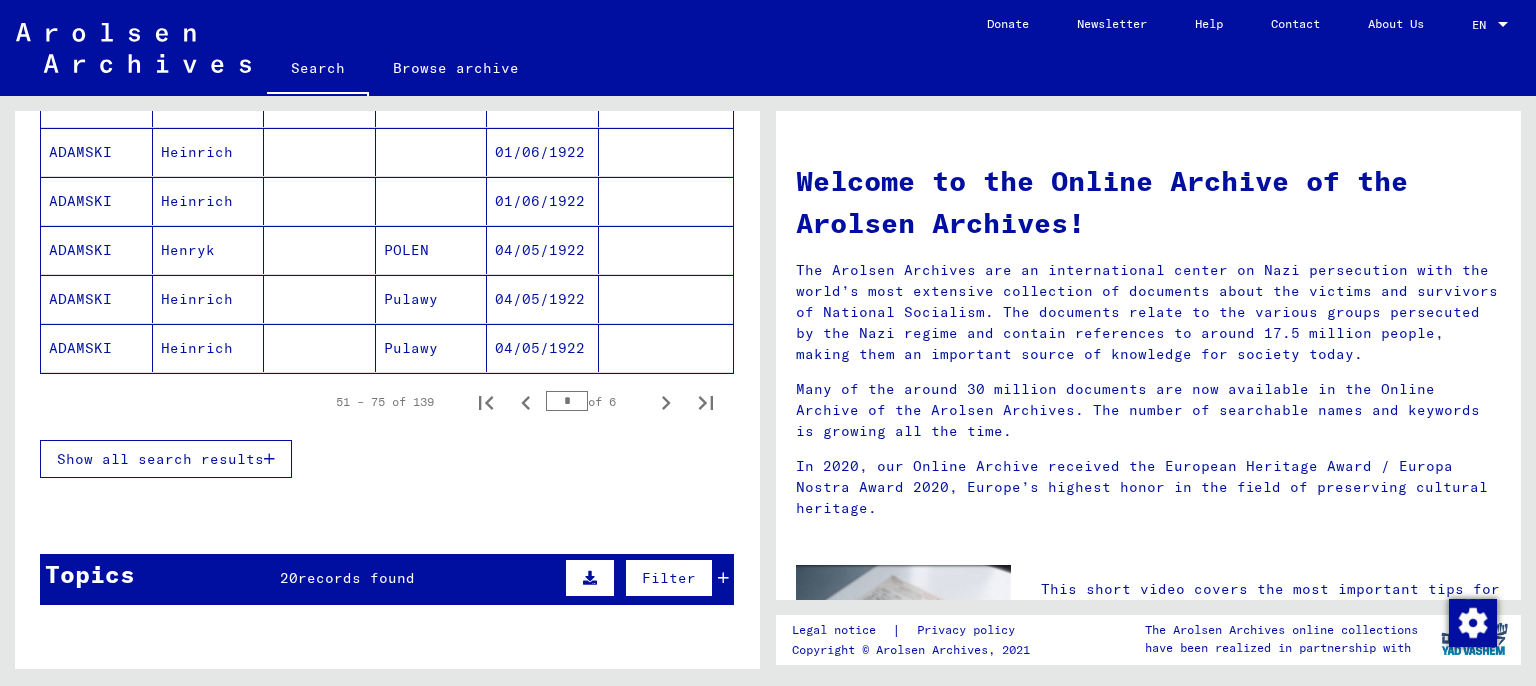 click 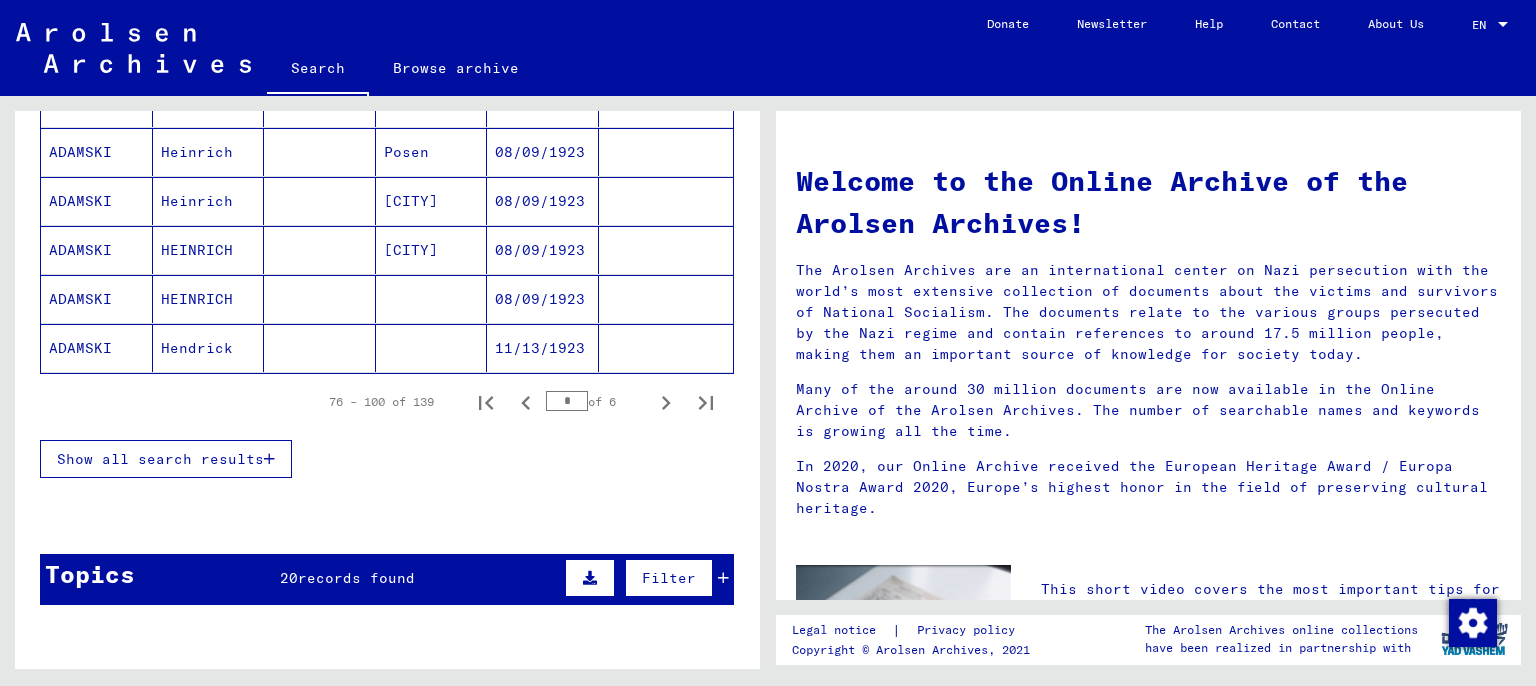 click 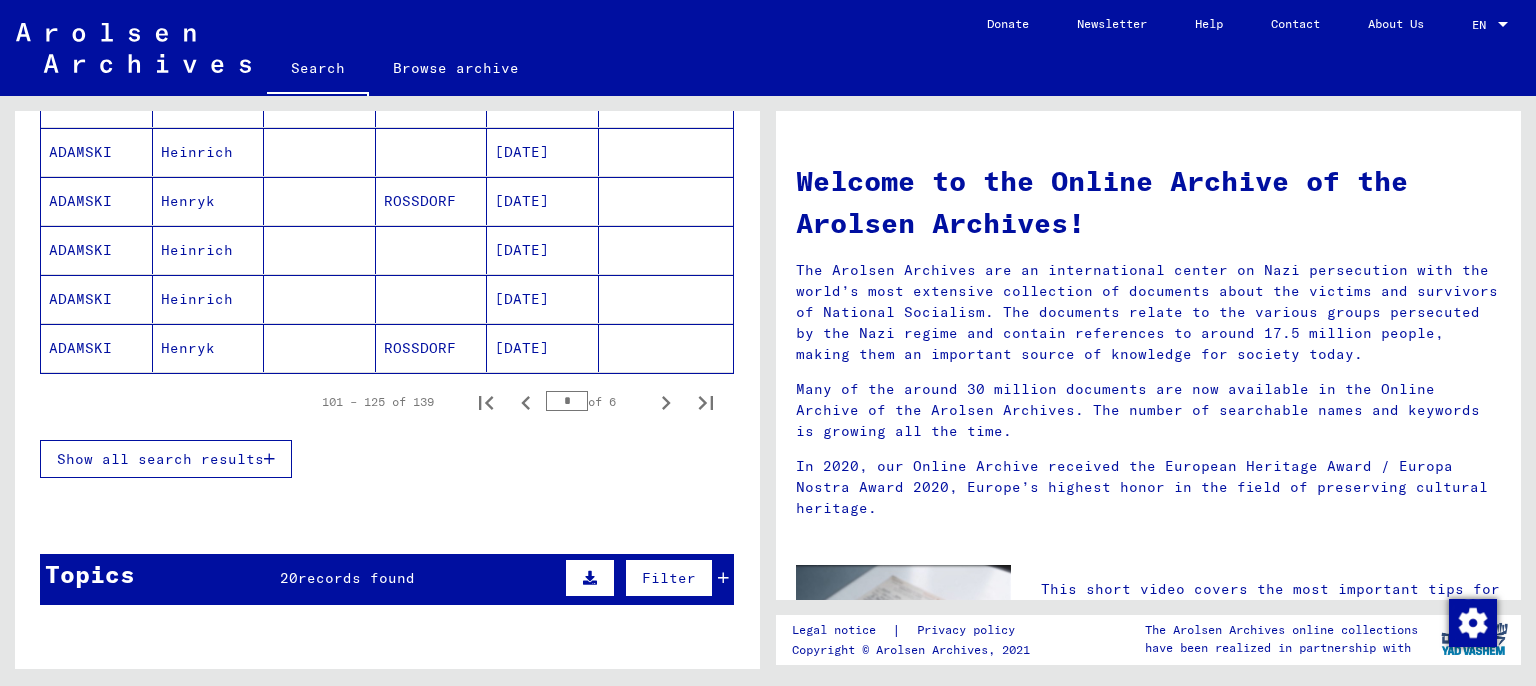 click 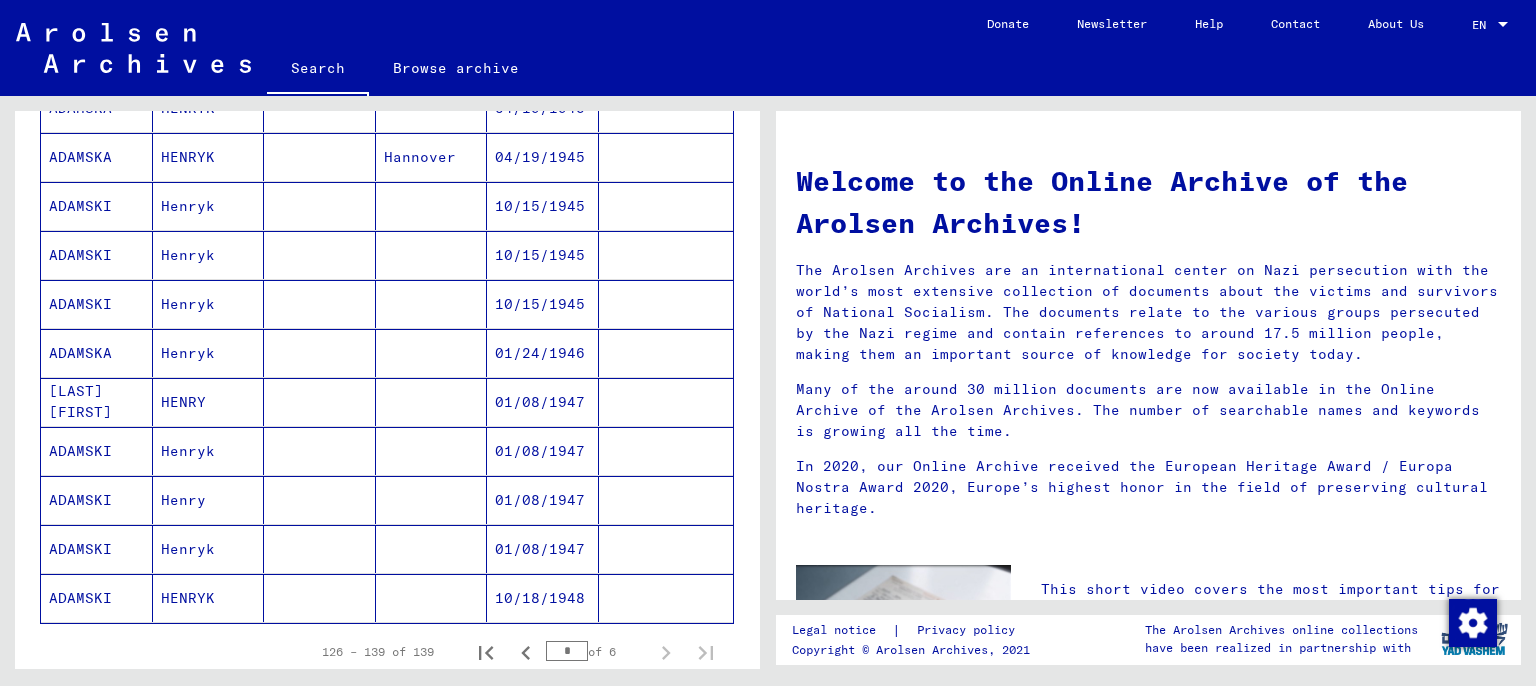 scroll, scrollTop: 412, scrollLeft: 0, axis: vertical 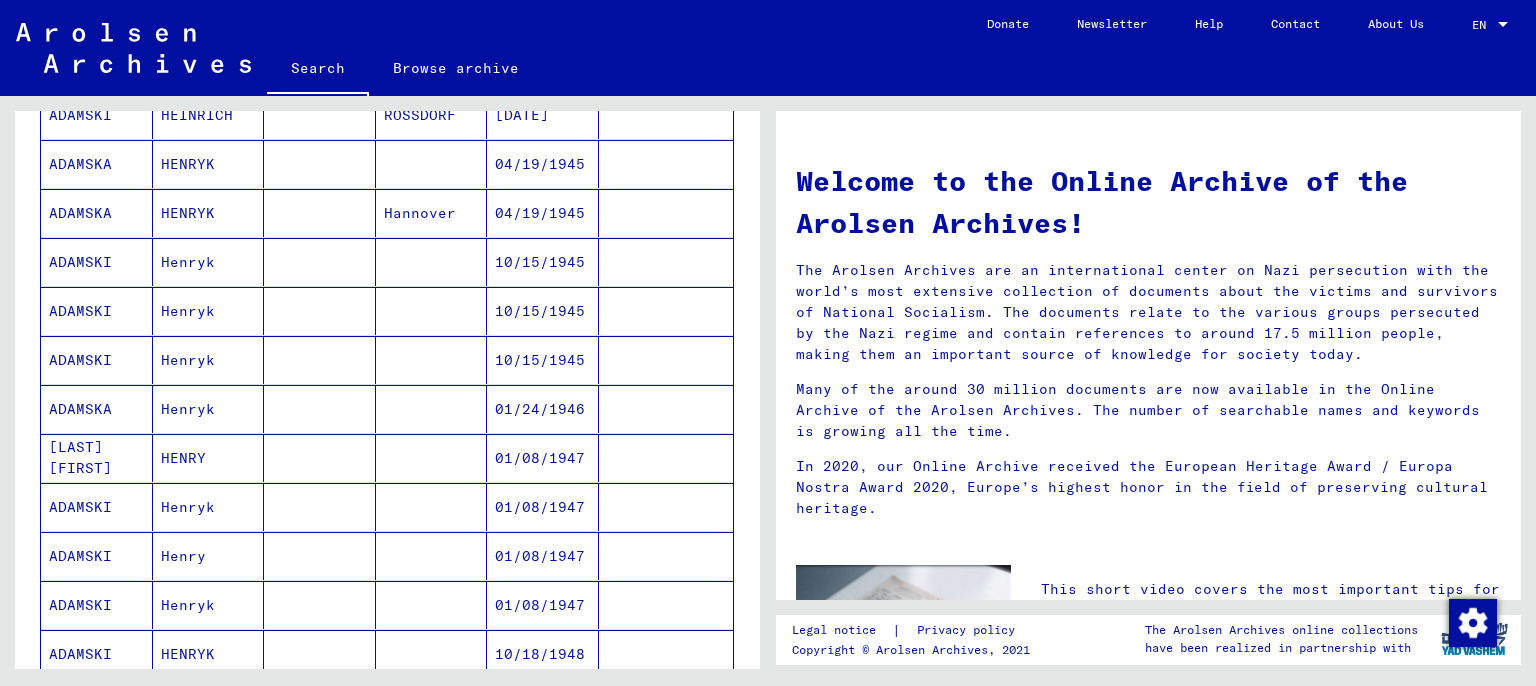 click on "01/08/1947" at bounding box center [543, 507] 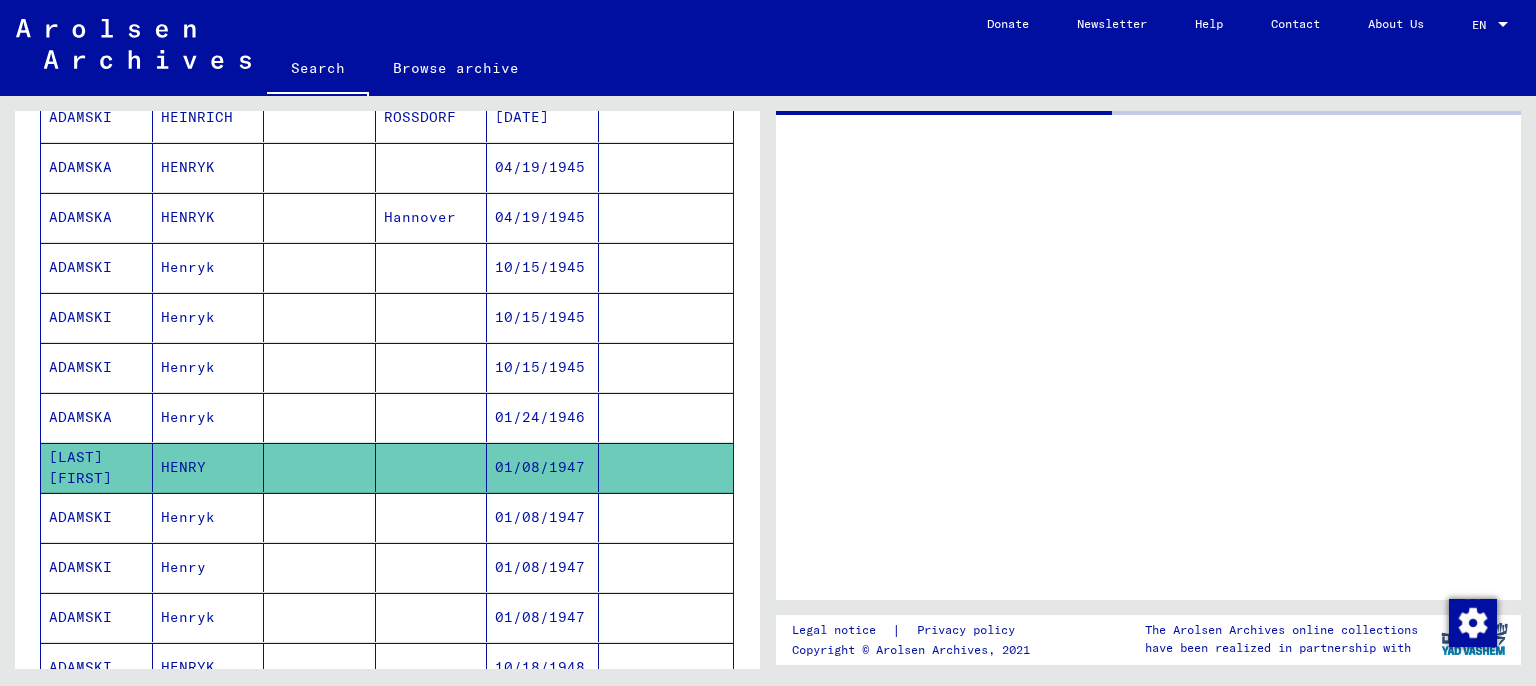 scroll, scrollTop: 414, scrollLeft: 0, axis: vertical 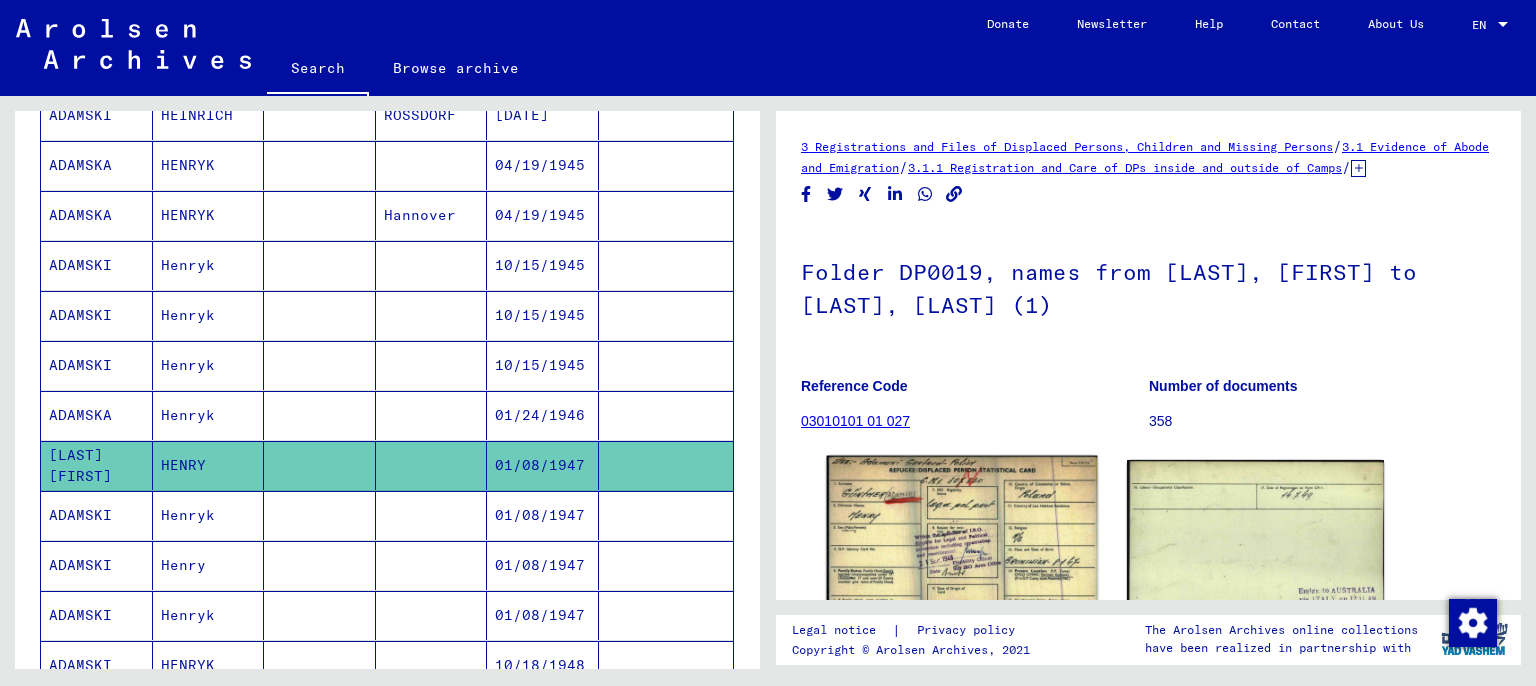 click 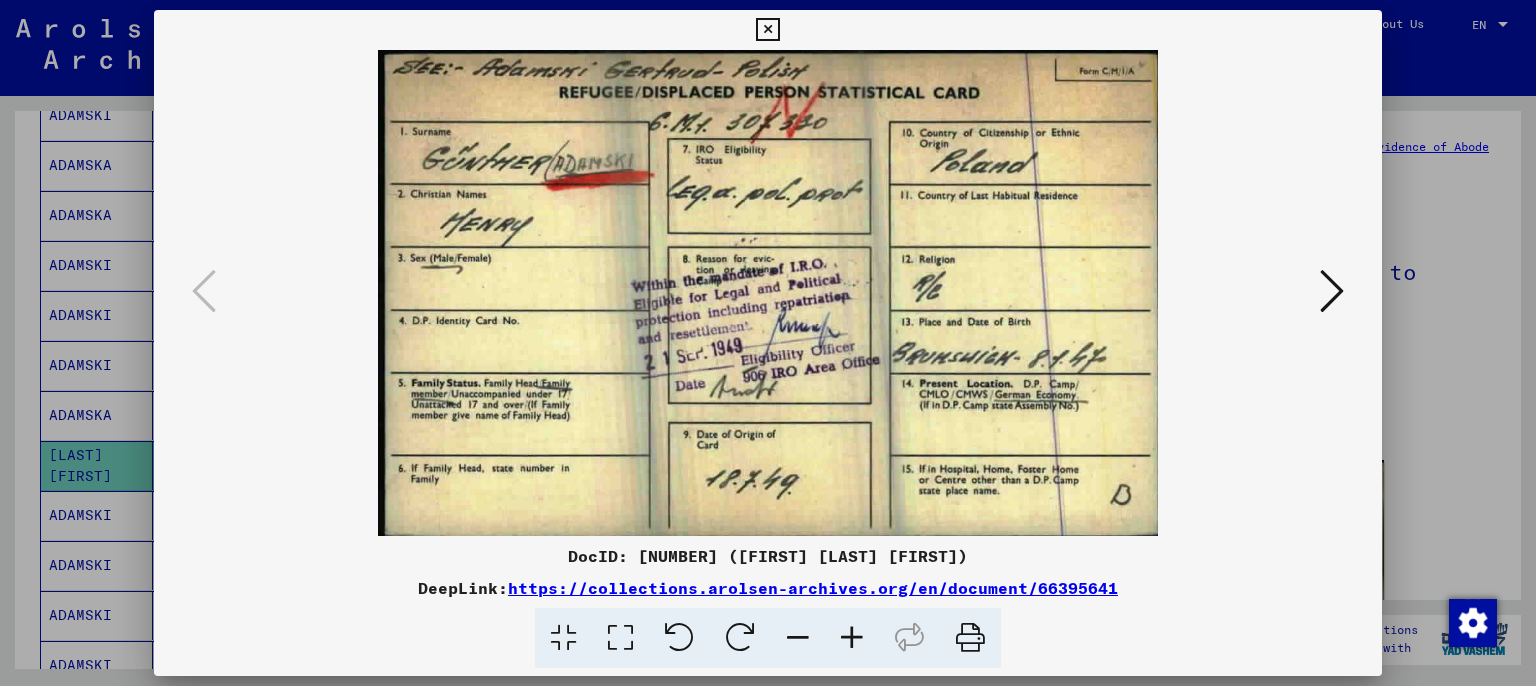 click at bounding box center [1332, 292] 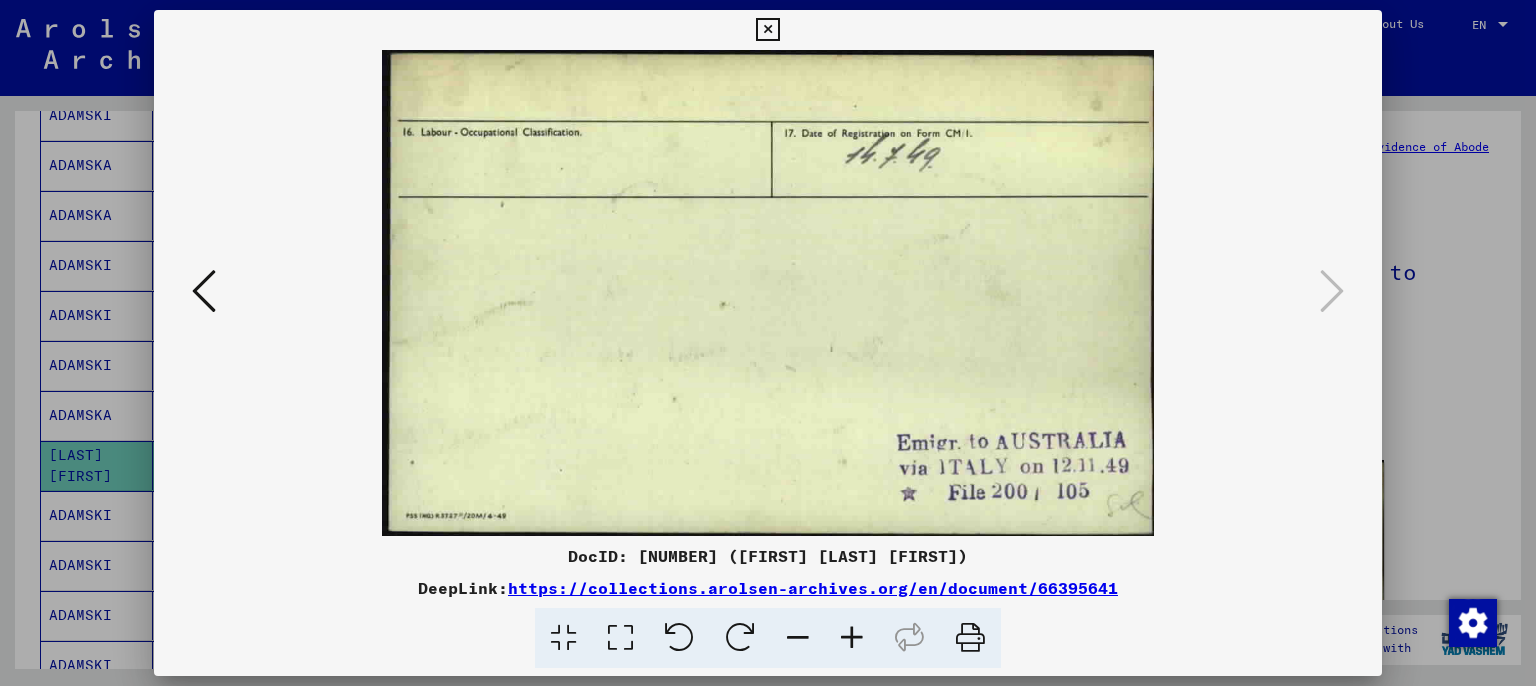 click at bounding box center [767, 30] 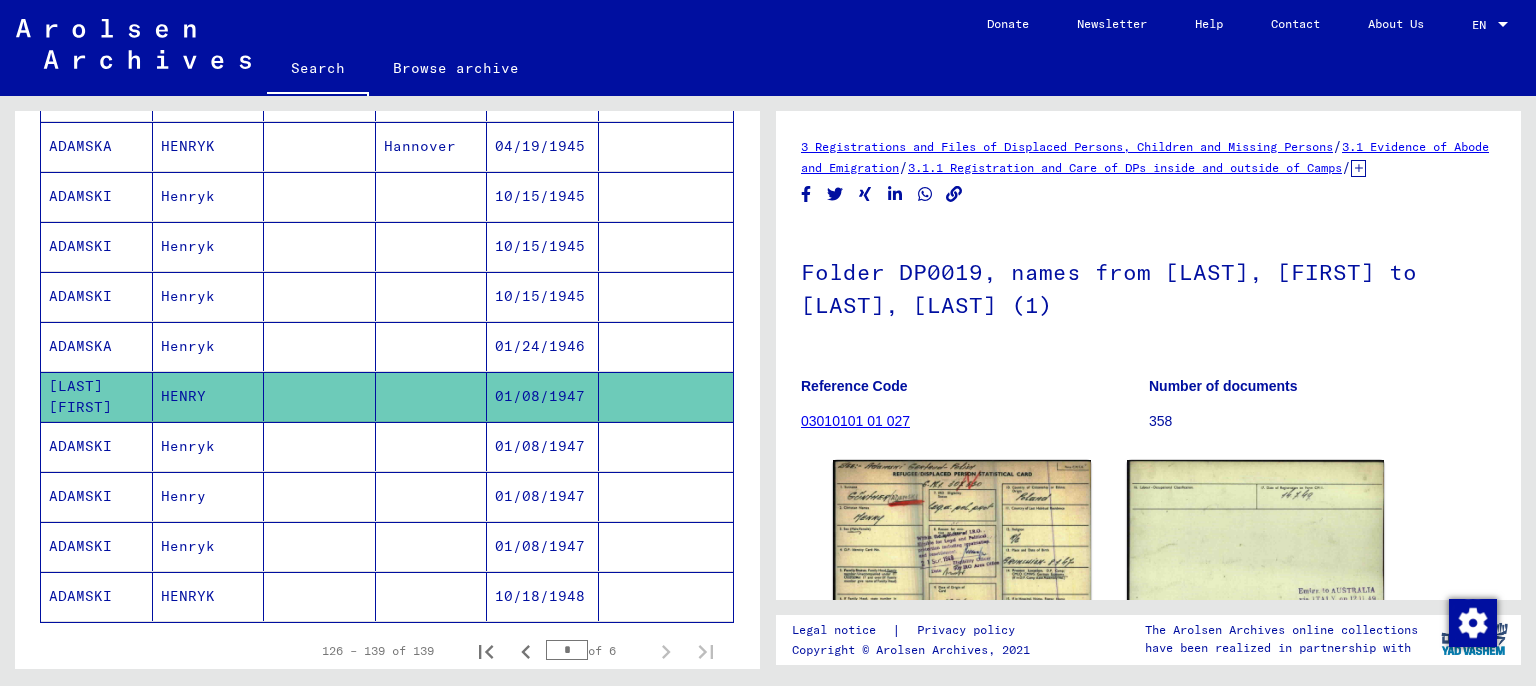 scroll, scrollTop: 525, scrollLeft: 0, axis: vertical 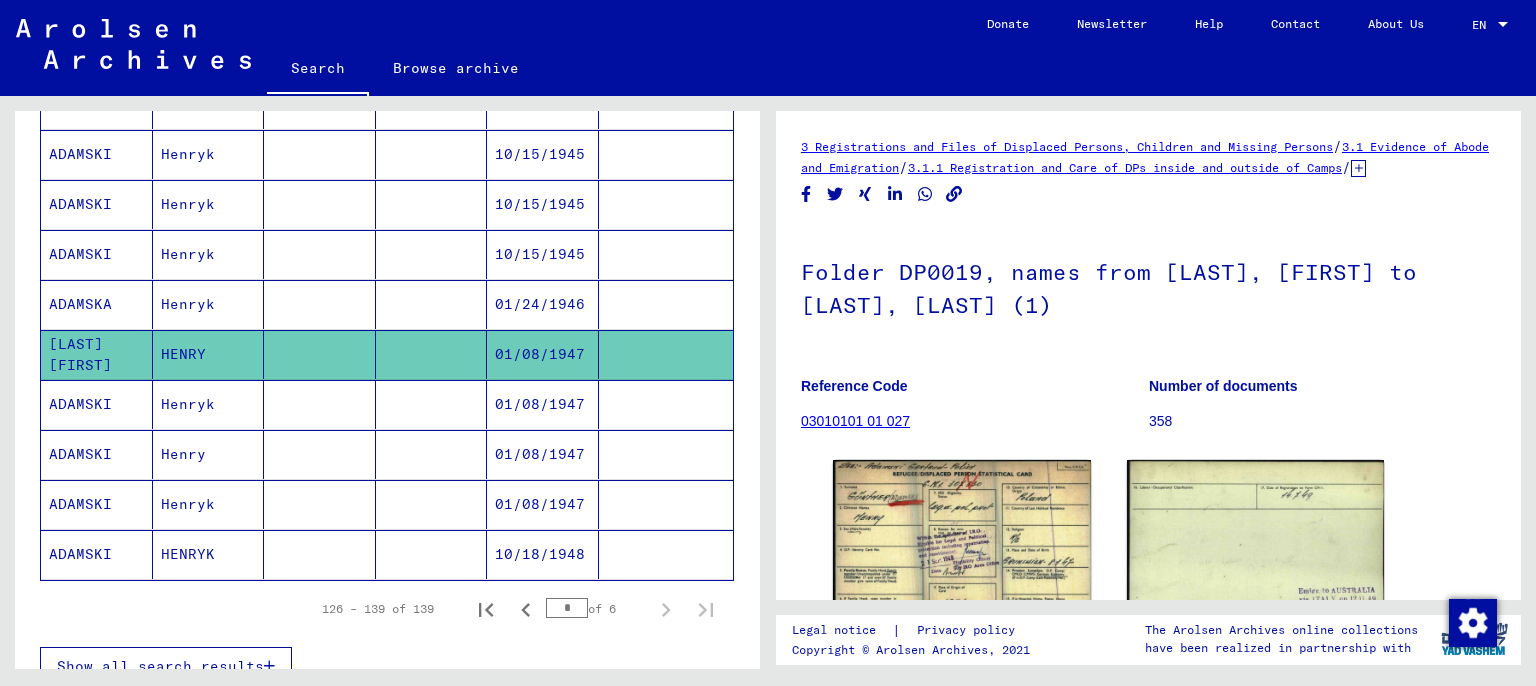 click on "01/08/1947" at bounding box center [543, 454] 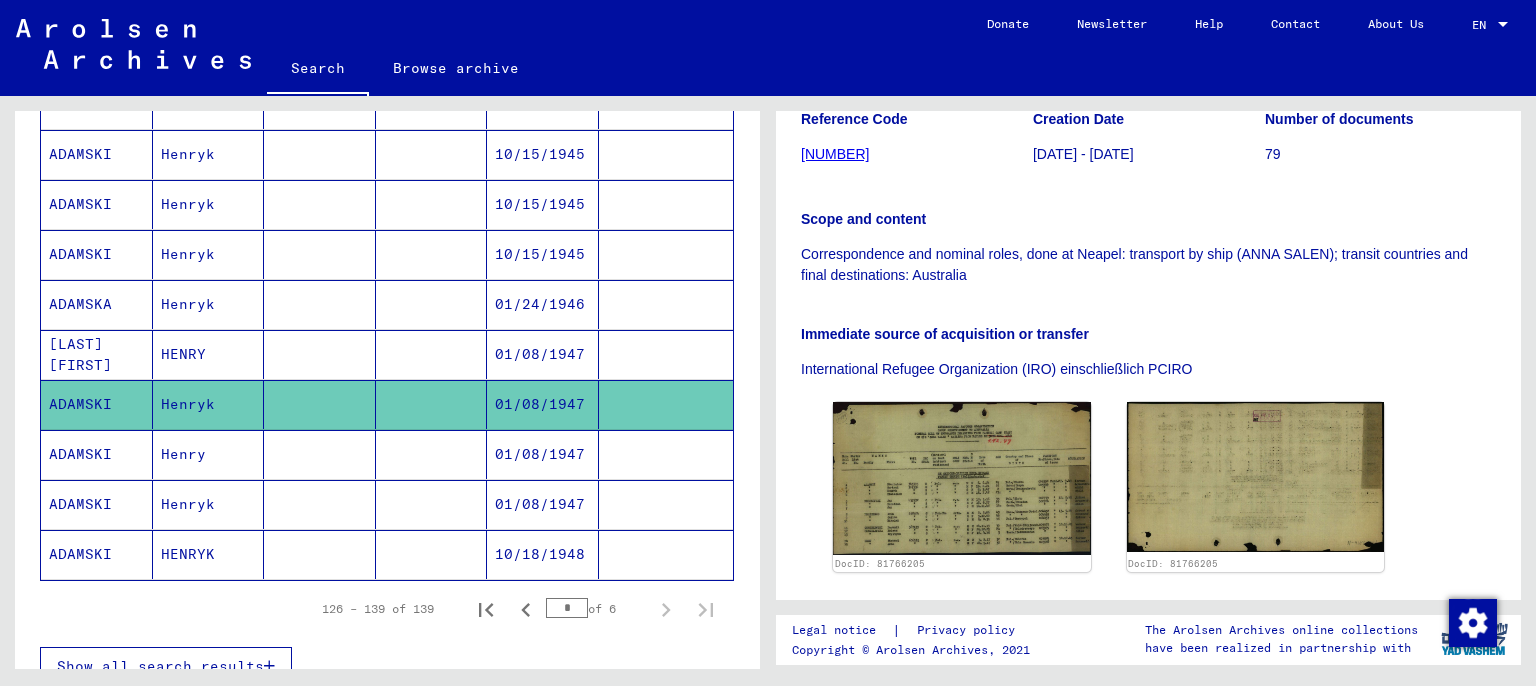 scroll, scrollTop: 331, scrollLeft: 0, axis: vertical 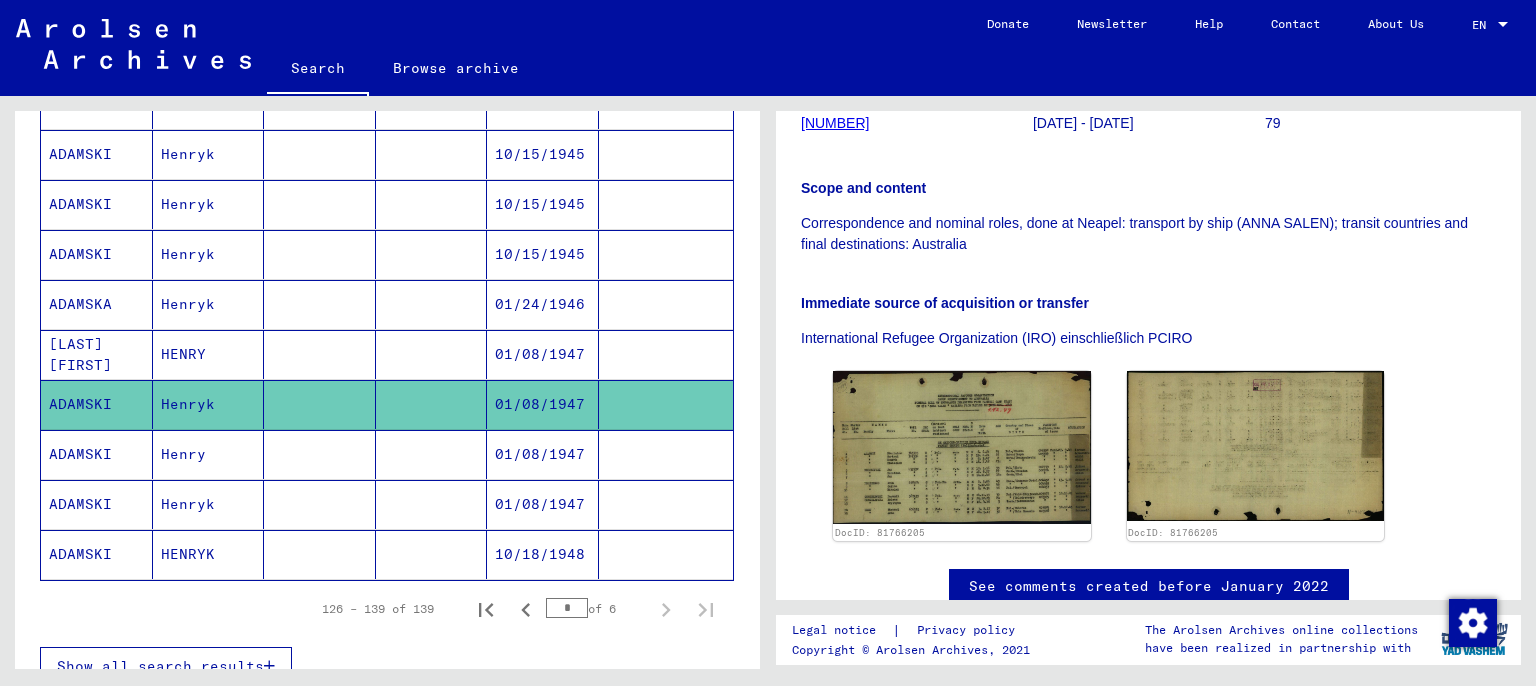 click on "01/08/1947" at bounding box center (543, 504) 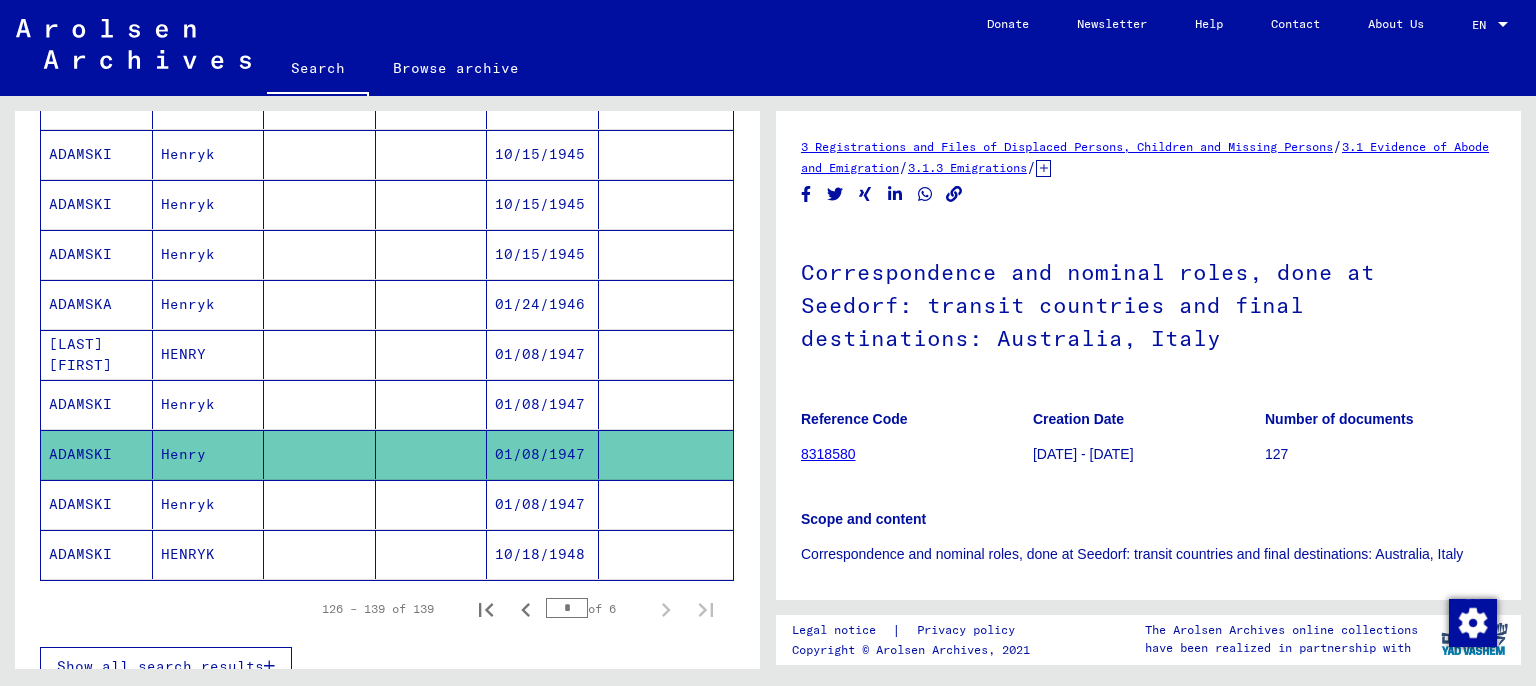 scroll, scrollTop: 331, scrollLeft: 0, axis: vertical 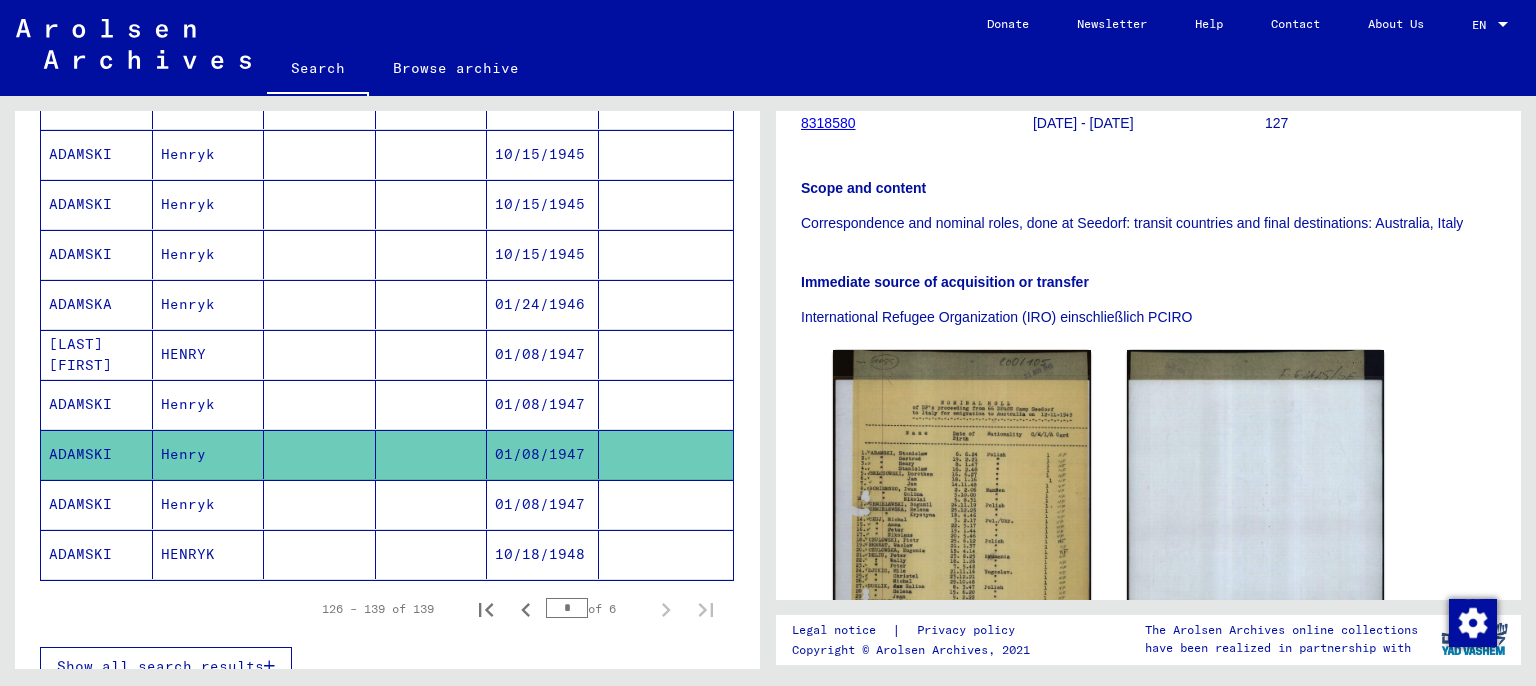 click on "01/08/1947" at bounding box center (543, 554) 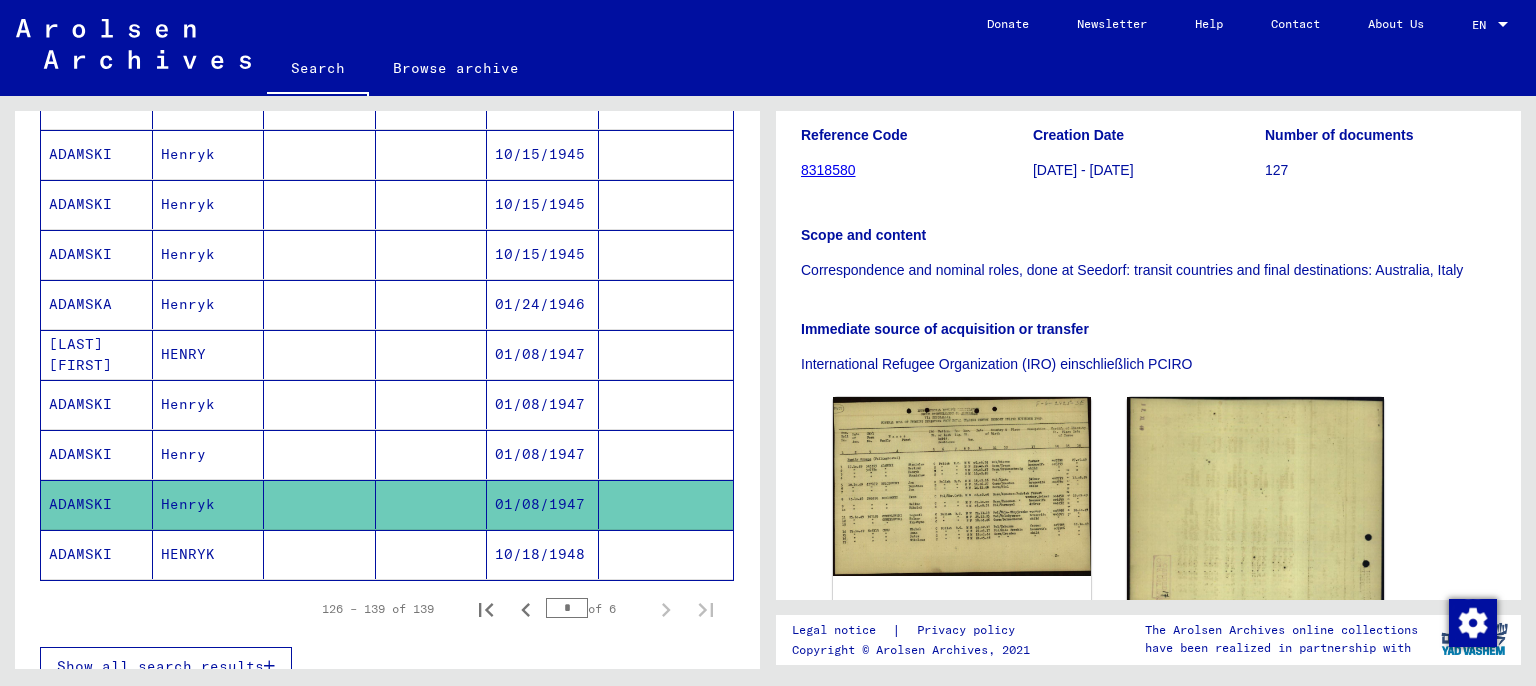 scroll, scrollTop: 331, scrollLeft: 0, axis: vertical 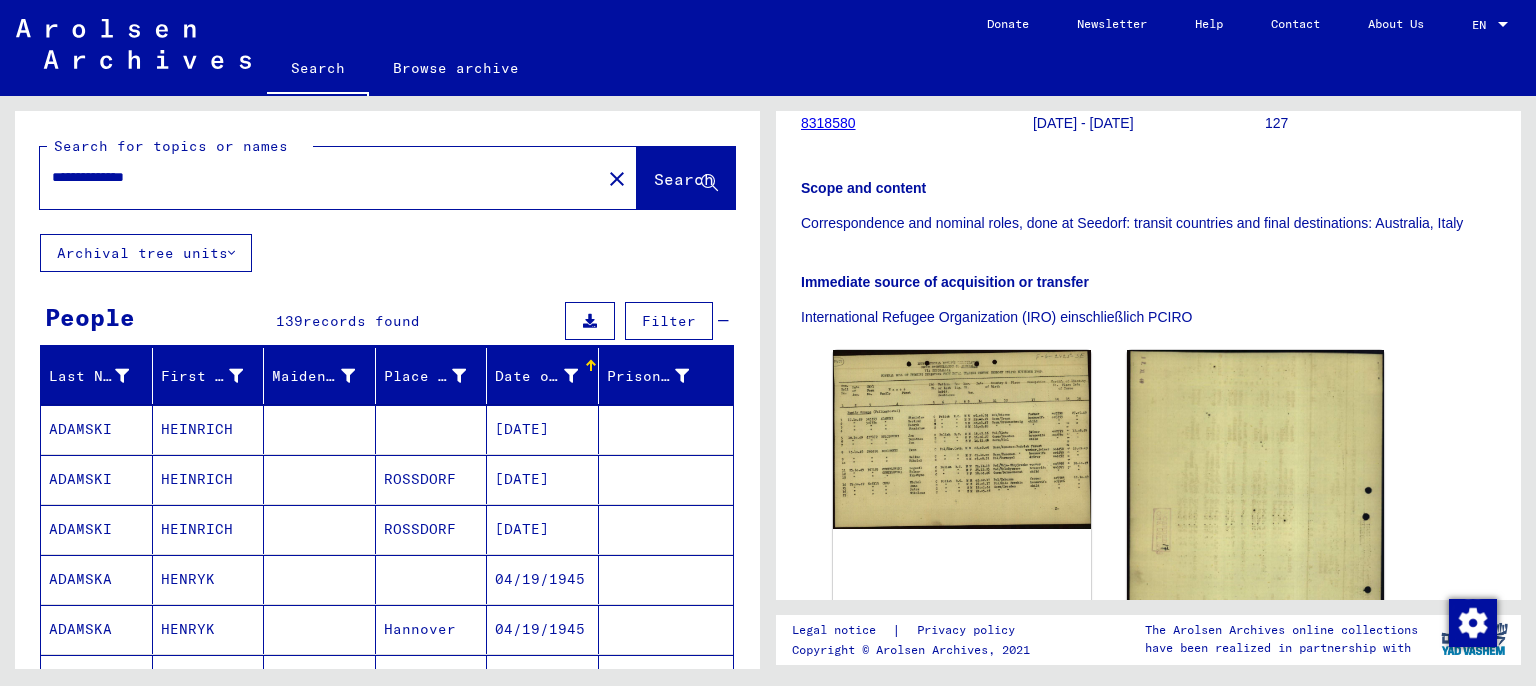 click on "**********" at bounding box center (320, 177) 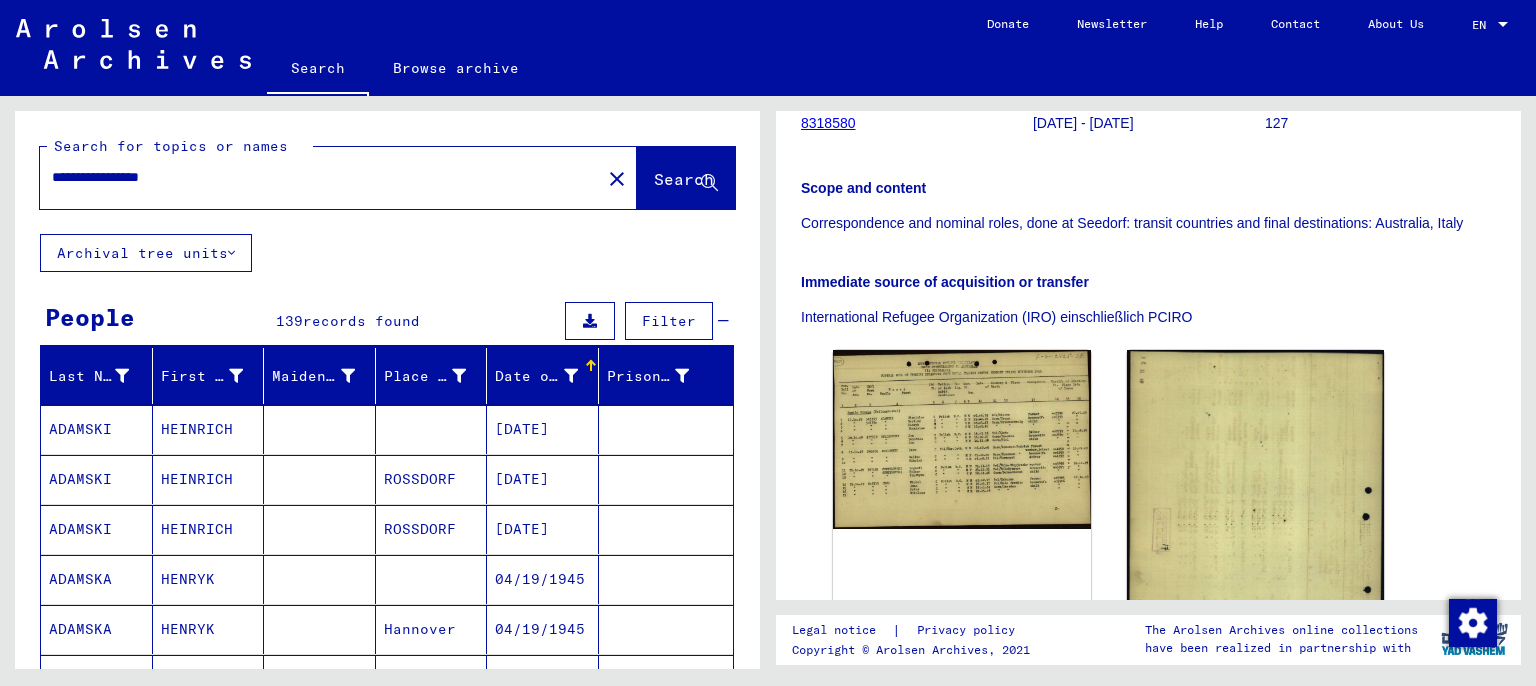 type on "**********" 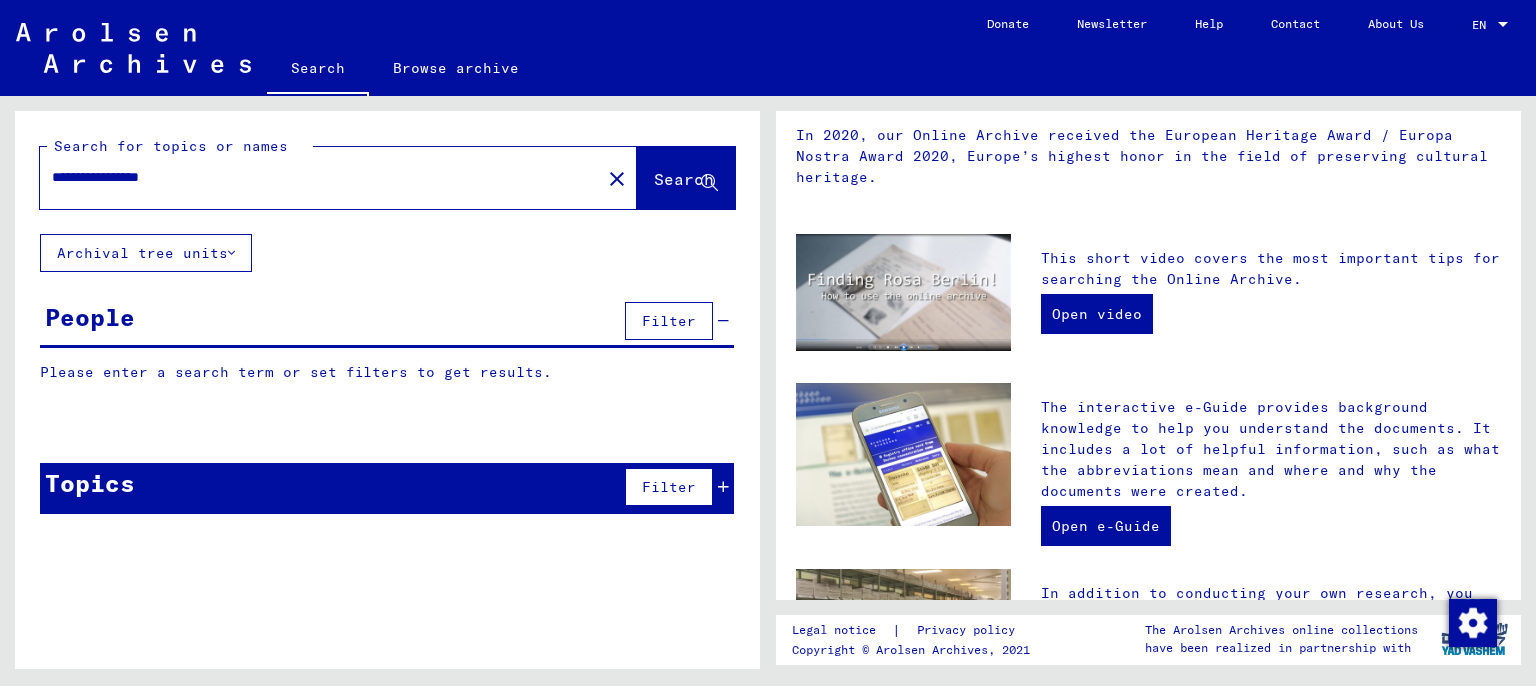 scroll, scrollTop: 0, scrollLeft: 0, axis: both 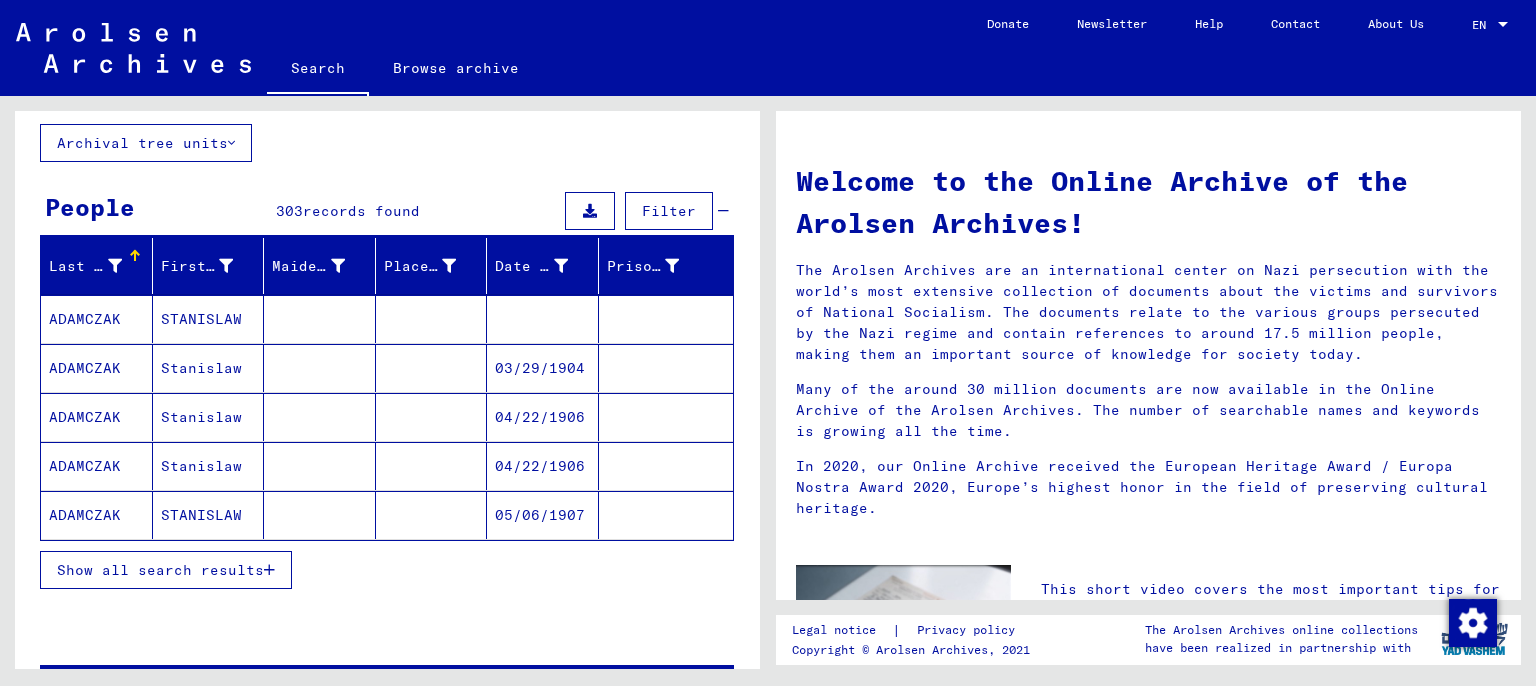 click on "Show all search results" at bounding box center [160, 570] 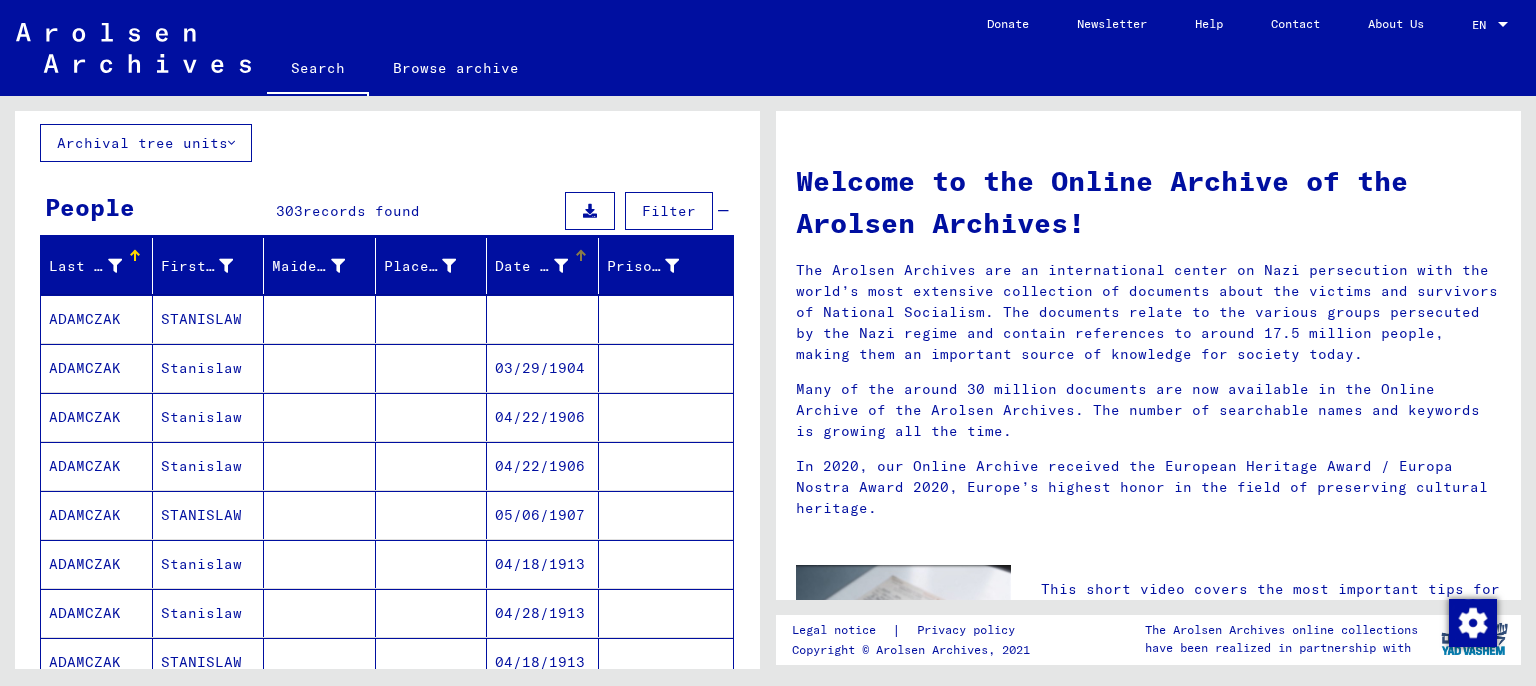 click on "Date of Birth" at bounding box center [531, 266] 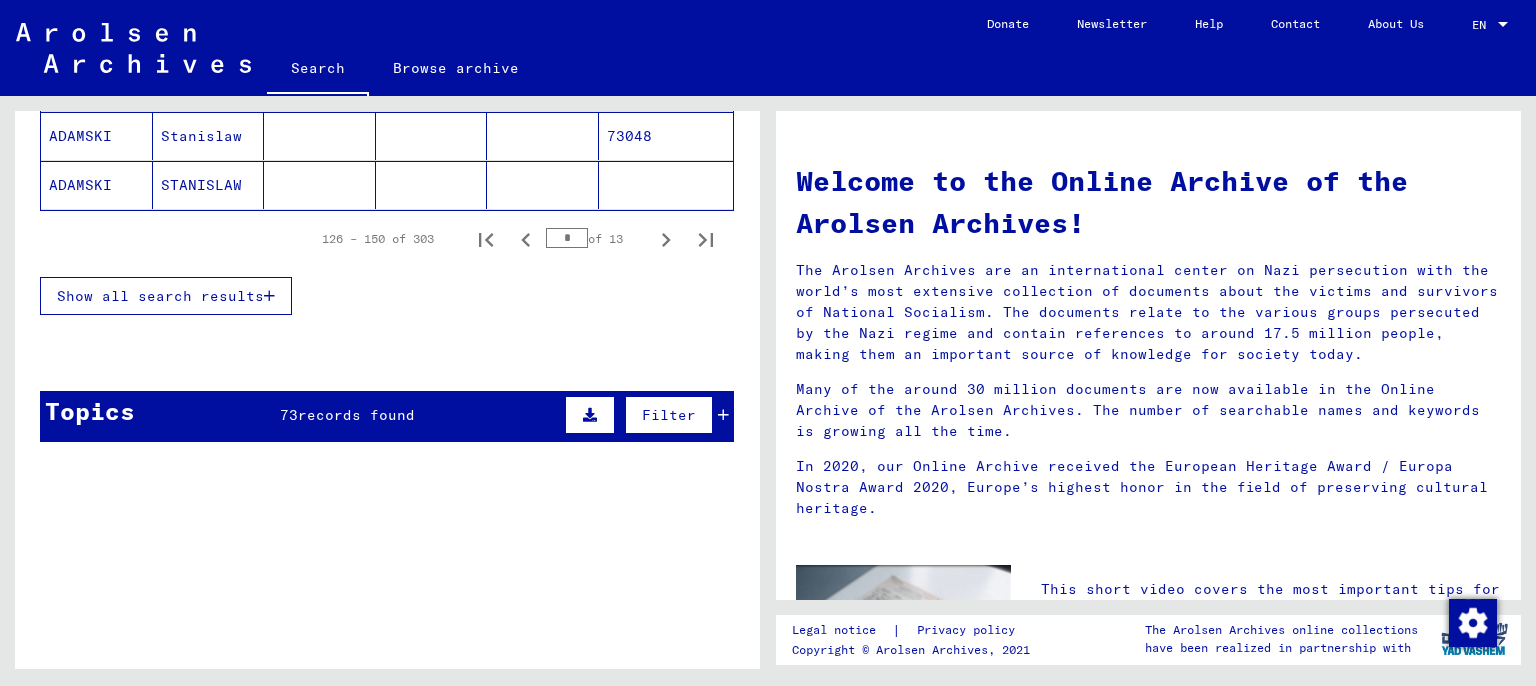 scroll, scrollTop: 304, scrollLeft: 0, axis: vertical 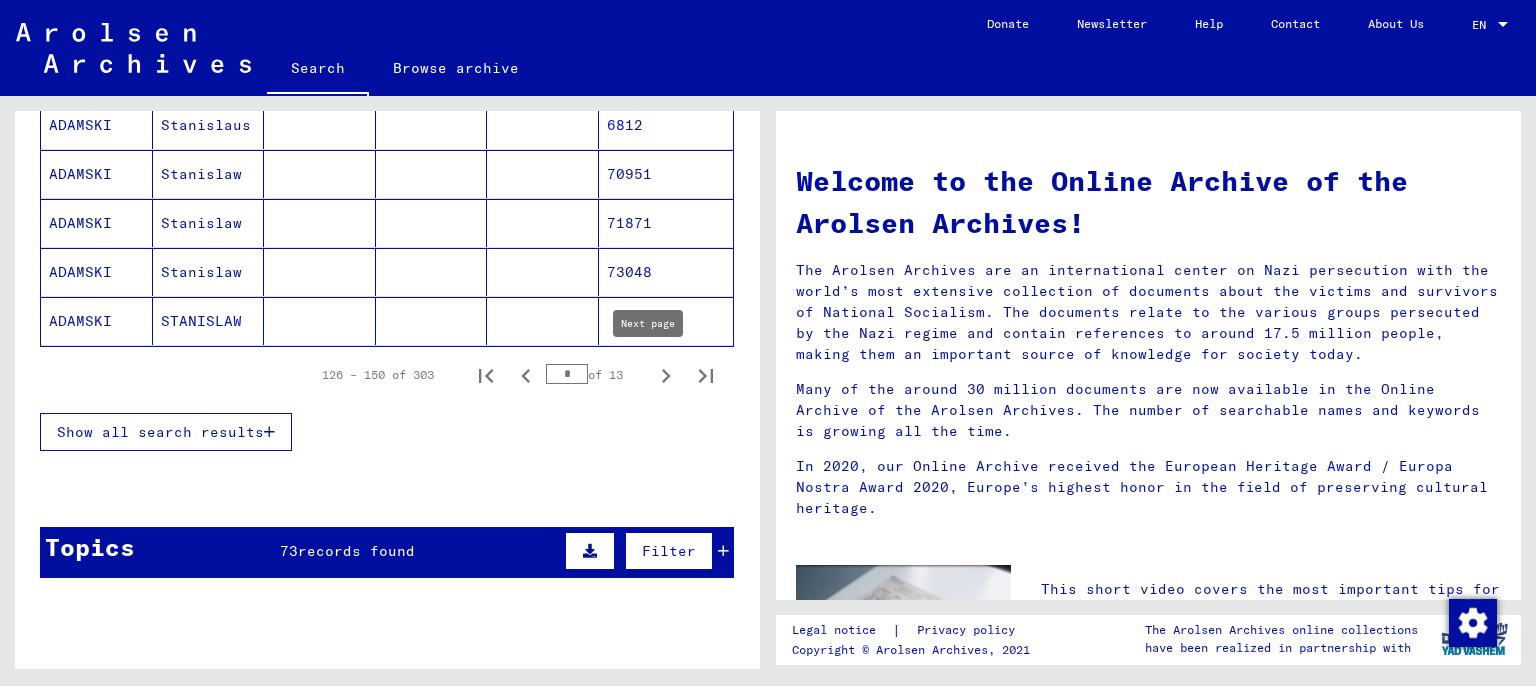 click 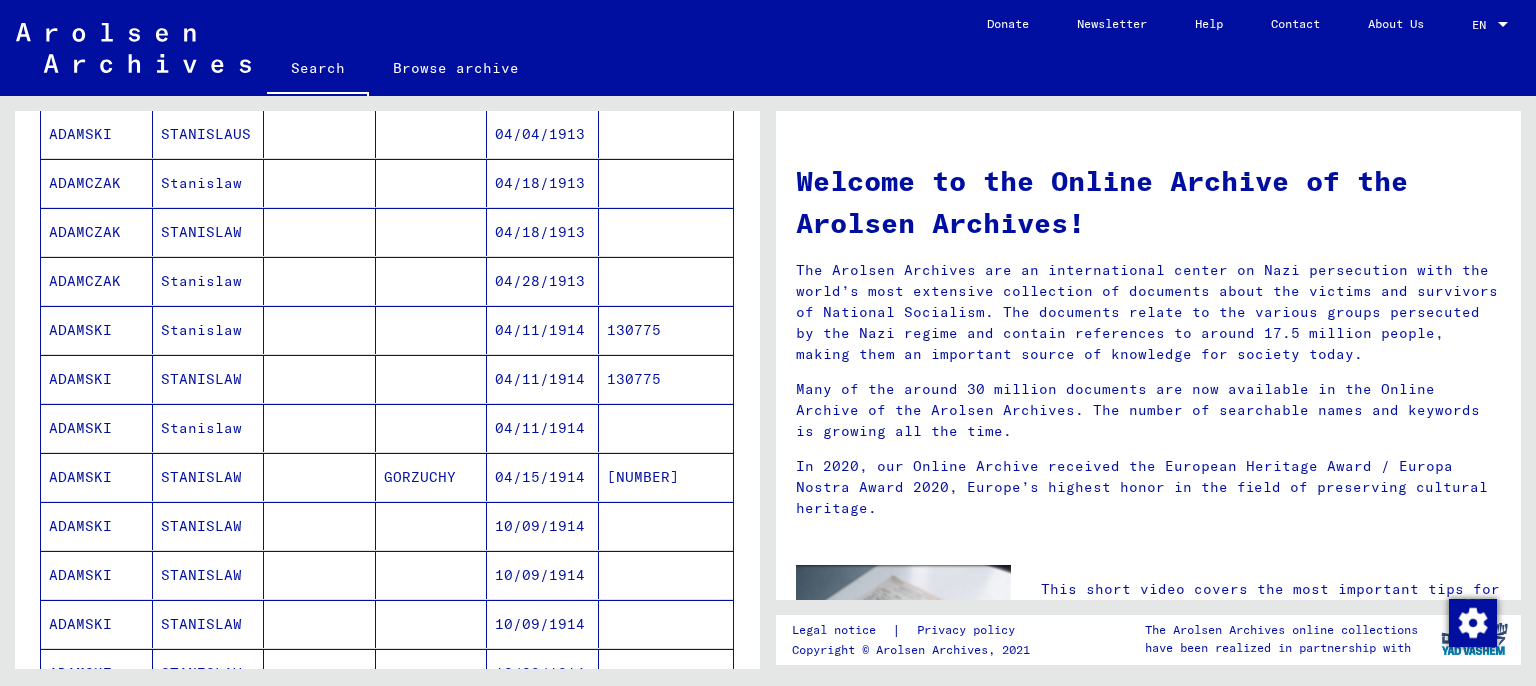 scroll, scrollTop: 1077, scrollLeft: 0, axis: vertical 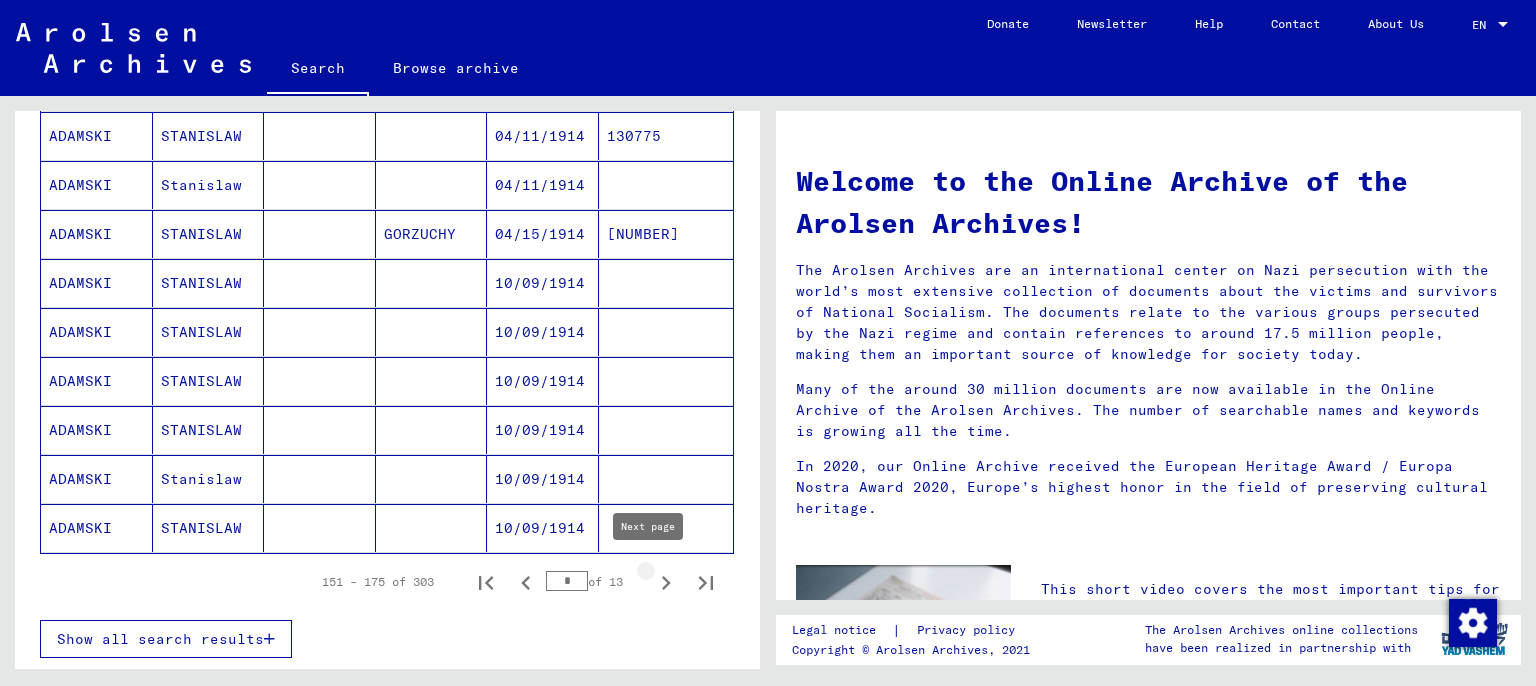 click 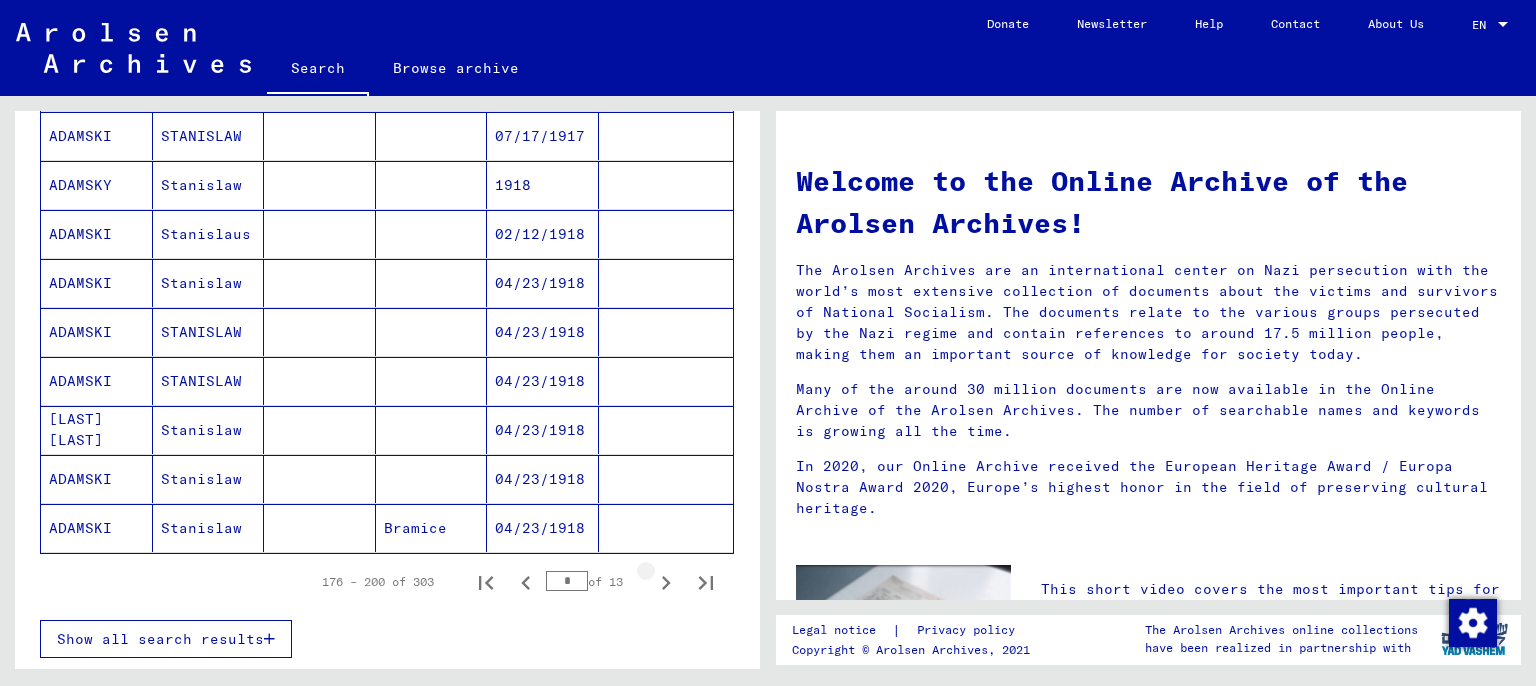 click 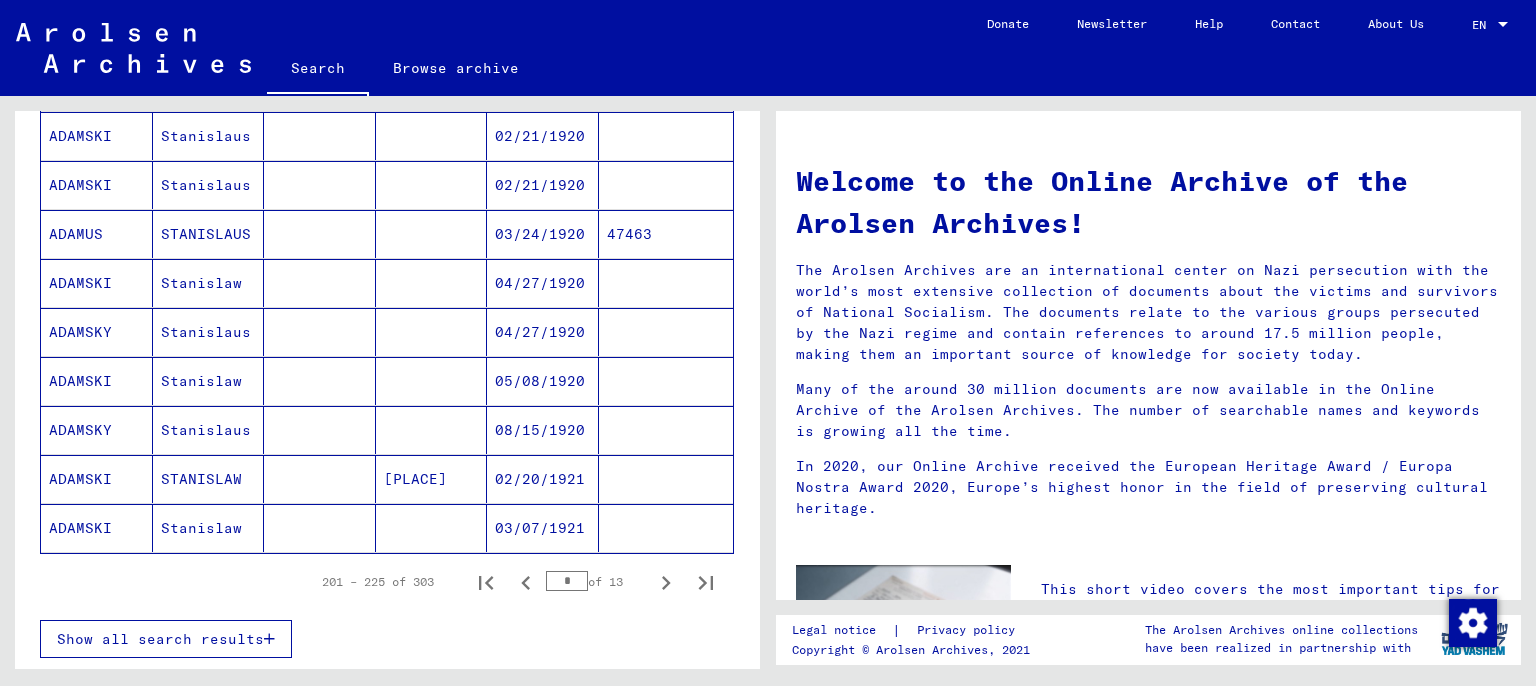 click 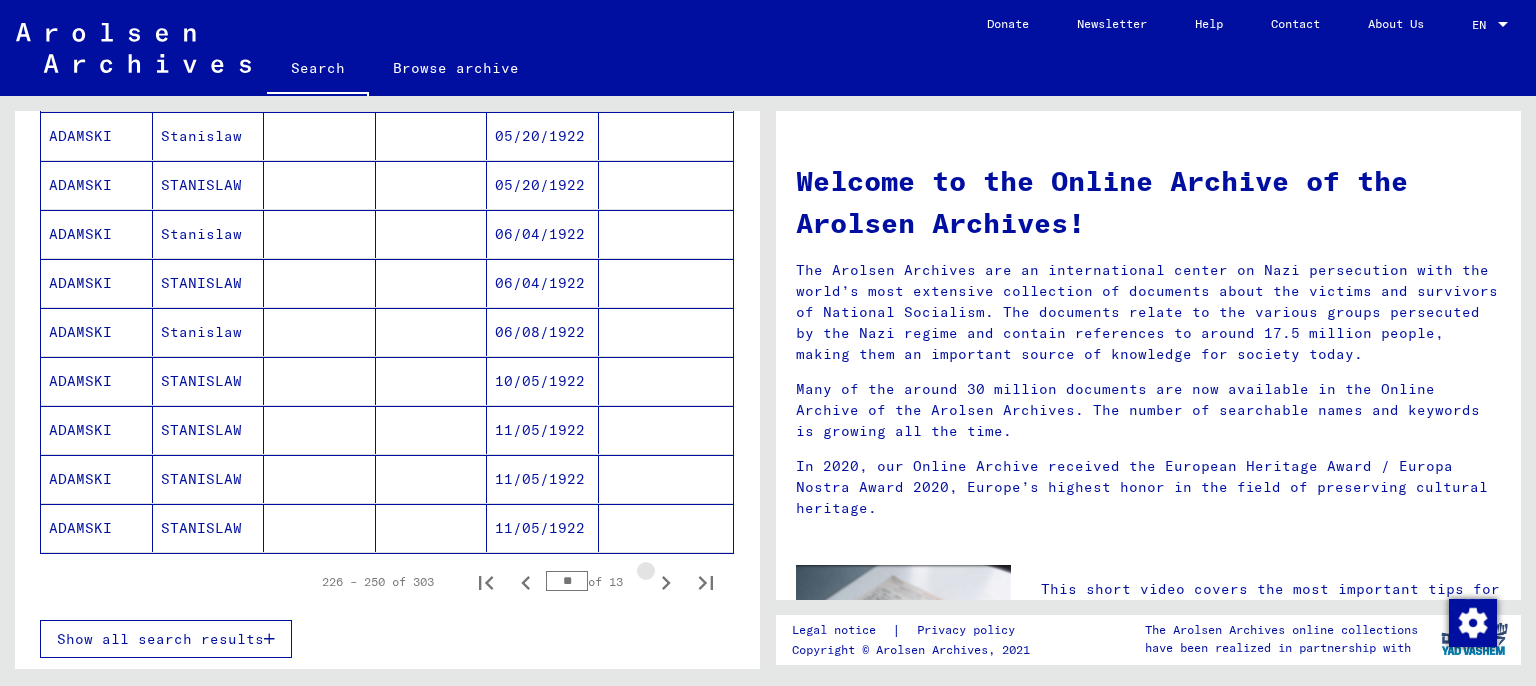 click 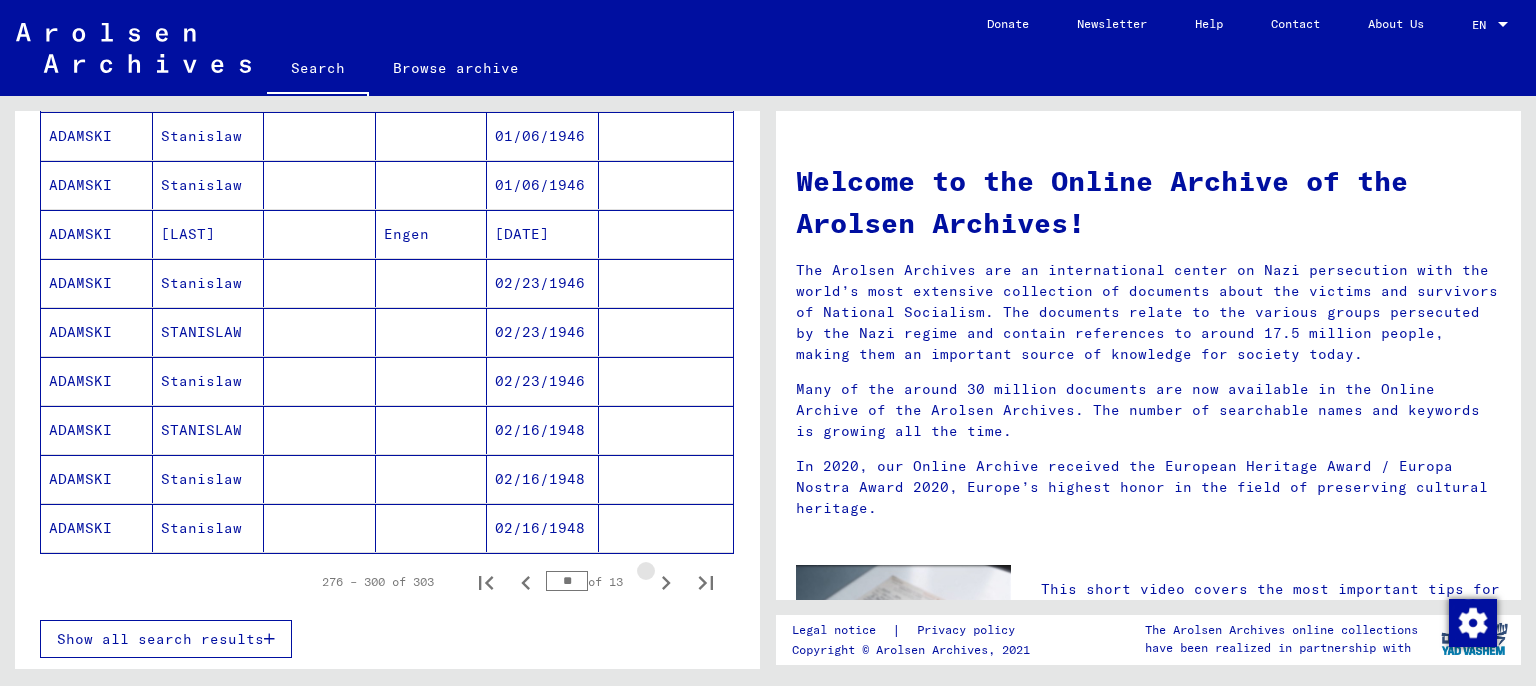 click 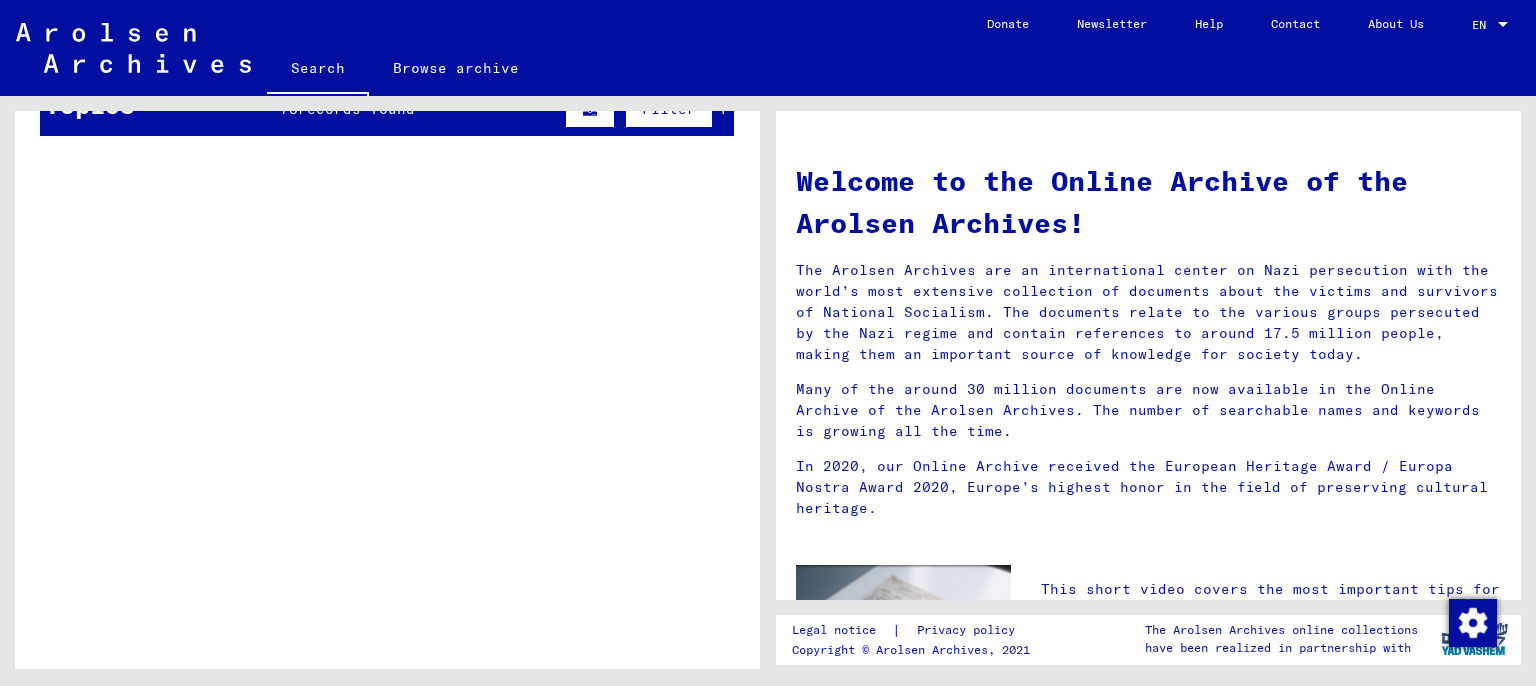 click on "Incarceration Documents / Camps and Ghettos / Stutthof Concentration Camp / Individual Documents Stutthof / Personal Files - Stutthof Concentration Camp / Files with names from AANDAL" at bounding box center (429, 570) 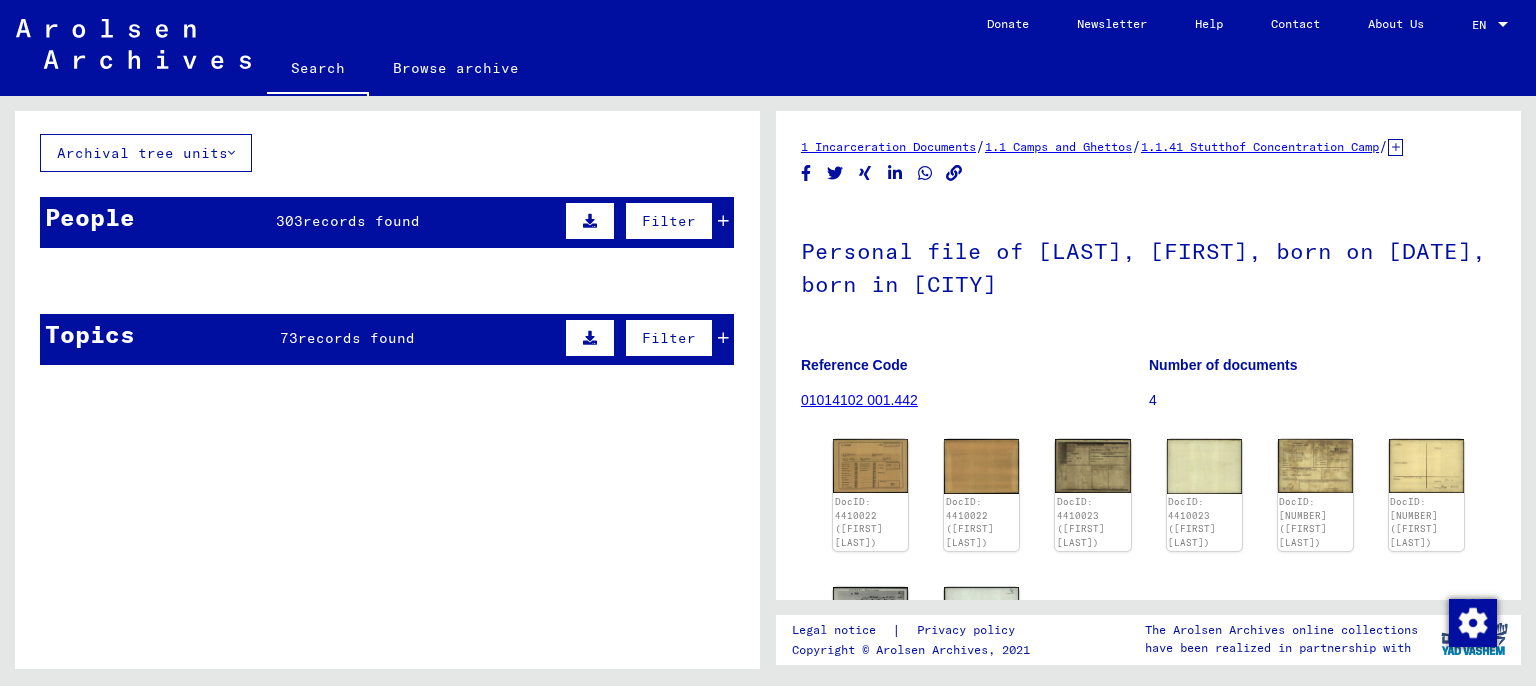 scroll, scrollTop: 0, scrollLeft: 0, axis: both 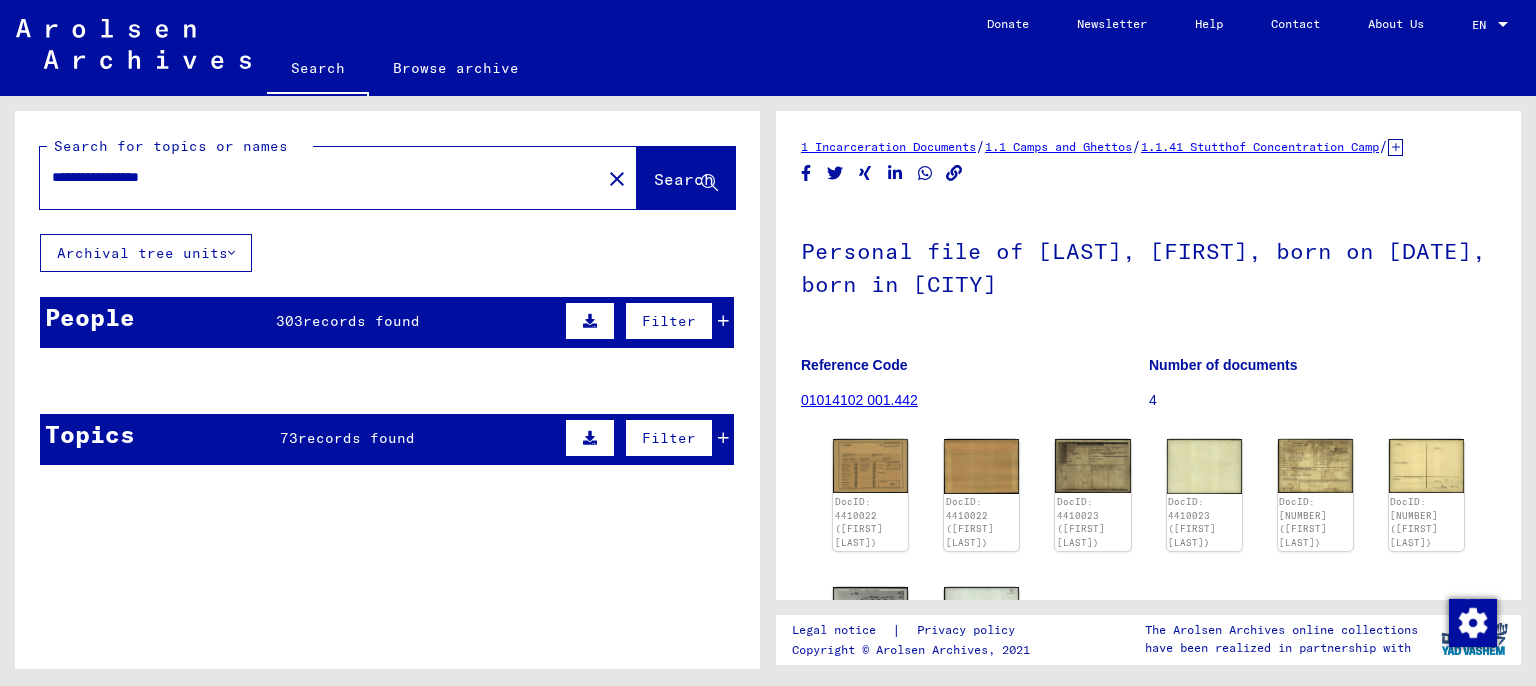 click on "records found" at bounding box center (361, 321) 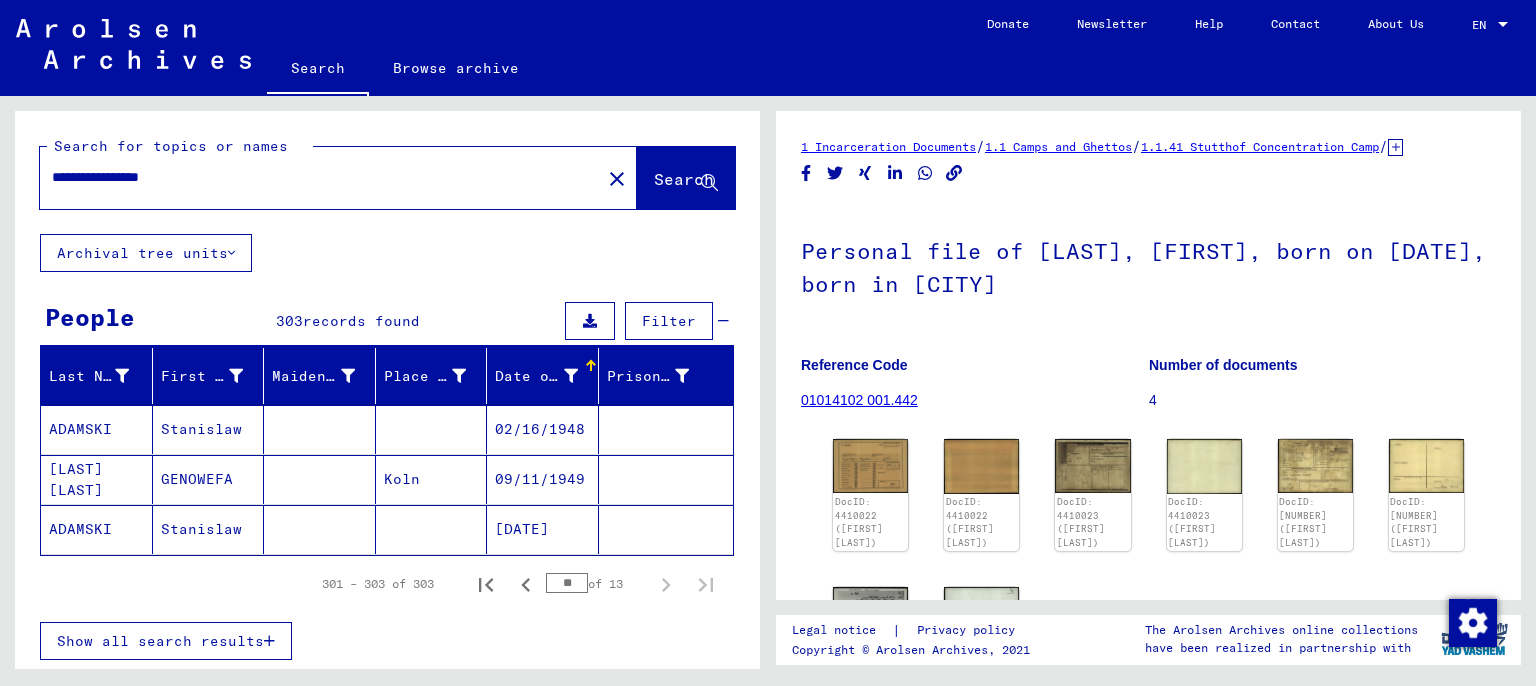 click on "02/16/1948" at bounding box center [543, 479] 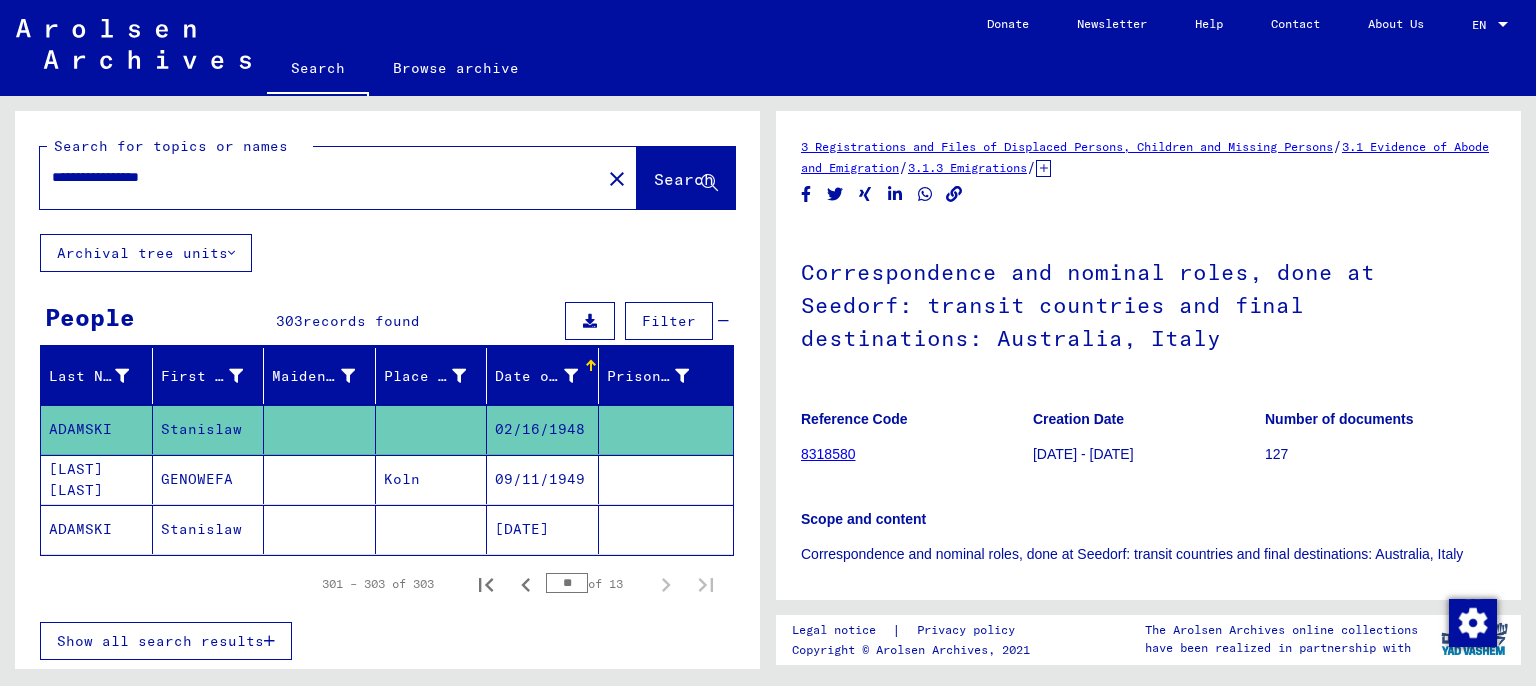 scroll, scrollTop: 331, scrollLeft: 0, axis: vertical 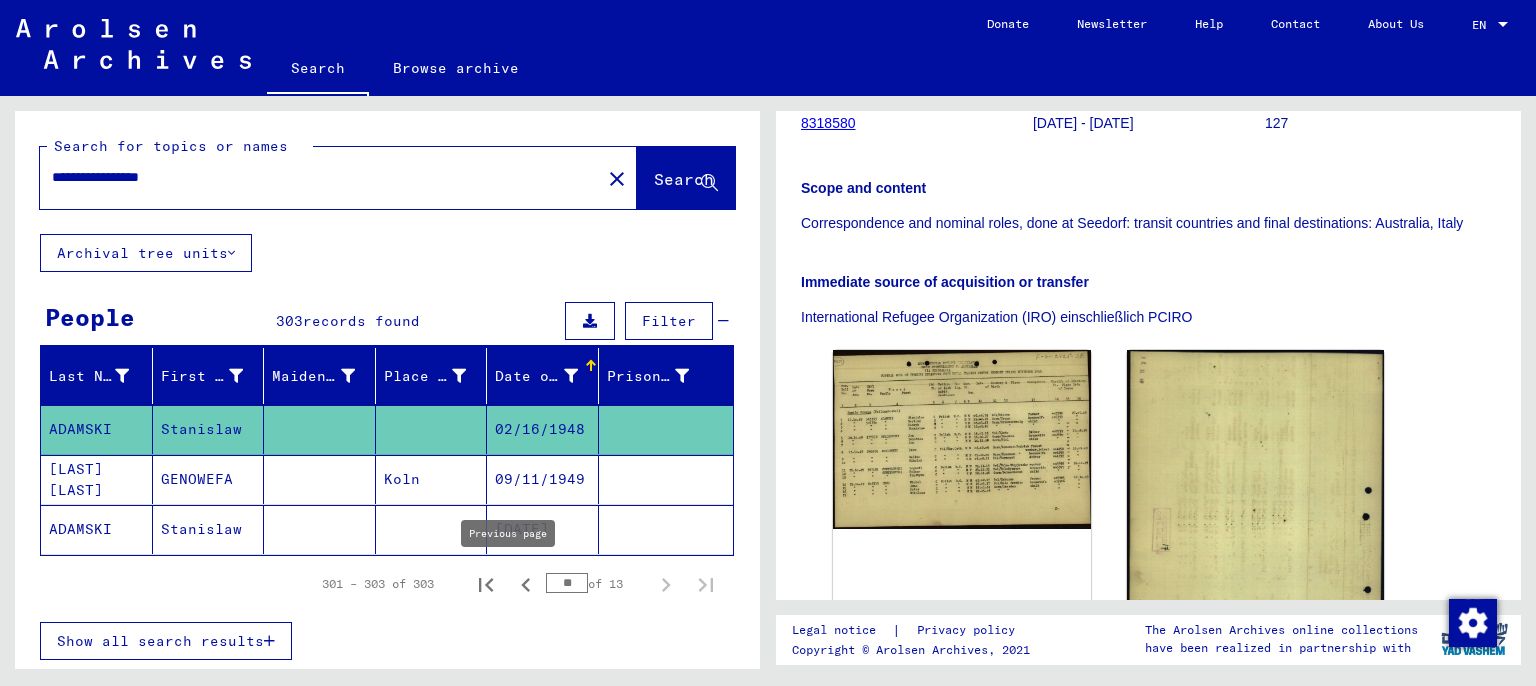 click 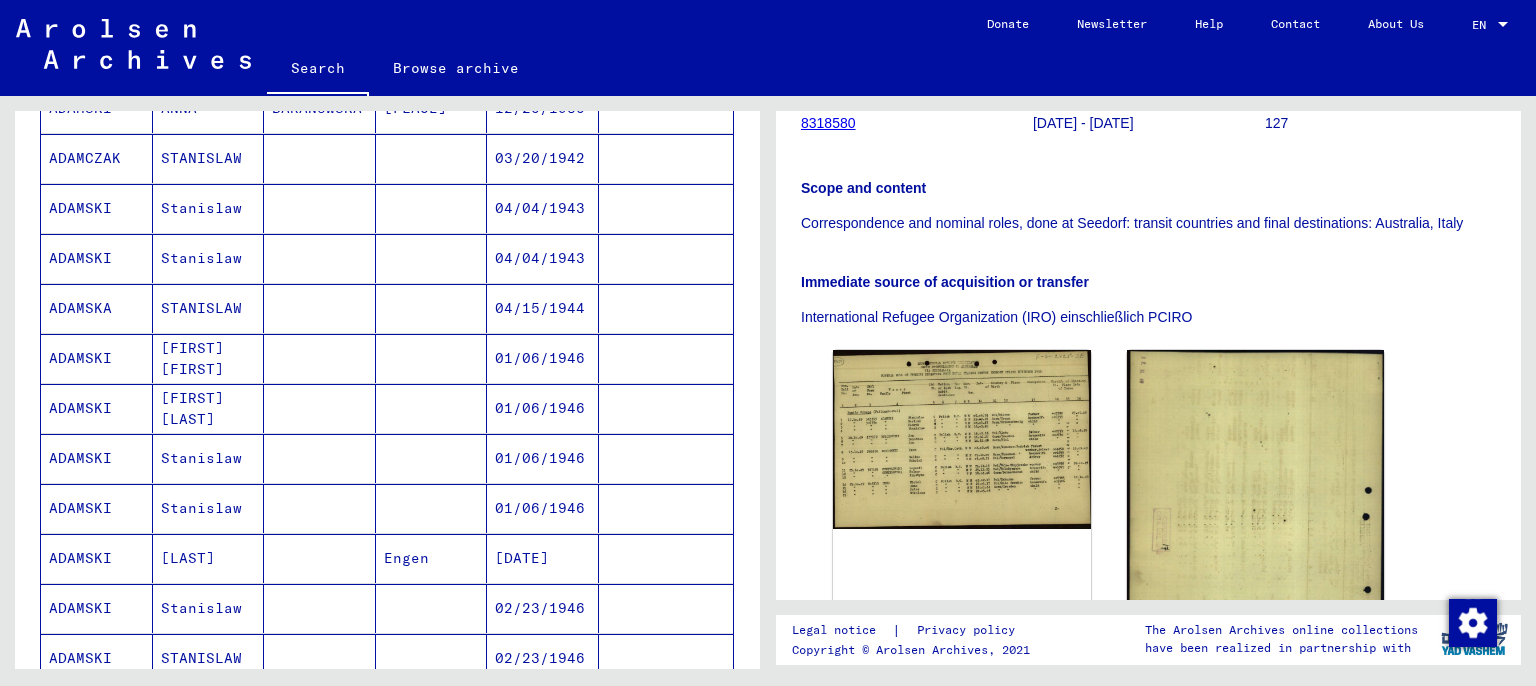 scroll, scrollTop: 1104, scrollLeft: 0, axis: vertical 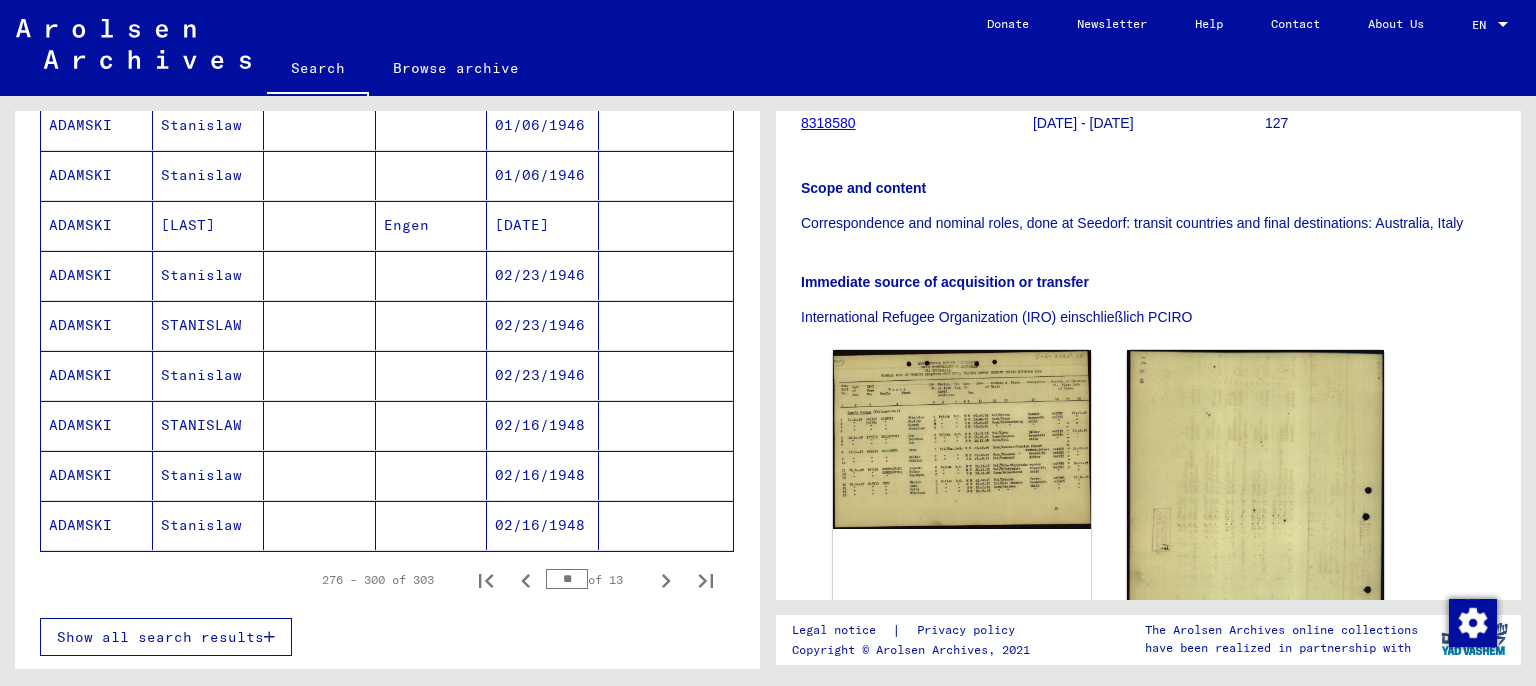 click on "02/16/1948" at bounding box center [543, 475] 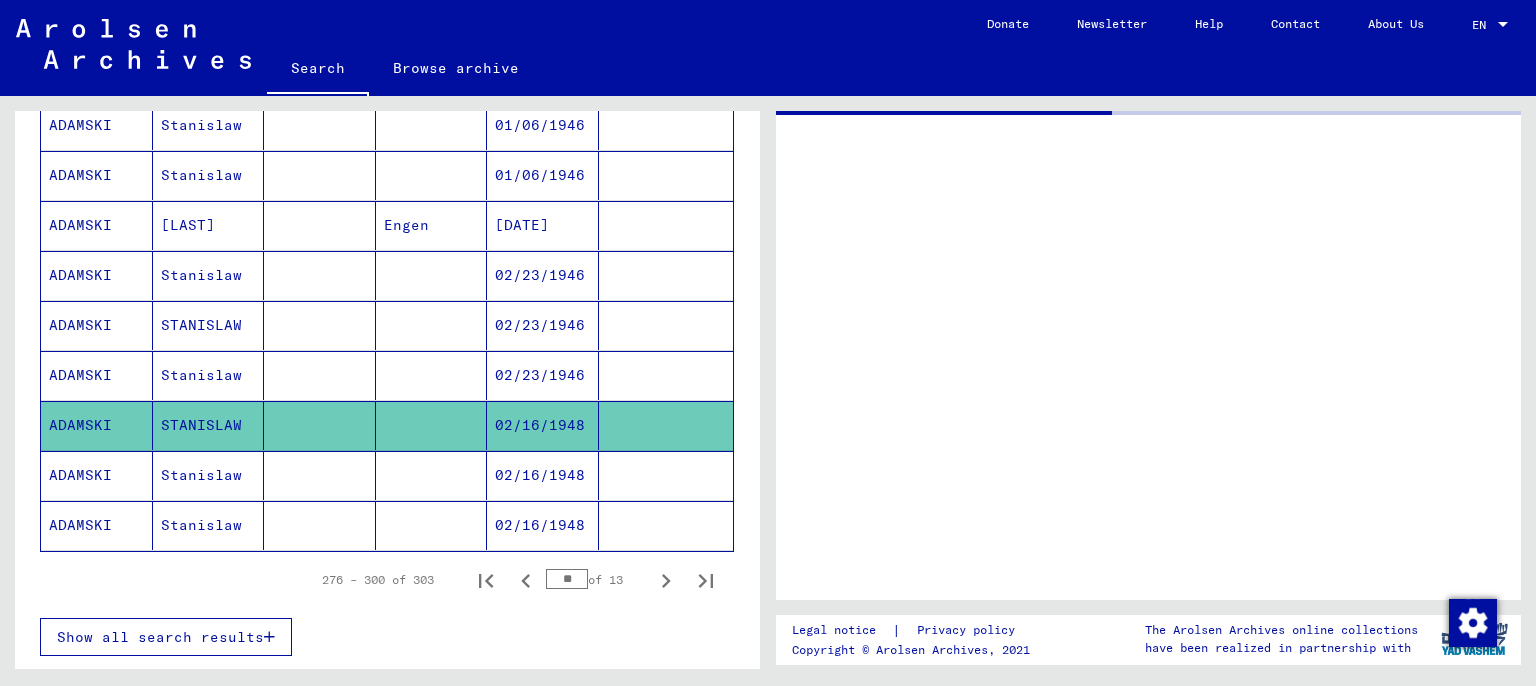 scroll, scrollTop: 0, scrollLeft: 0, axis: both 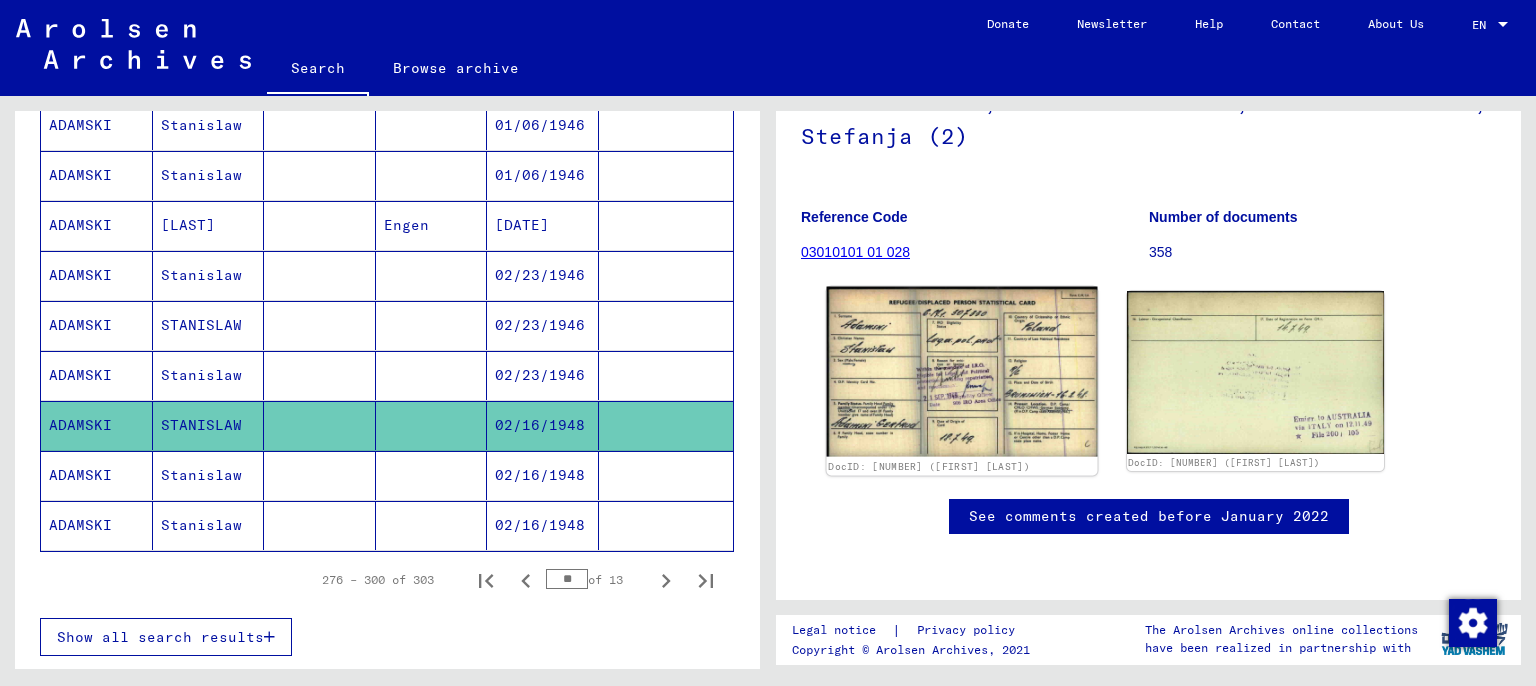 click 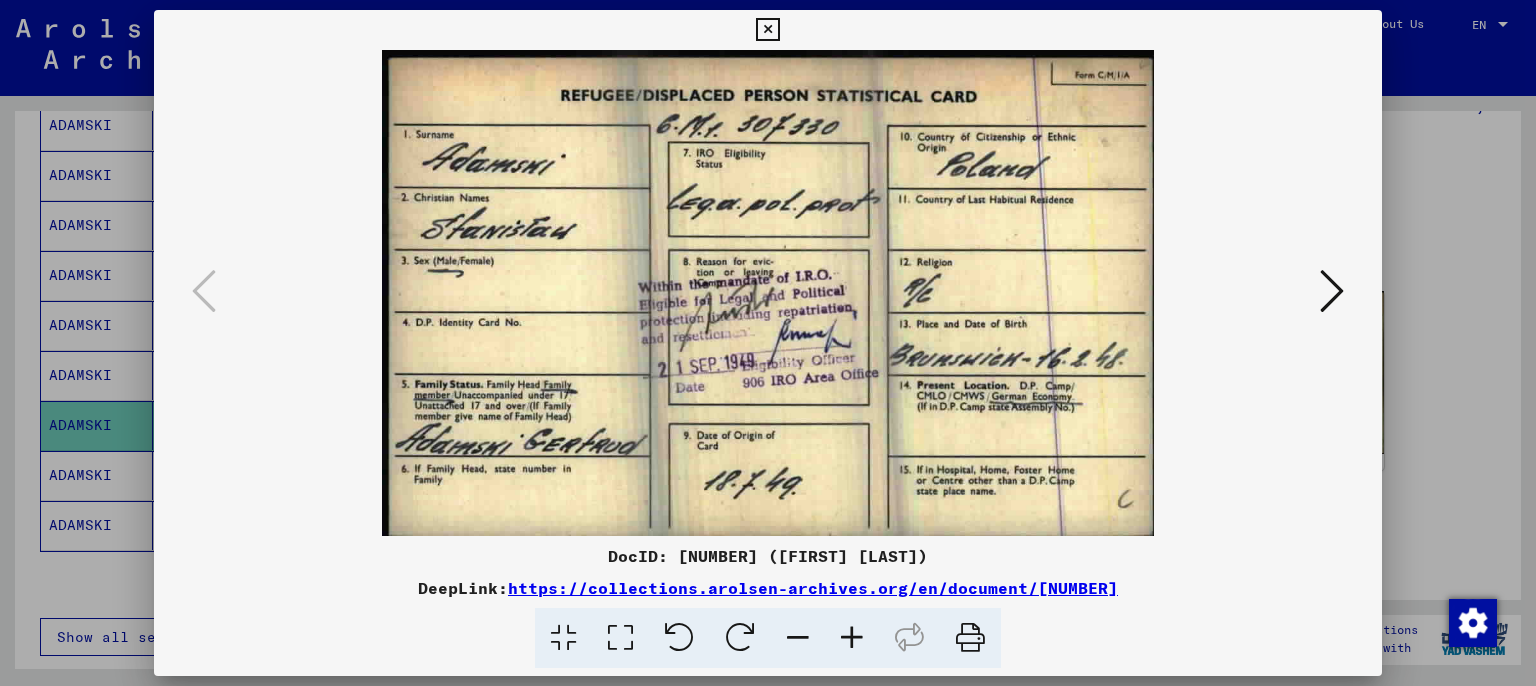 scroll, scrollTop: 215, scrollLeft: 0, axis: vertical 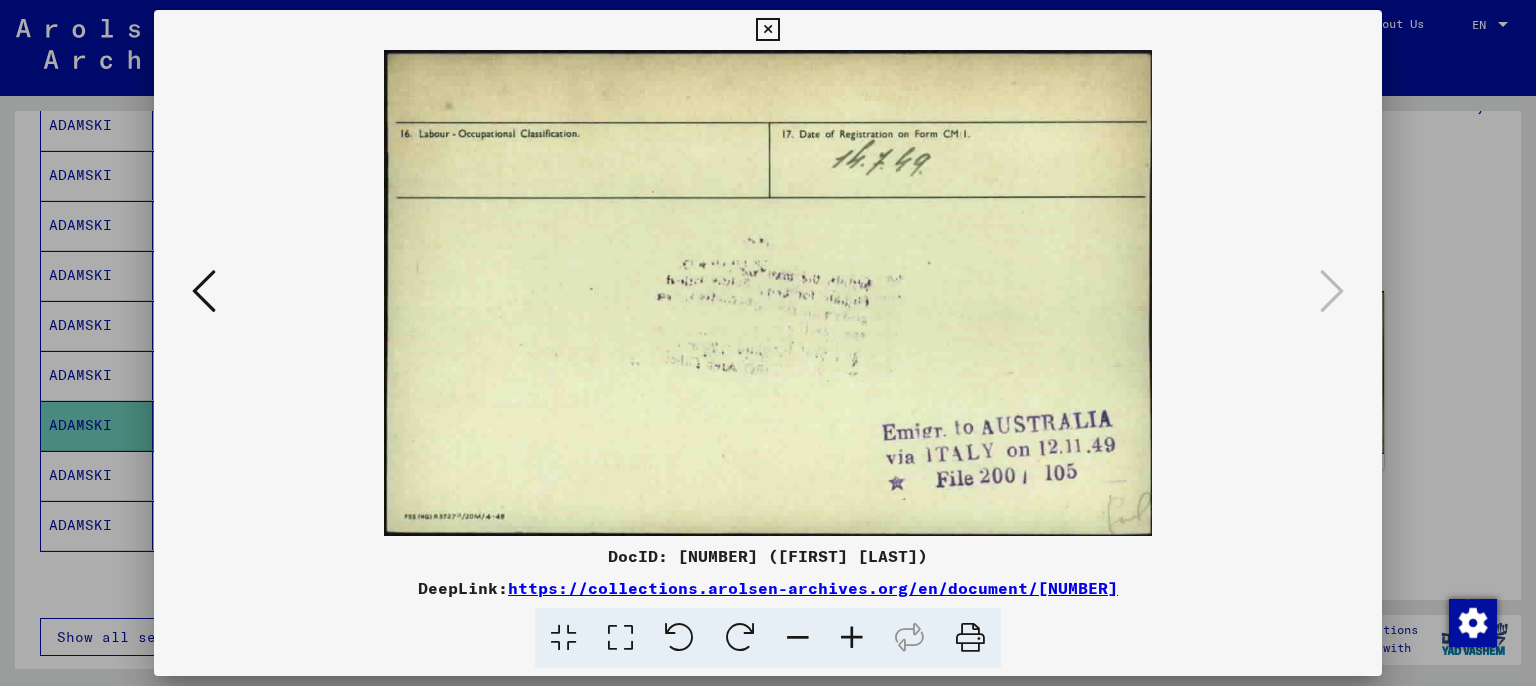 click at bounding box center [767, 30] 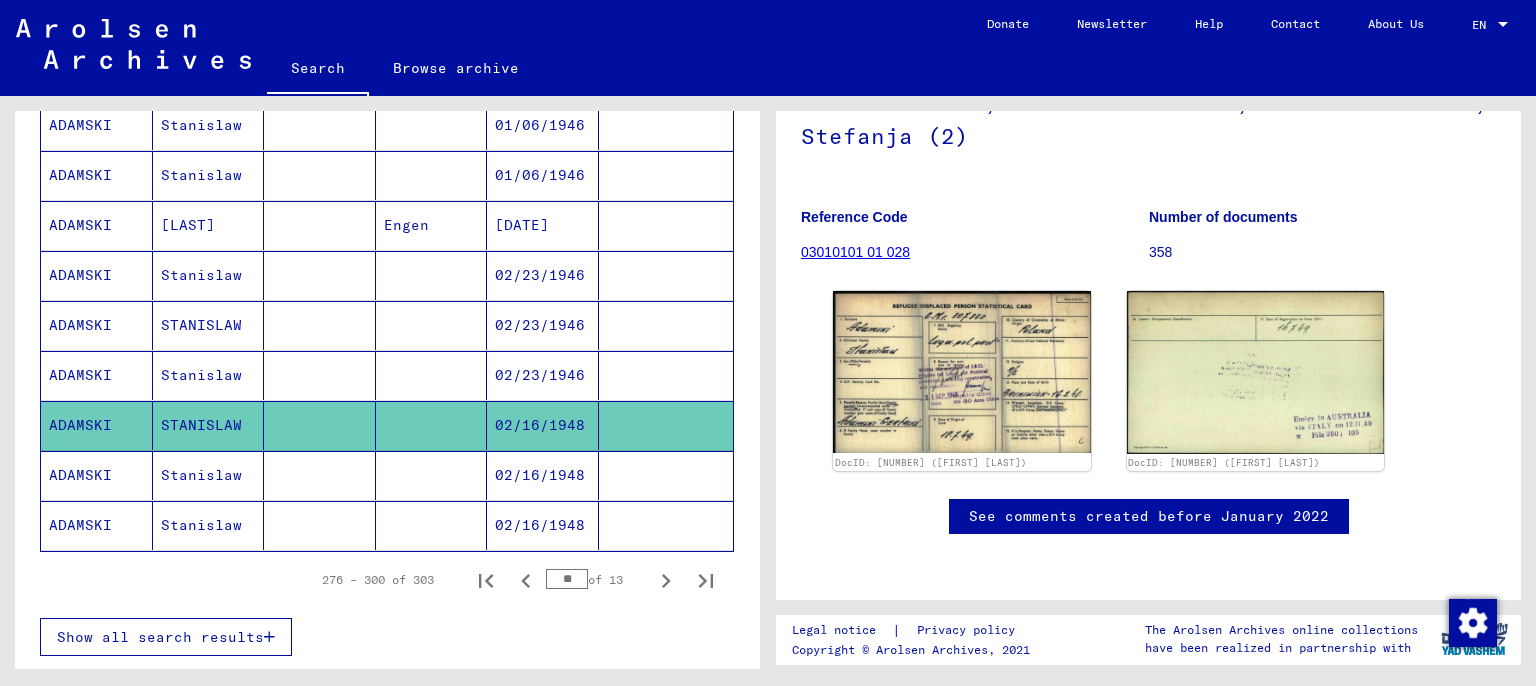 click on "02/16/1948" at bounding box center [543, 525] 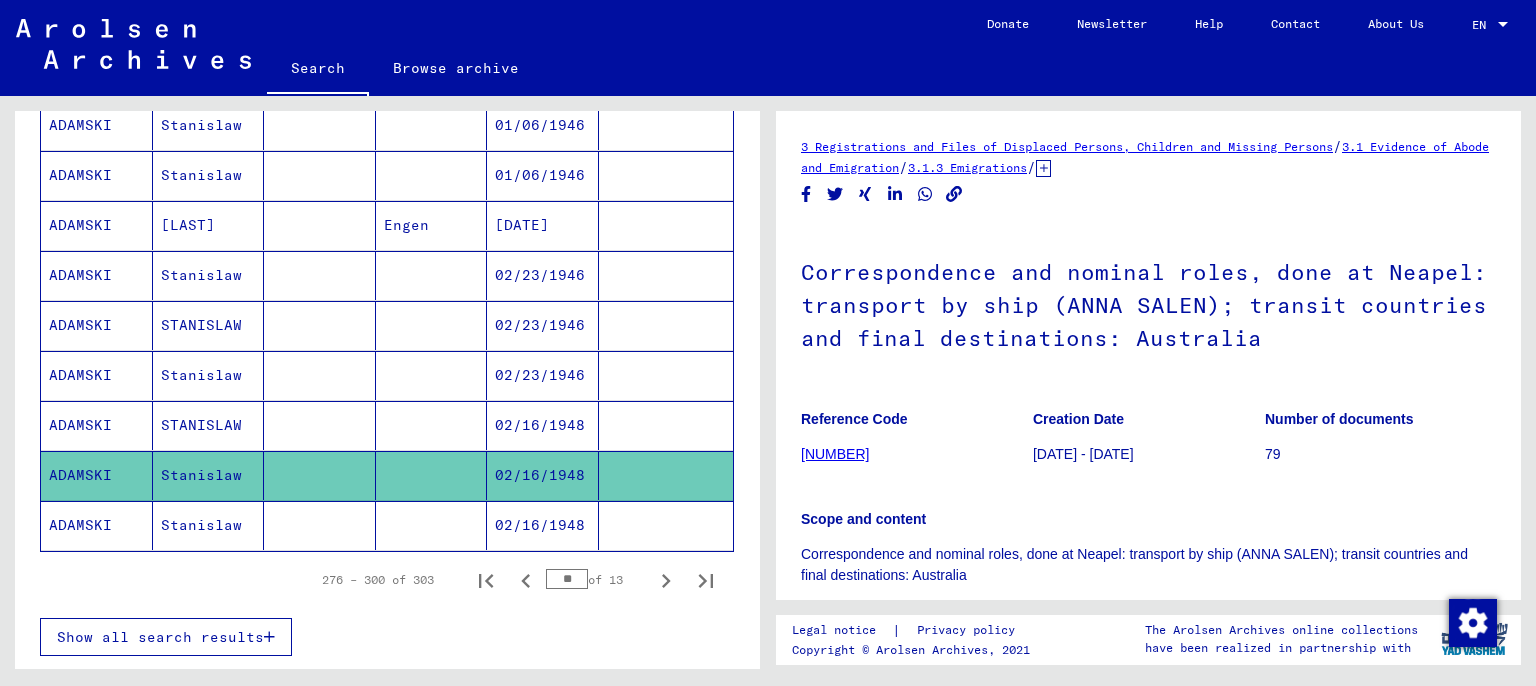scroll, scrollTop: 441, scrollLeft: 0, axis: vertical 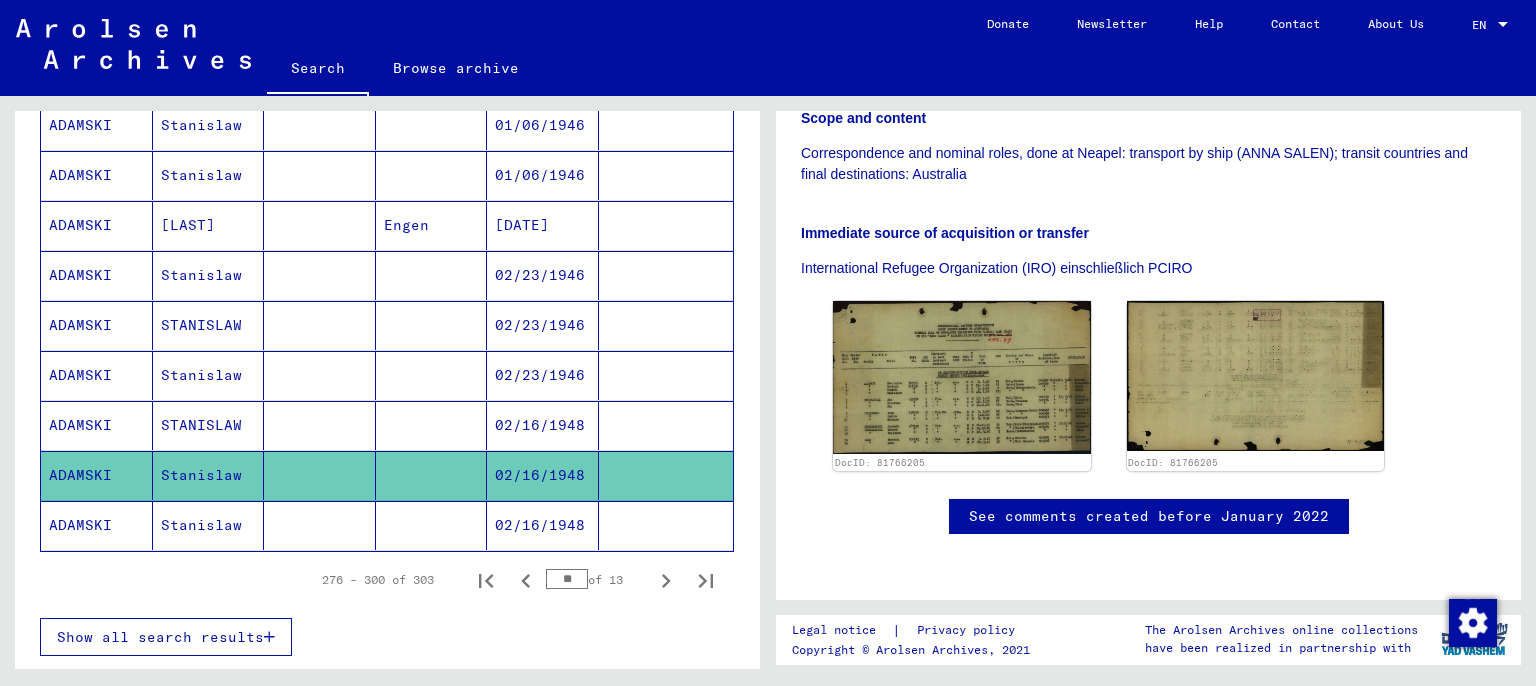 click on "02/16/1948" 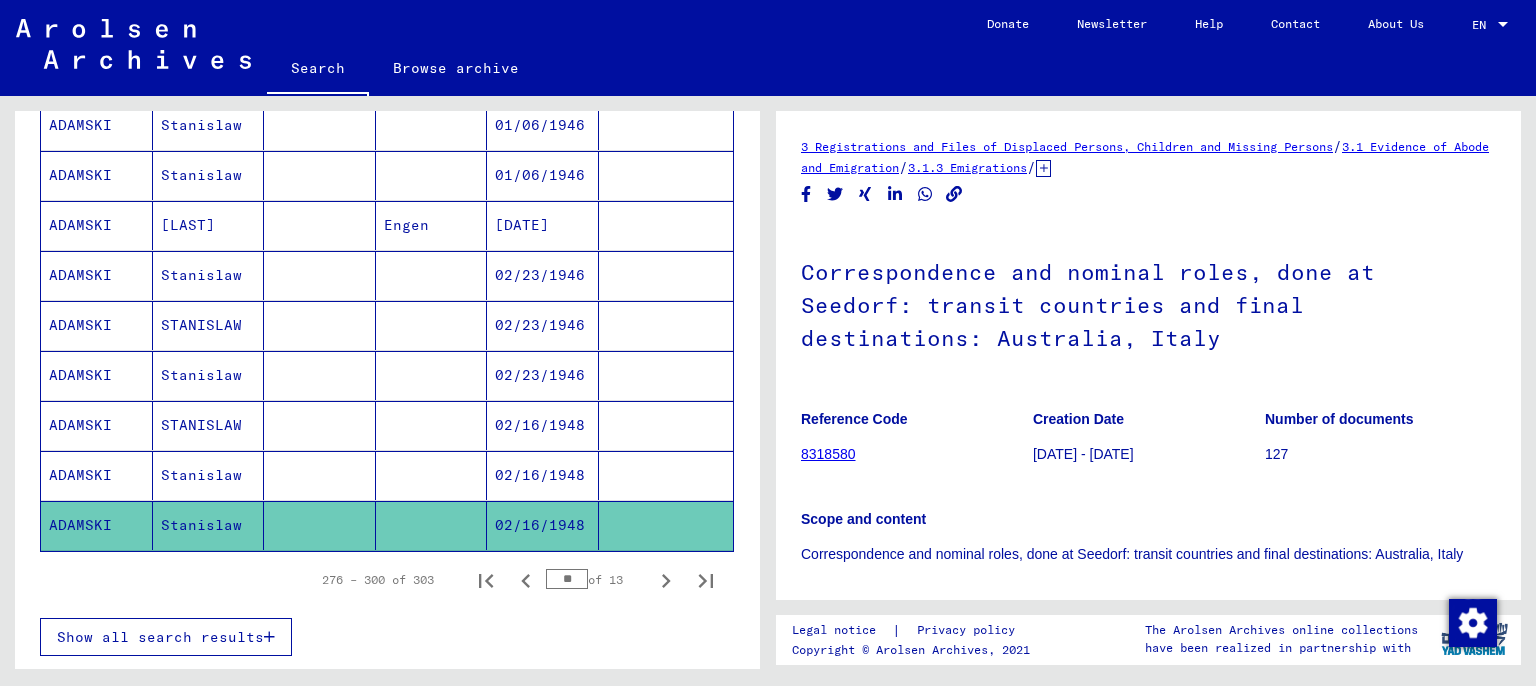 scroll, scrollTop: 441, scrollLeft: 0, axis: vertical 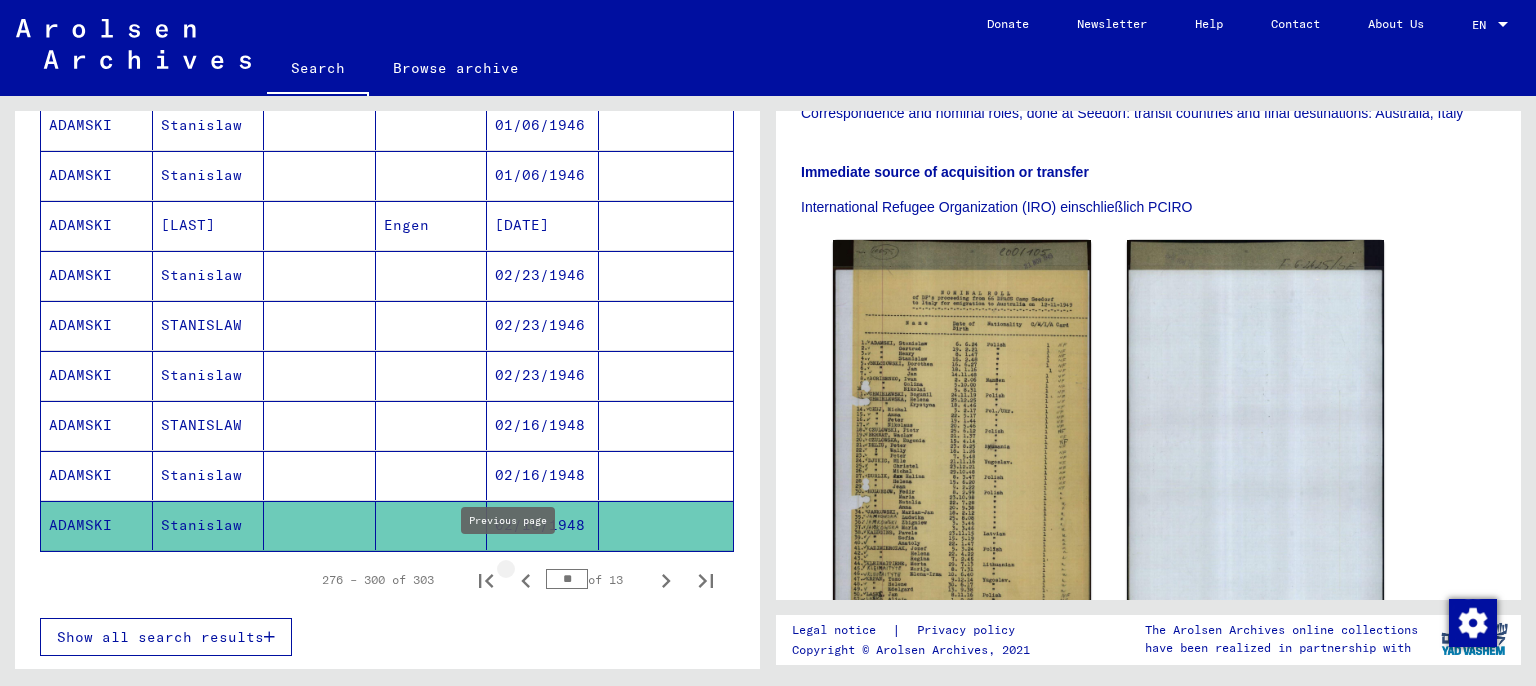 click 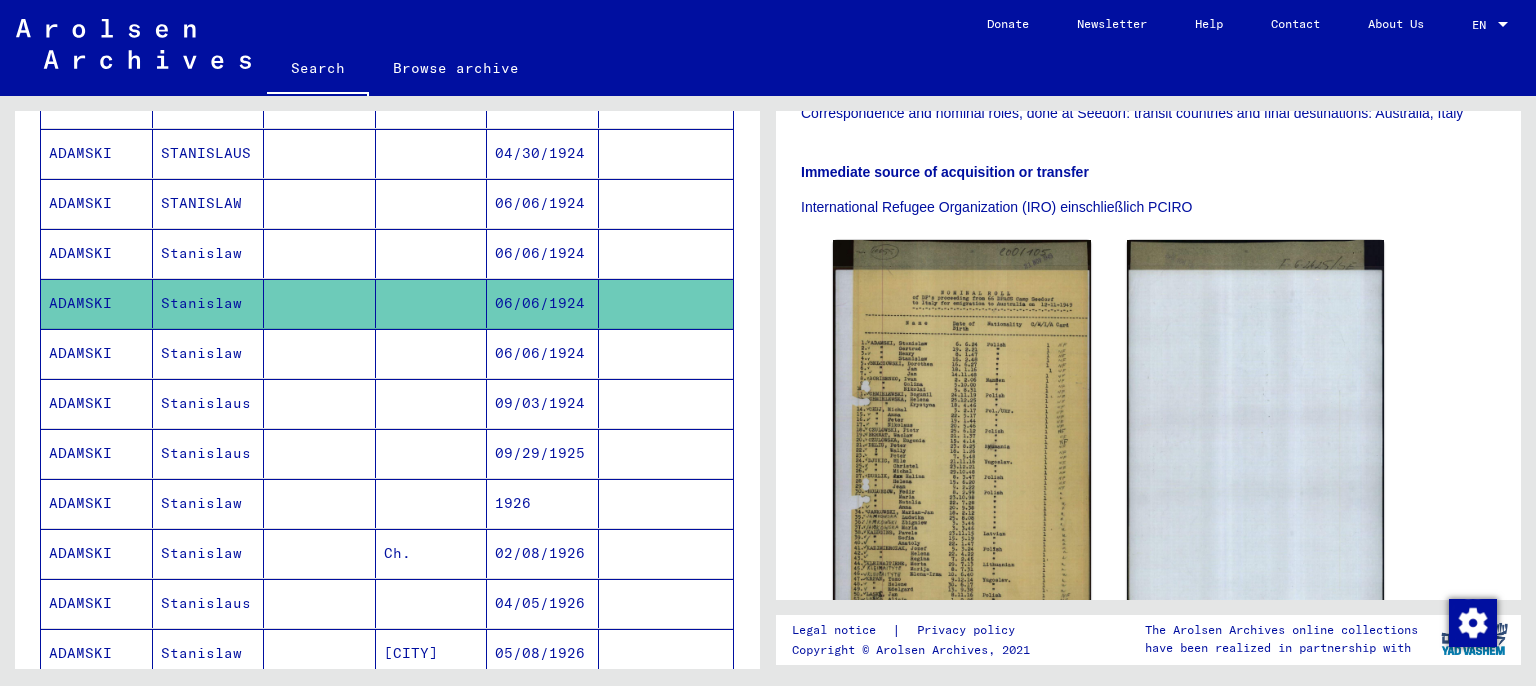 scroll, scrollTop: 883, scrollLeft: 0, axis: vertical 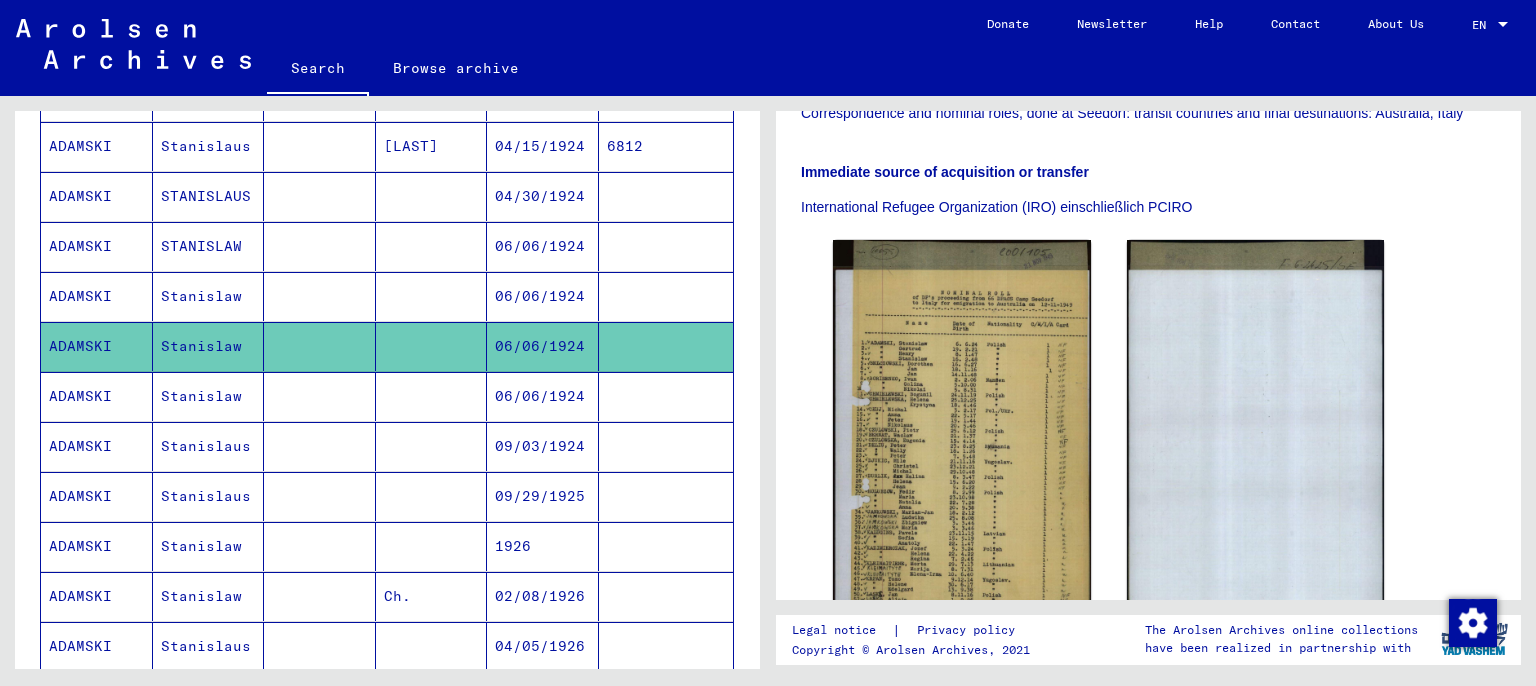 click on "09/03/1924" at bounding box center (543, 496) 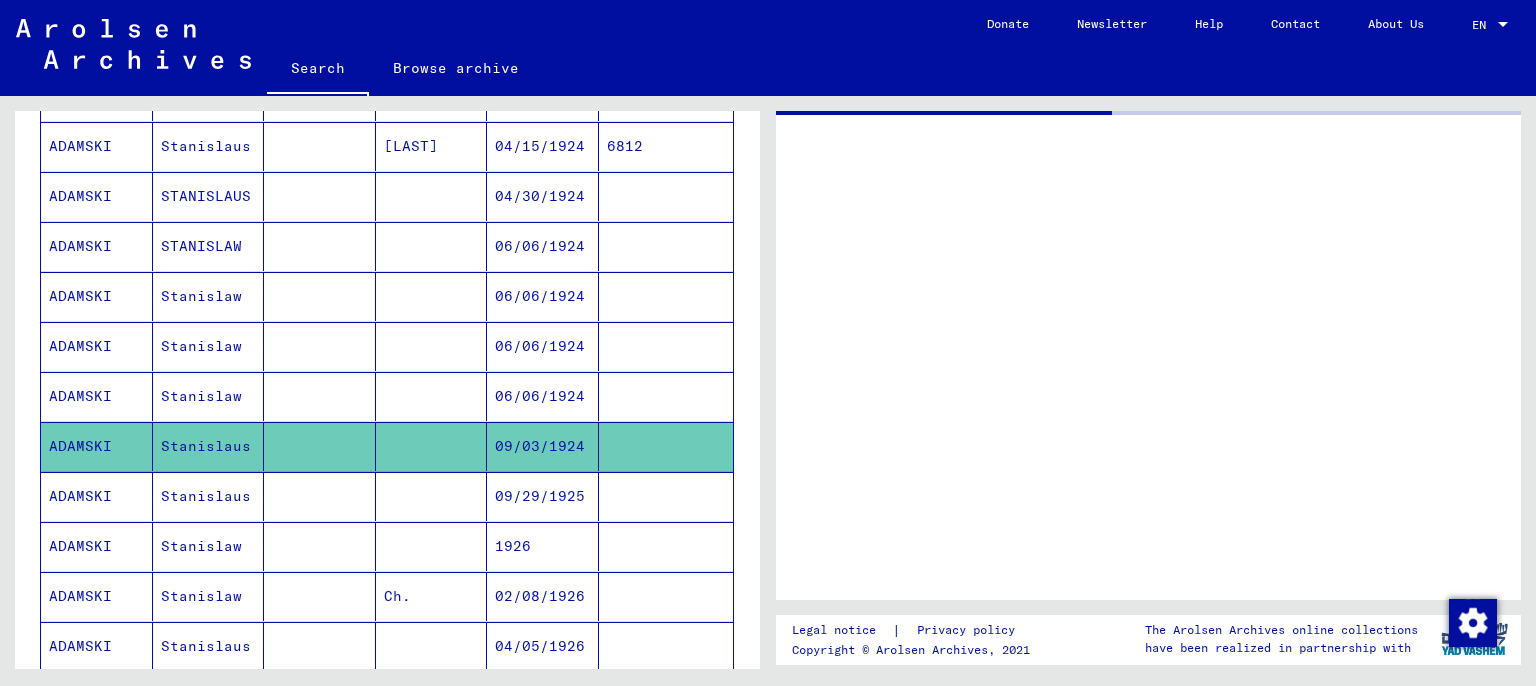 scroll, scrollTop: 0, scrollLeft: 0, axis: both 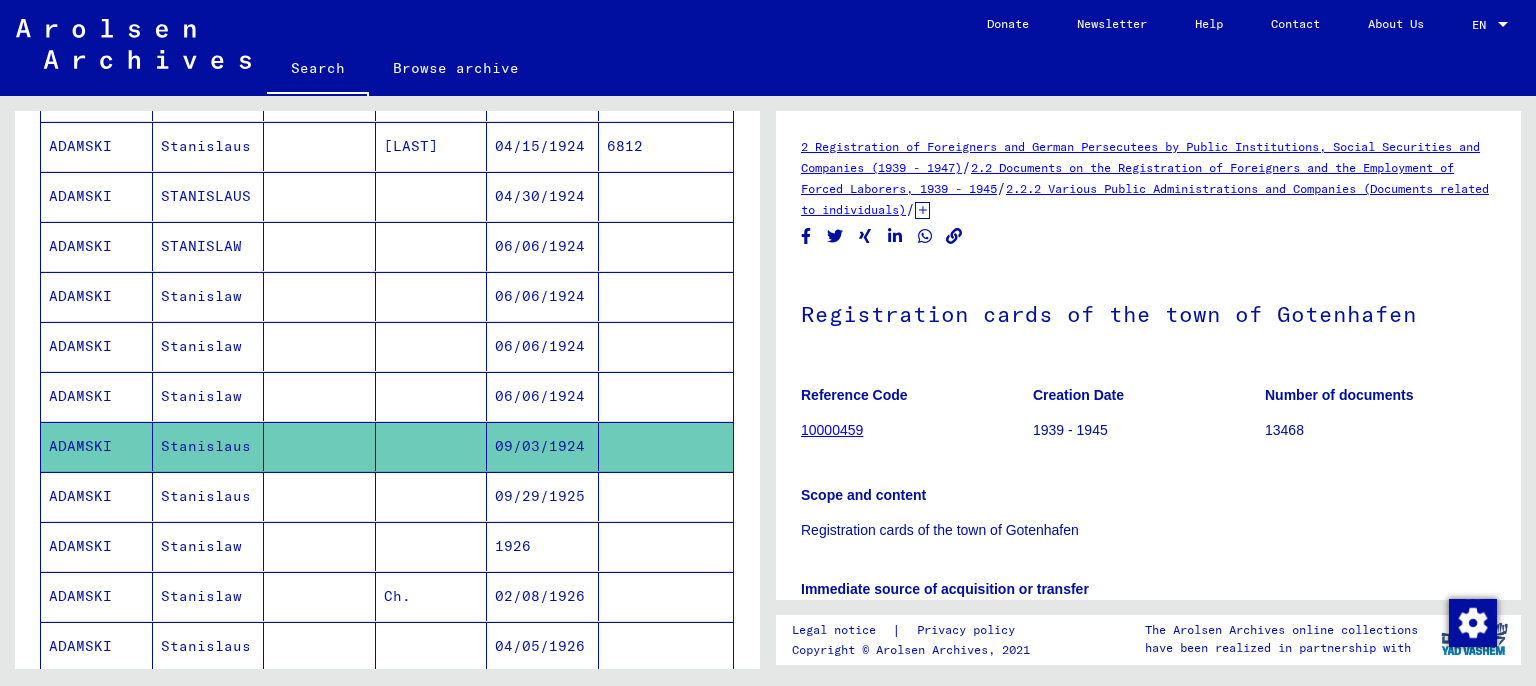 click on "06/06/1924" at bounding box center (543, 446) 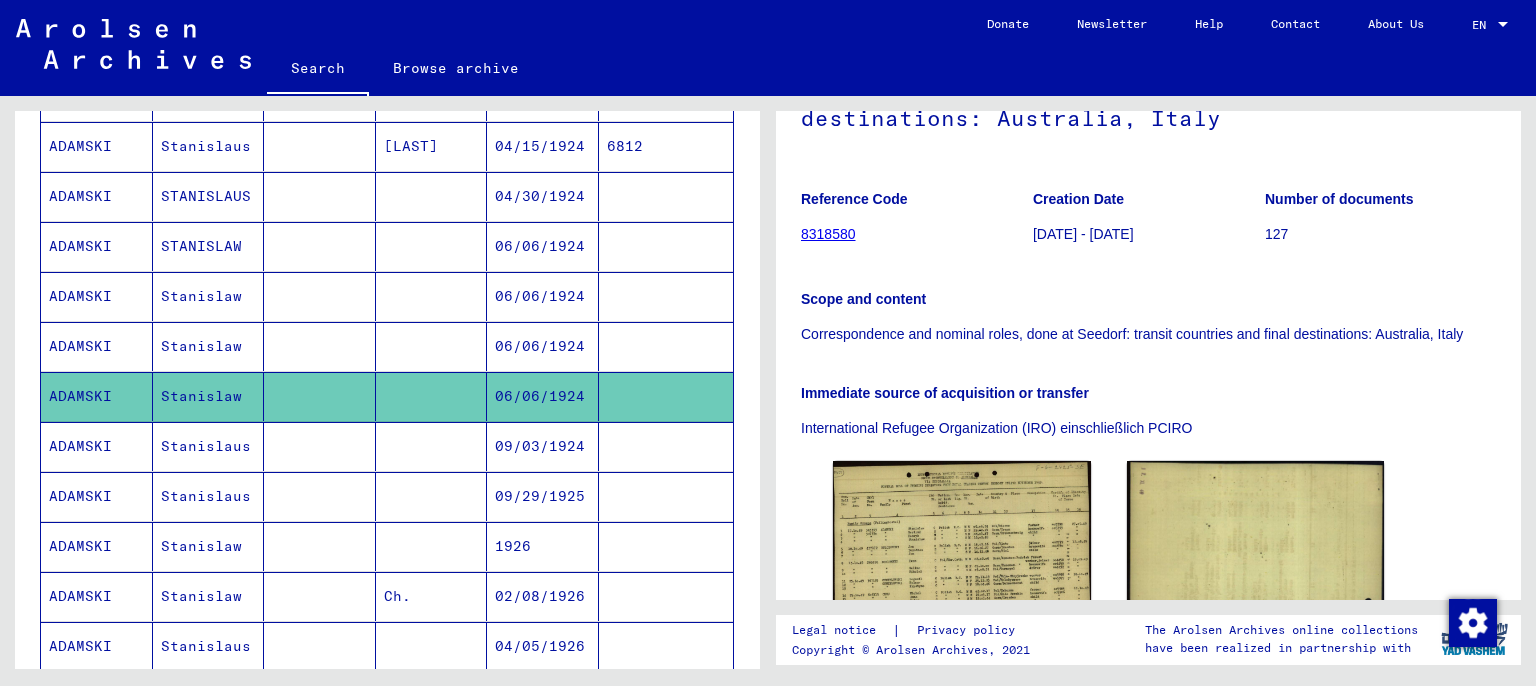 scroll, scrollTop: 441, scrollLeft: 0, axis: vertical 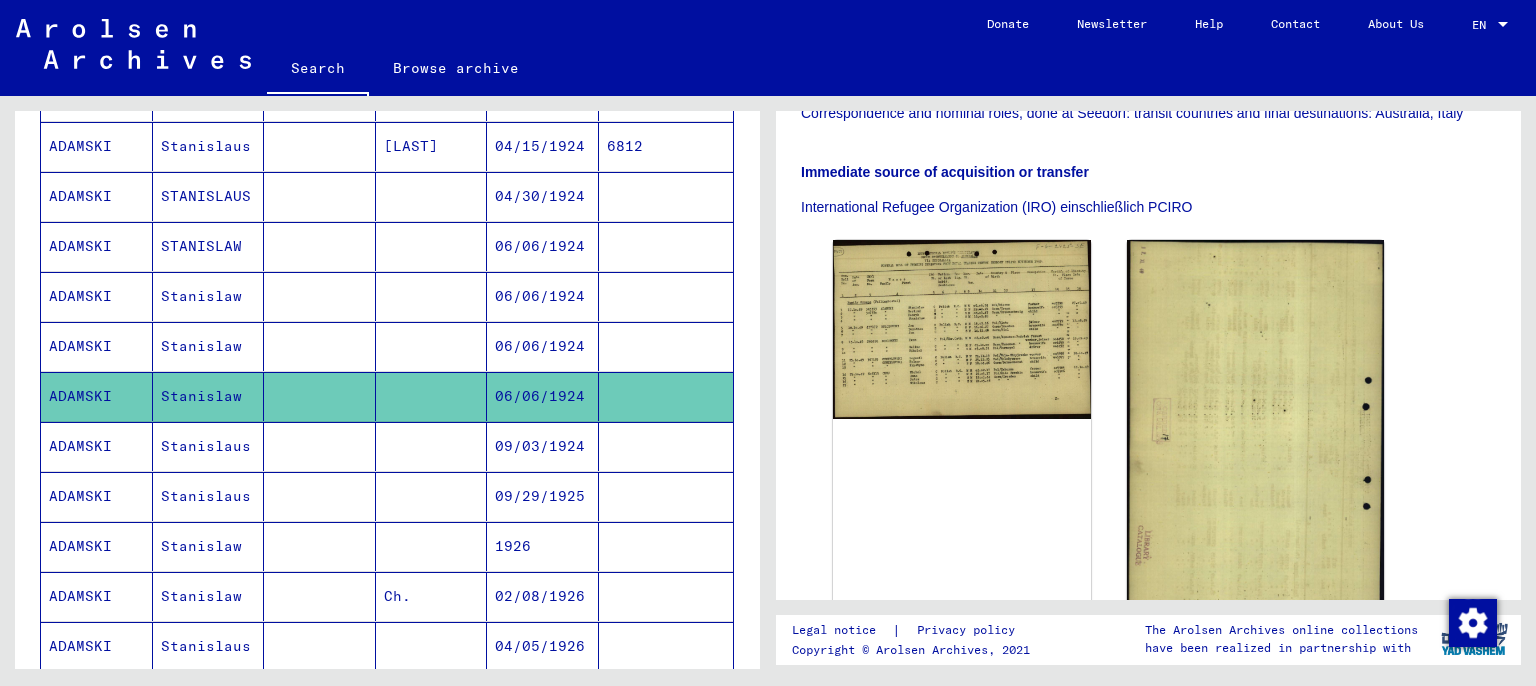 click on "06/06/1924" at bounding box center (543, 396) 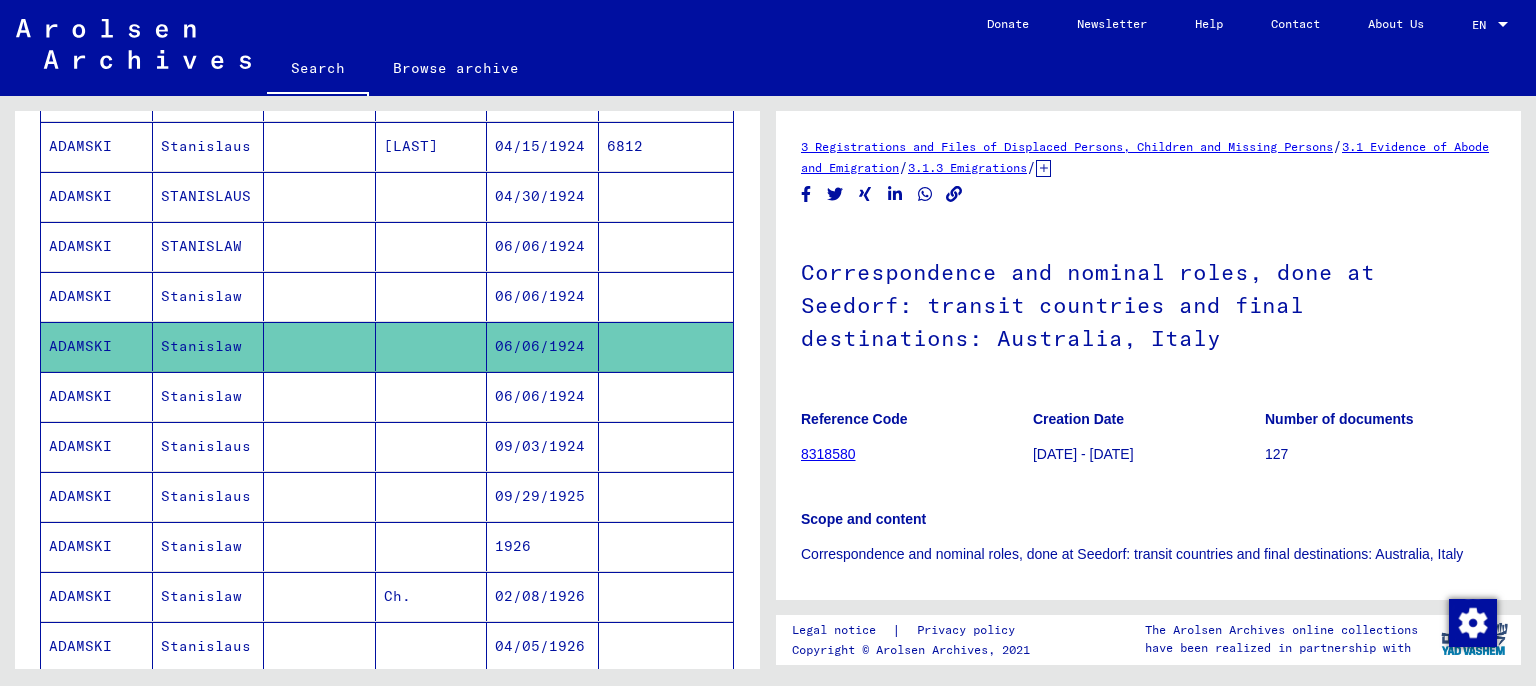 scroll, scrollTop: 441, scrollLeft: 0, axis: vertical 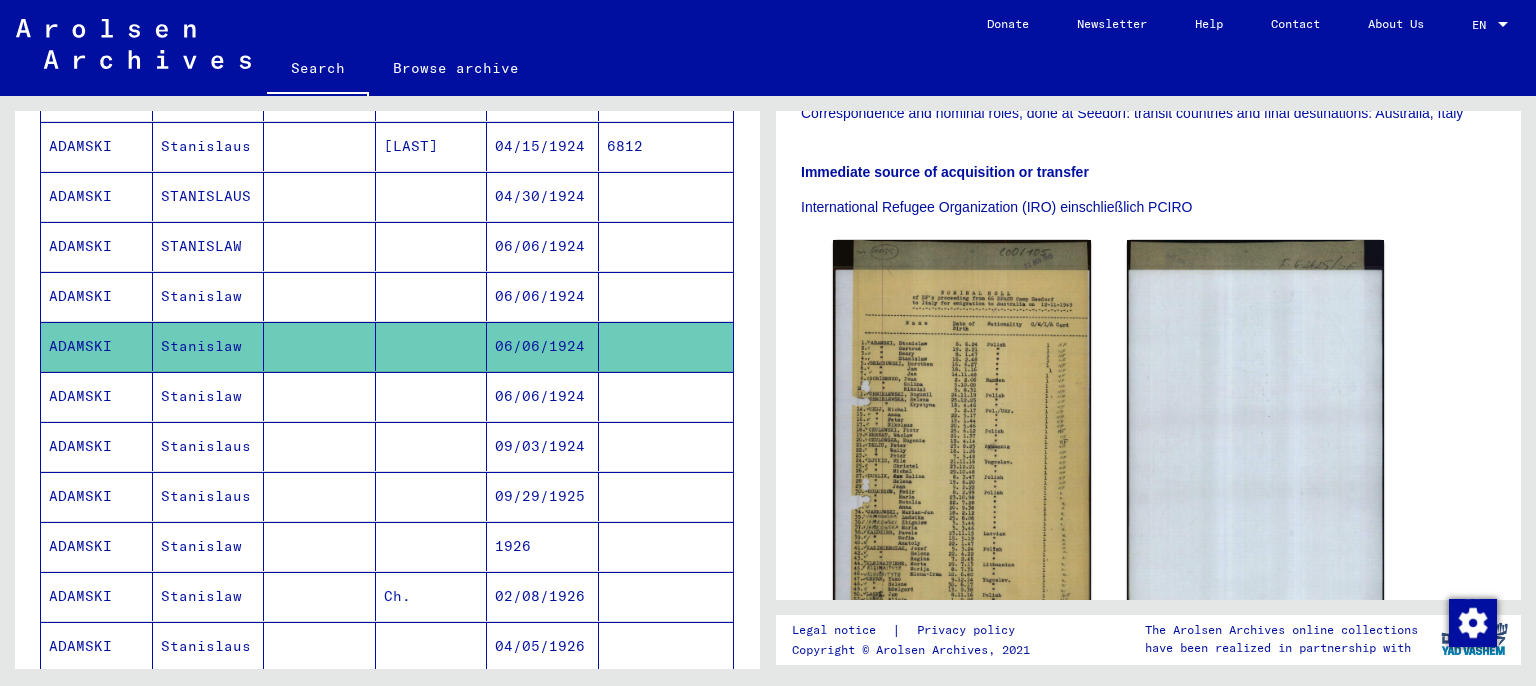 click on "06/06/1924" at bounding box center [543, 346] 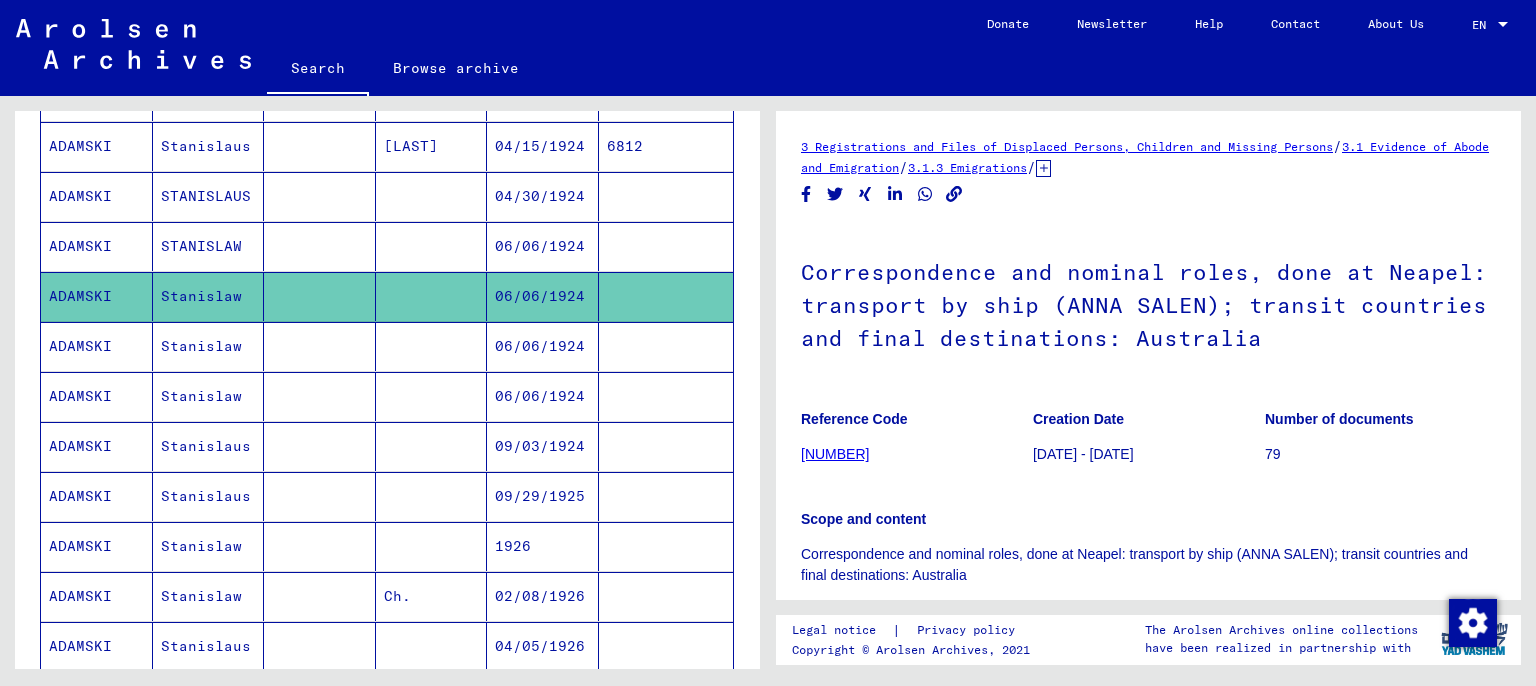 scroll, scrollTop: 331, scrollLeft: 0, axis: vertical 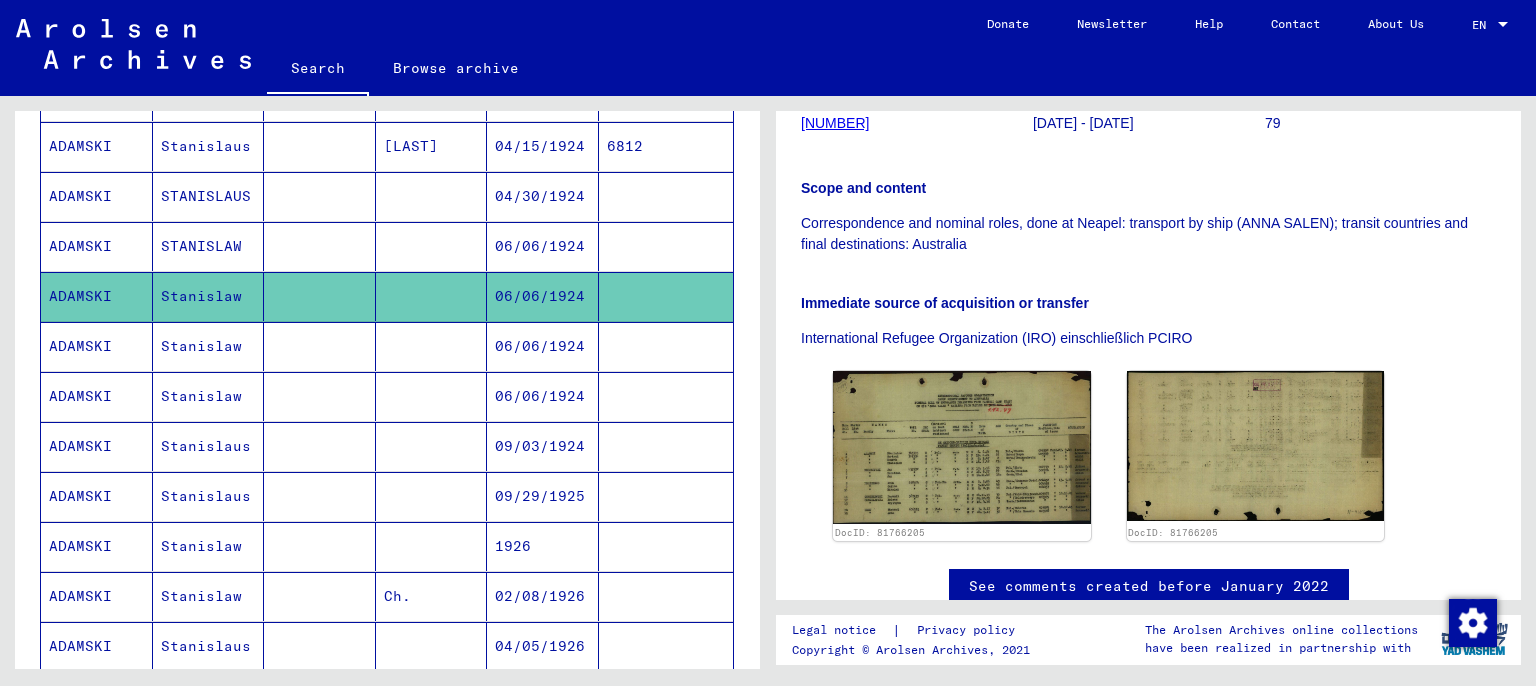 click on "06/06/1924" at bounding box center [543, 296] 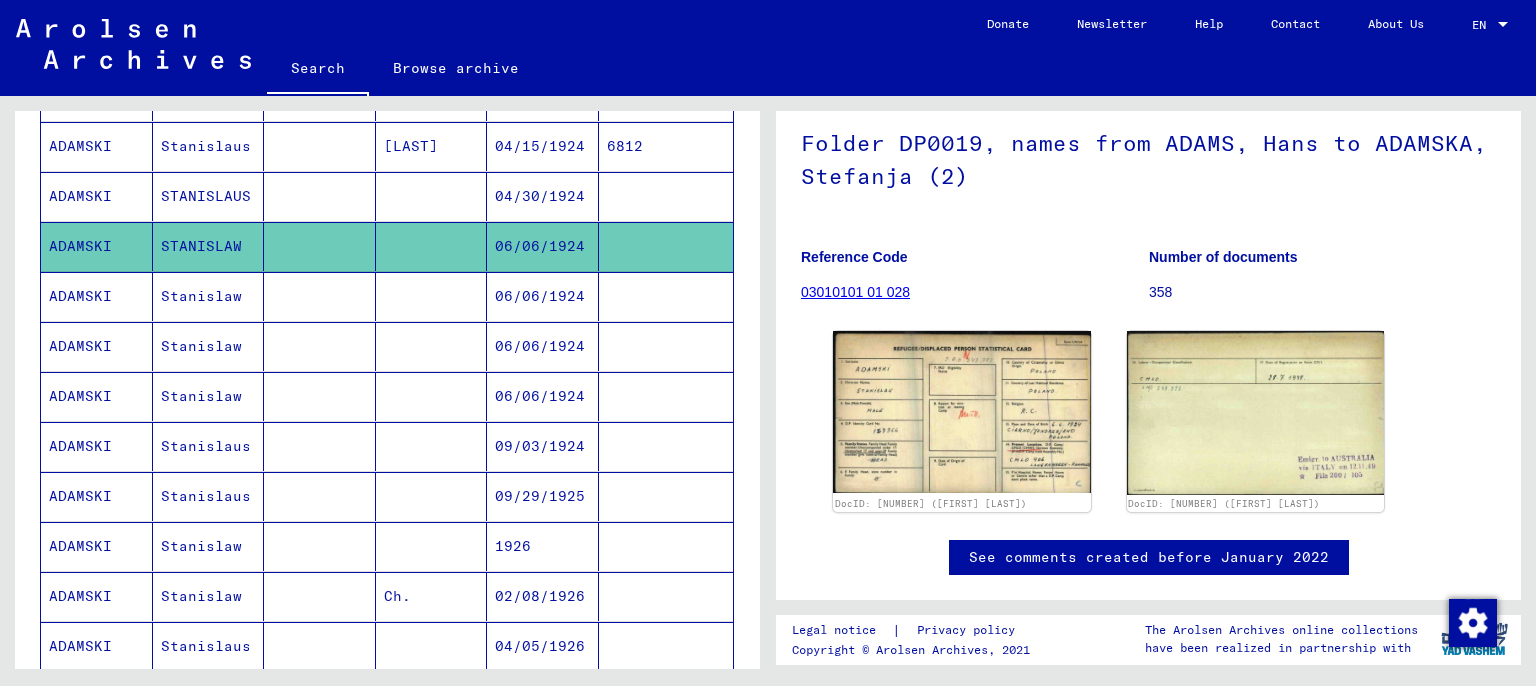 scroll, scrollTop: 0, scrollLeft: 0, axis: both 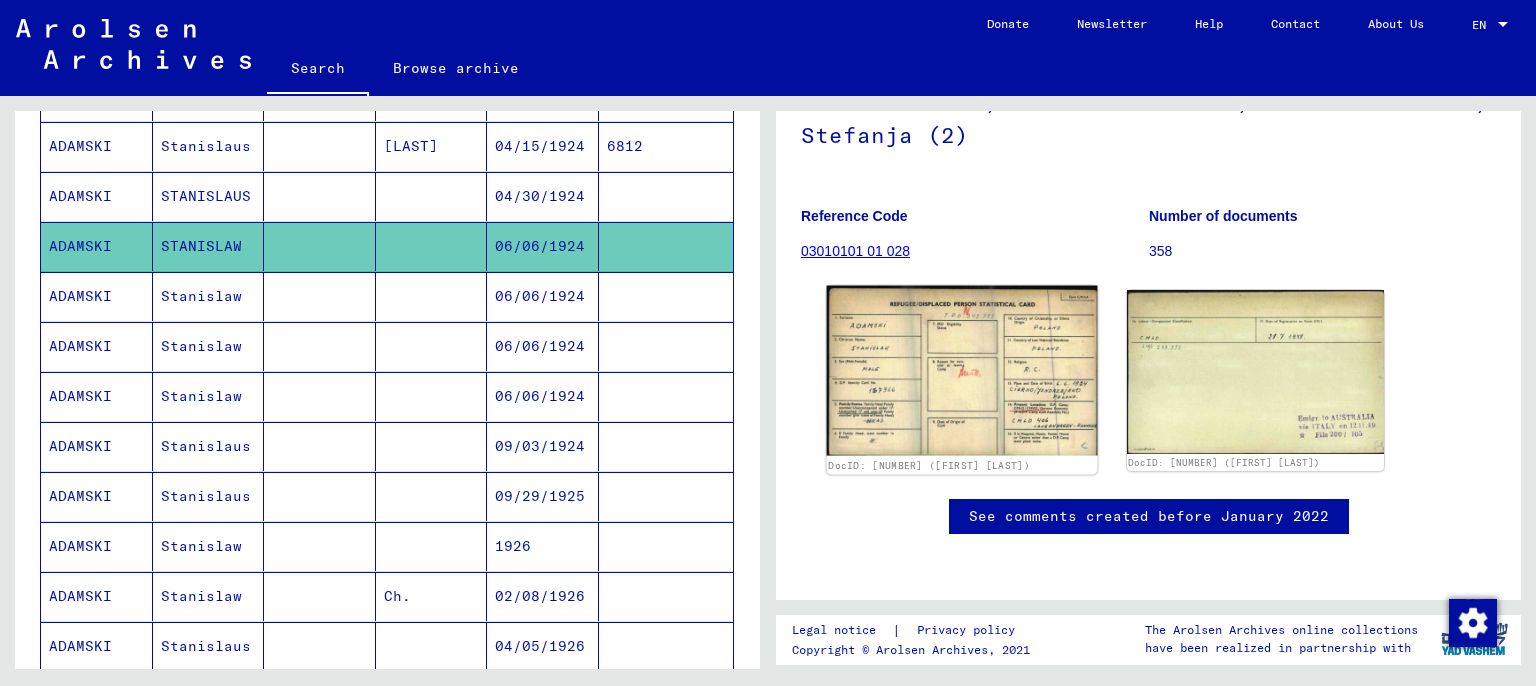 click 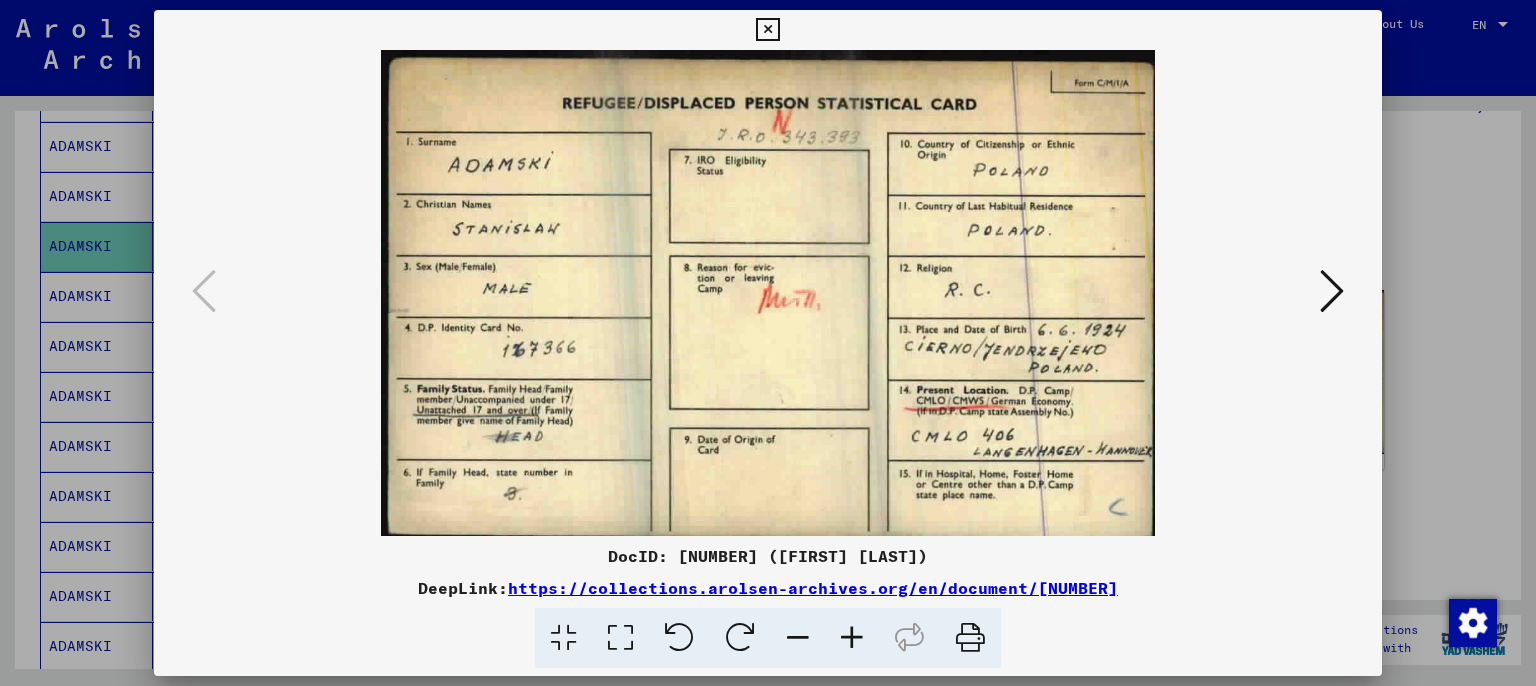 scroll, scrollTop: 216, scrollLeft: 0, axis: vertical 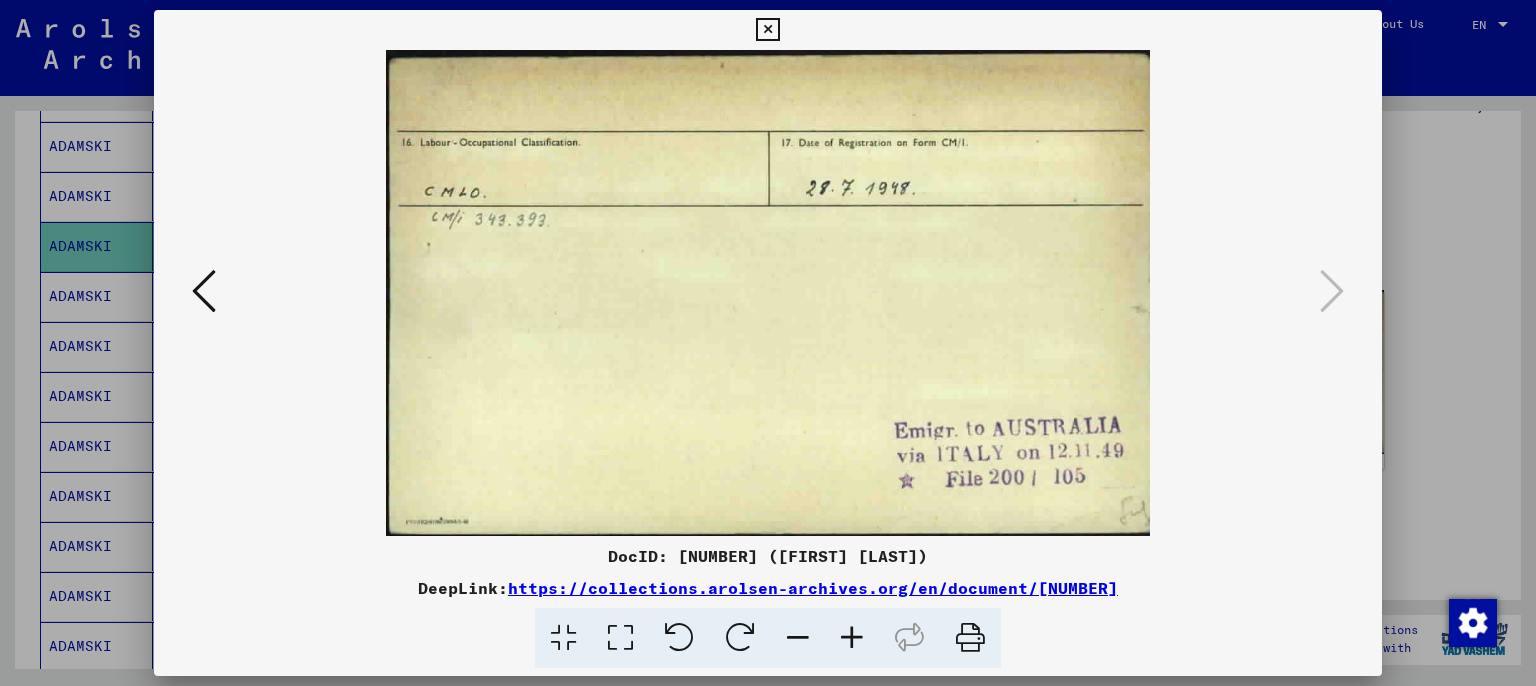 click at bounding box center [767, 30] 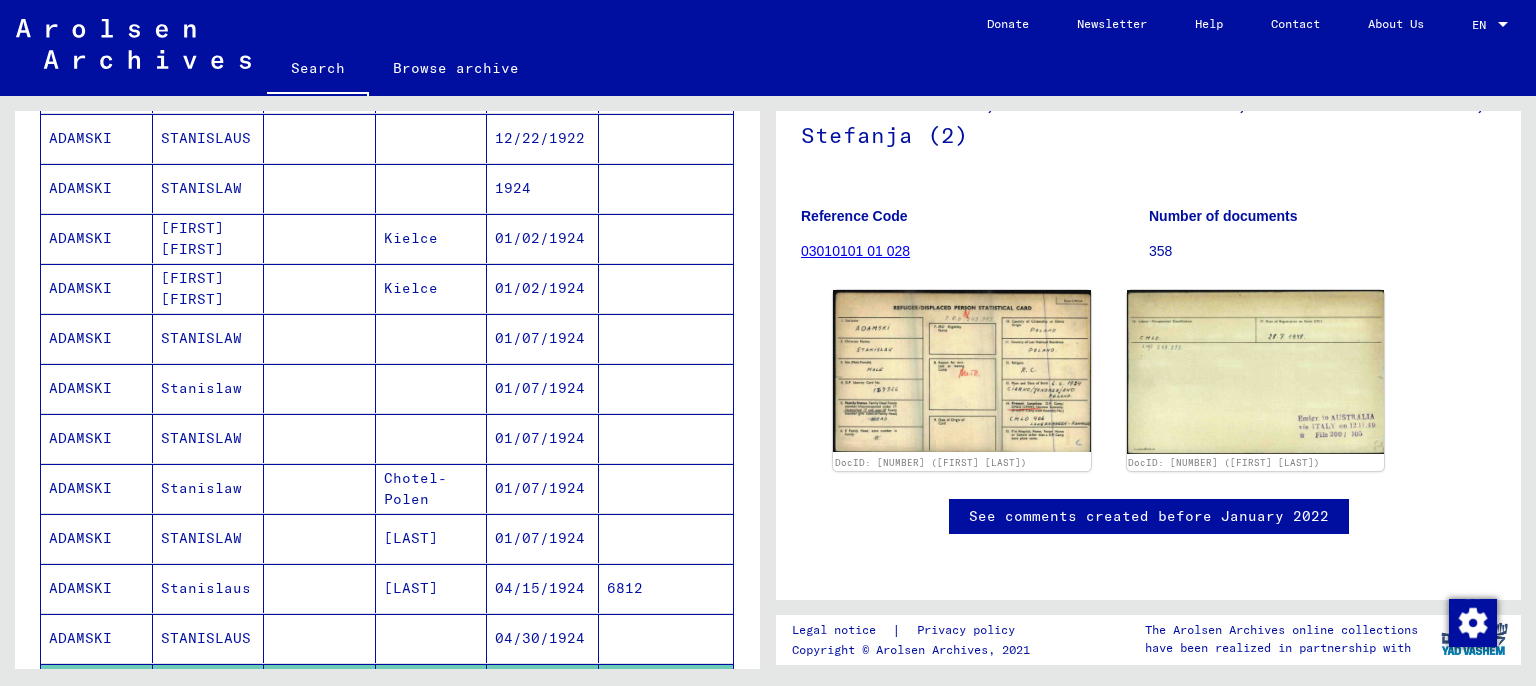 scroll, scrollTop: 0, scrollLeft: 0, axis: both 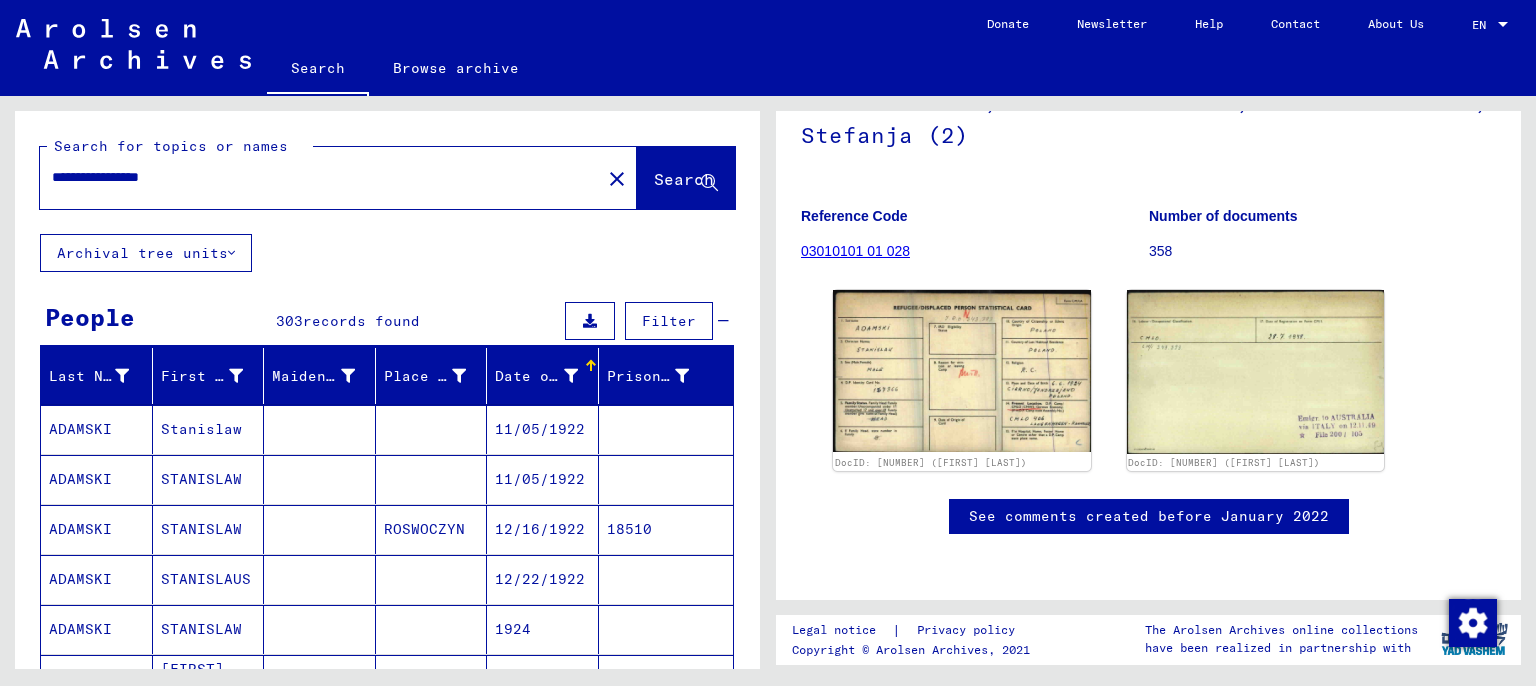 click on "**********" at bounding box center (320, 177) 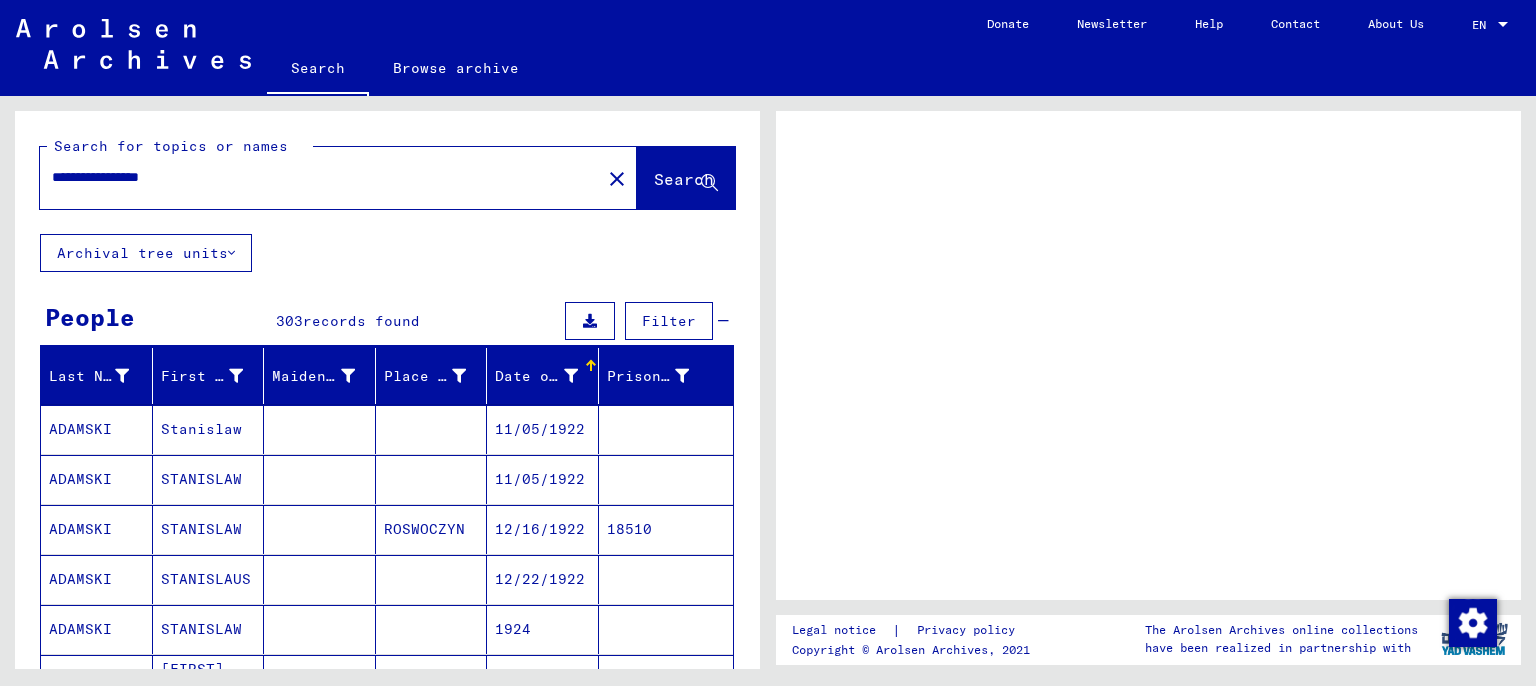 scroll, scrollTop: 0, scrollLeft: 0, axis: both 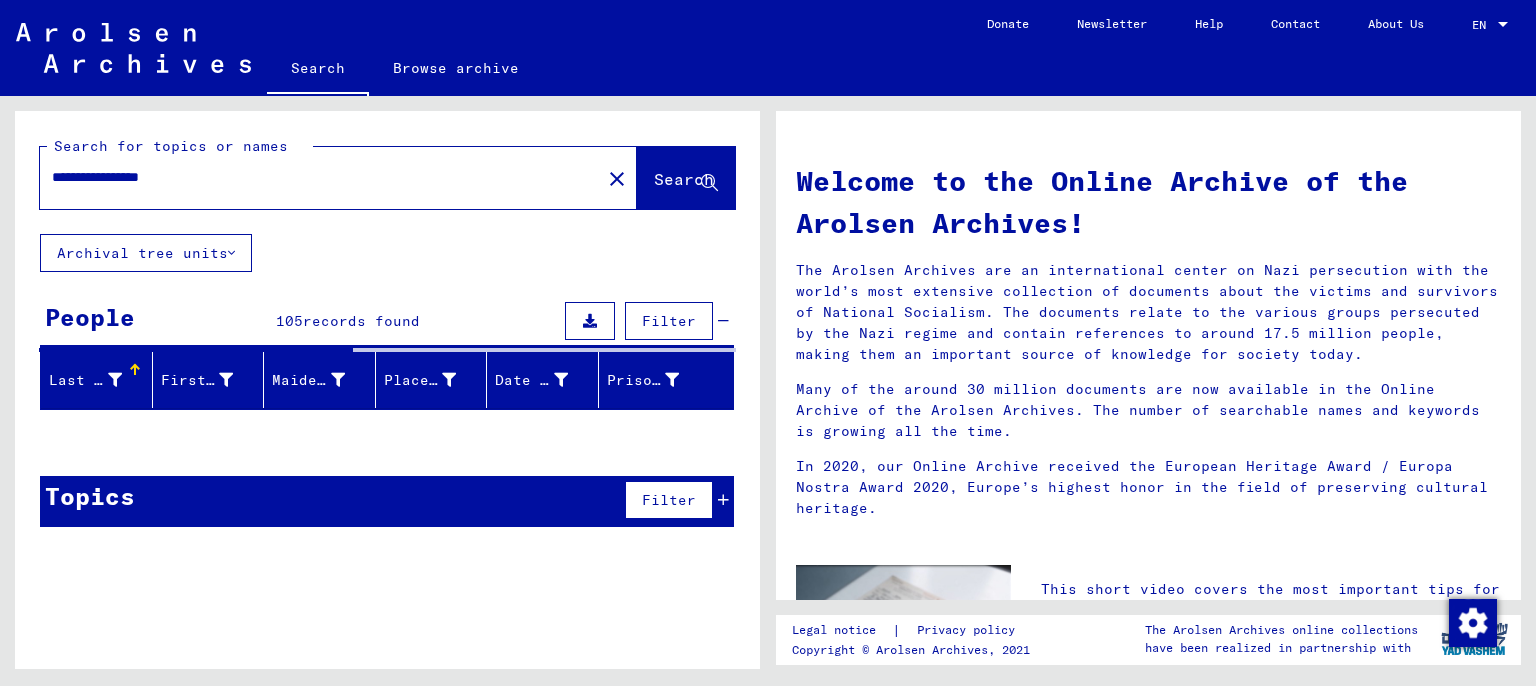 click on "**********" at bounding box center (314, 177) 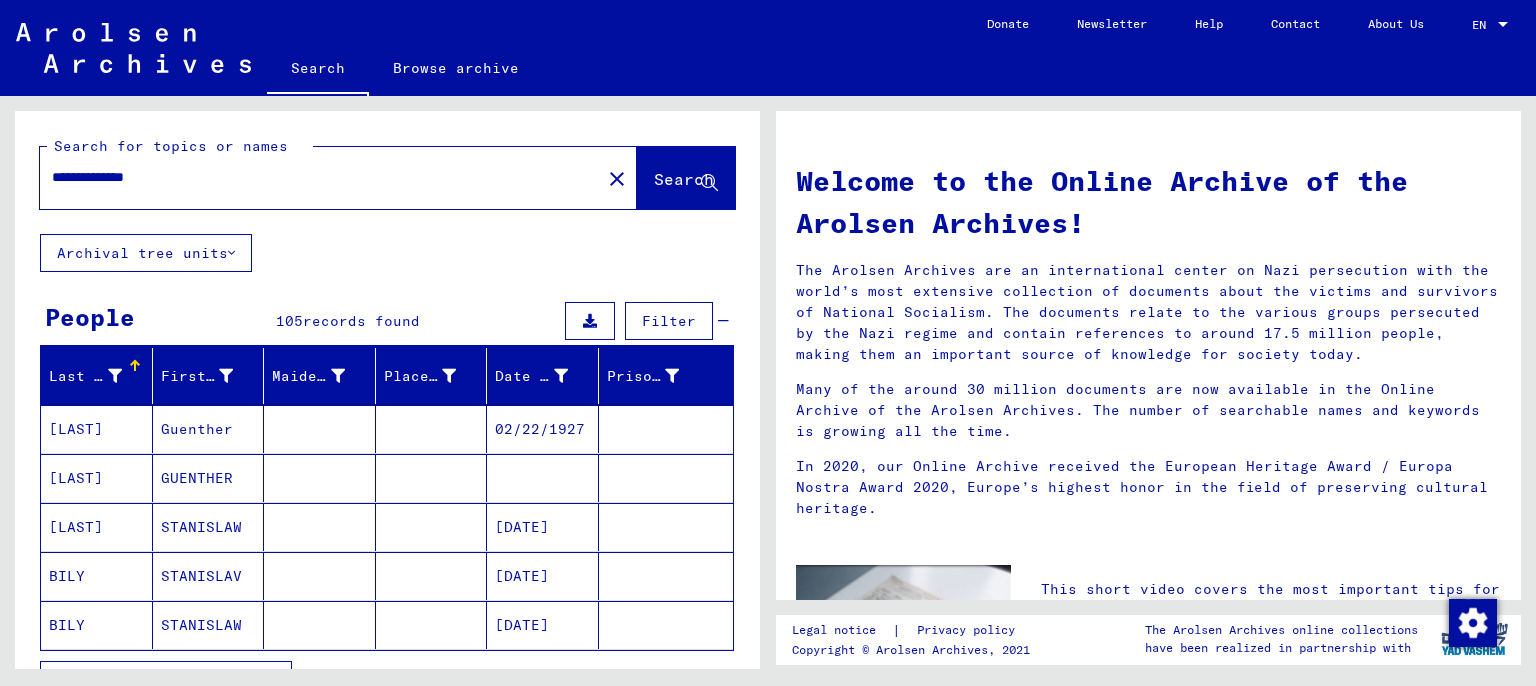 type on "**********" 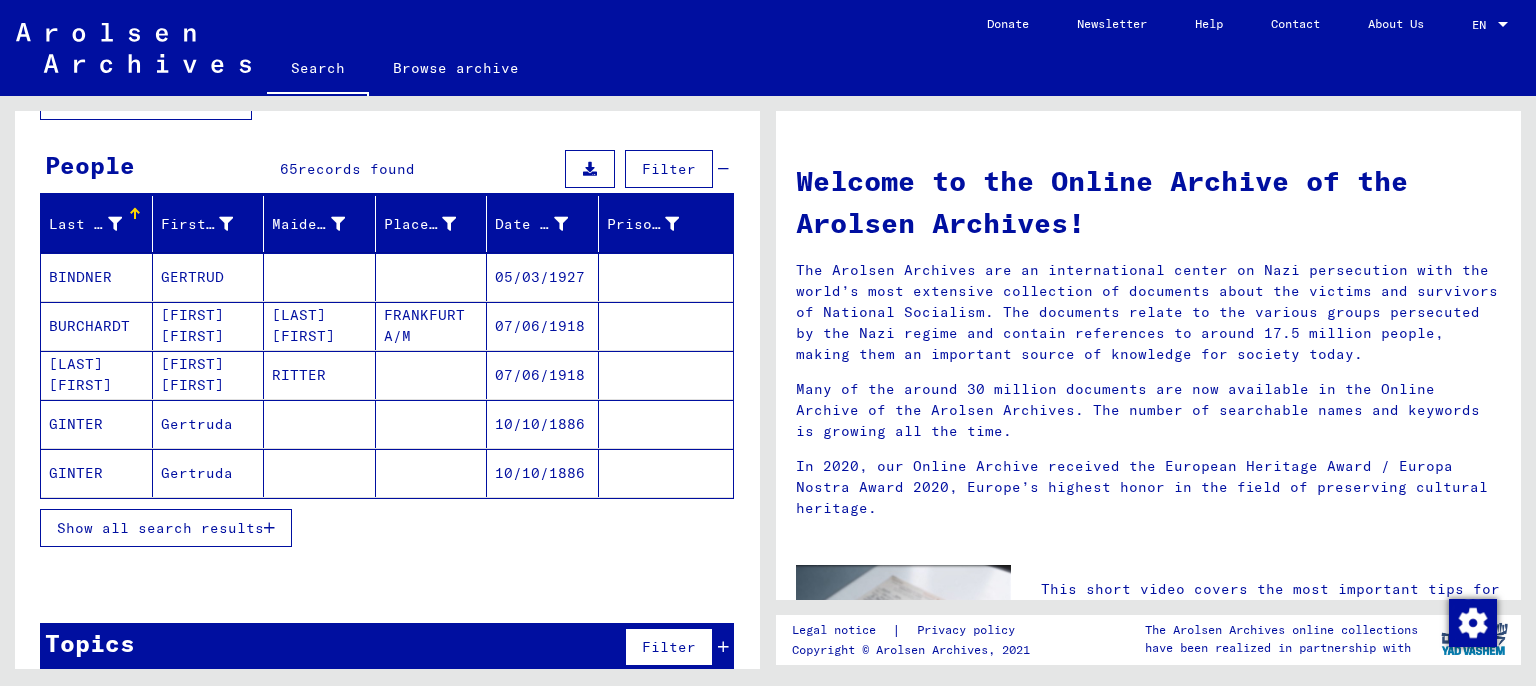 scroll, scrollTop: 173, scrollLeft: 0, axis: vertical 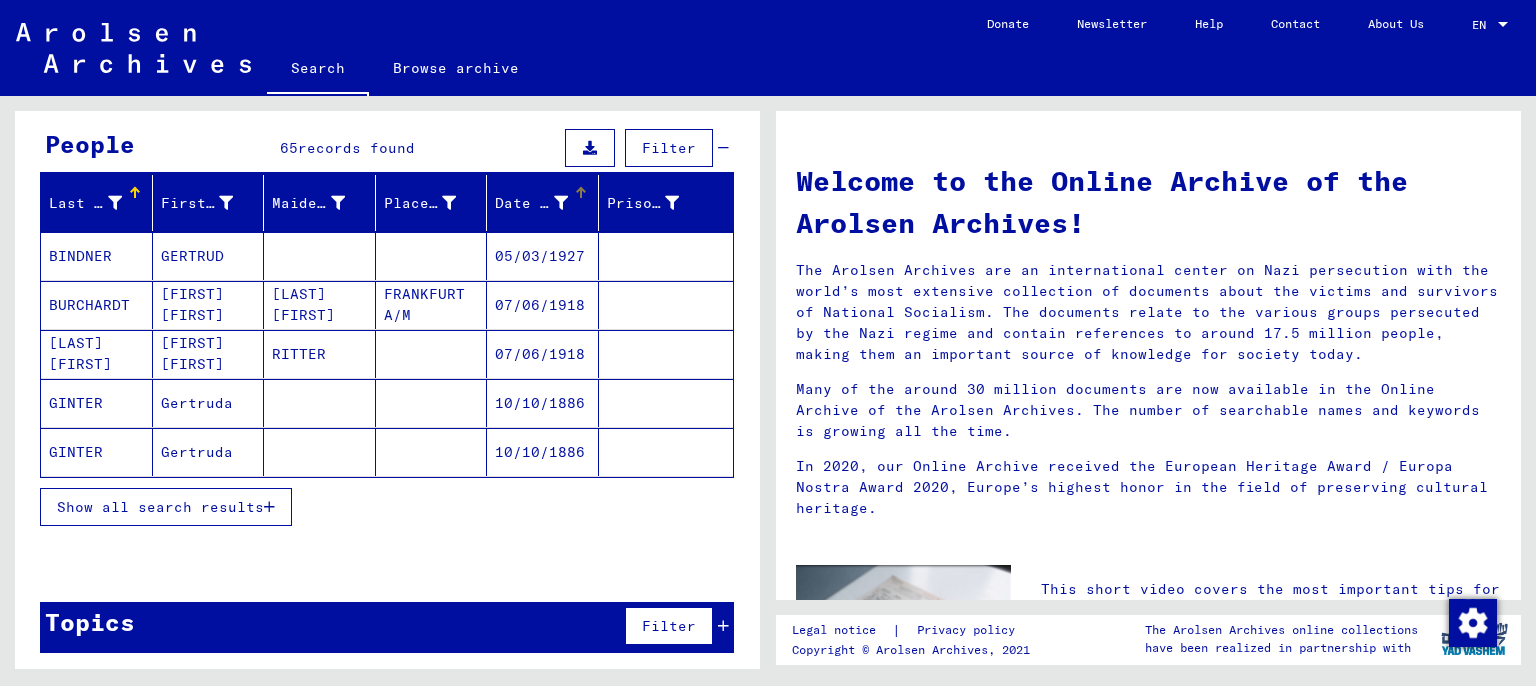 click on "Date of Birth" at bounding box center (531, 203) 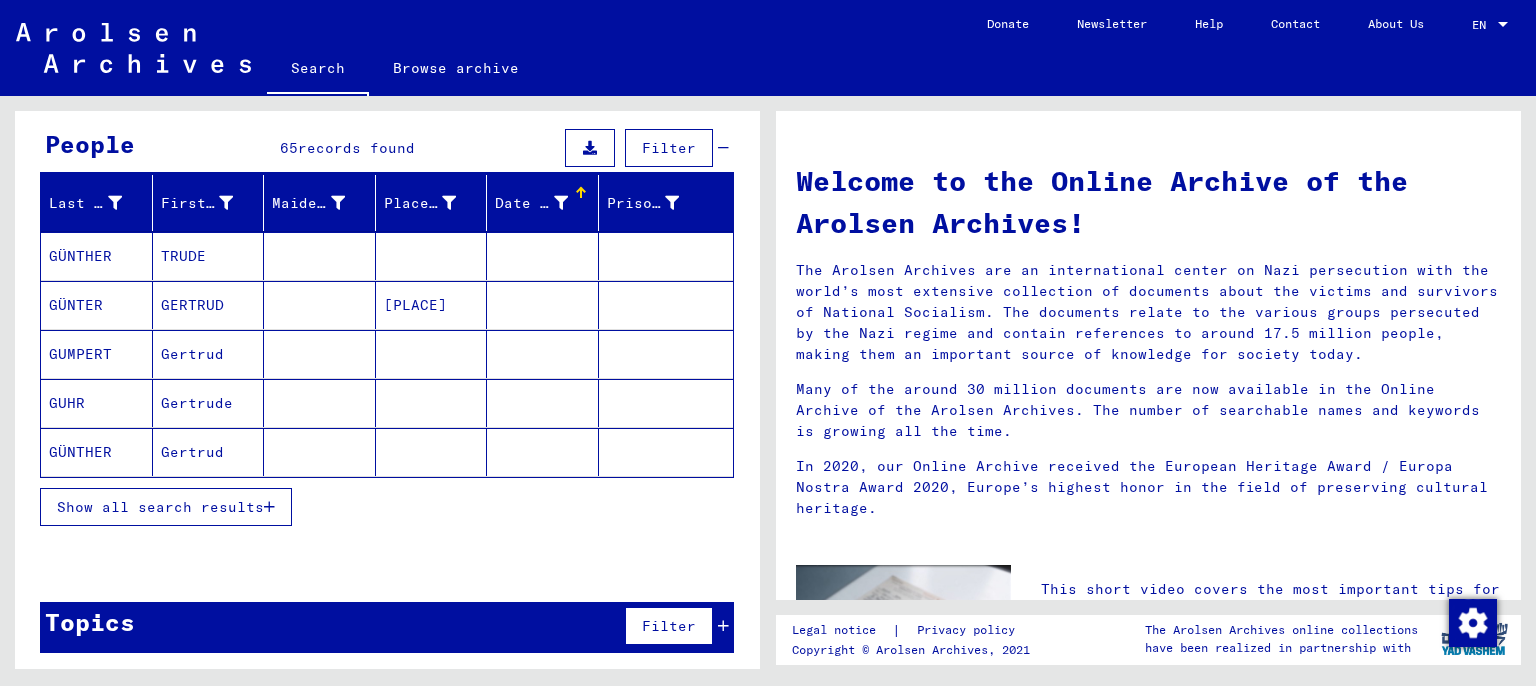 click on "Show all search results" at bounding box center [160, 507] 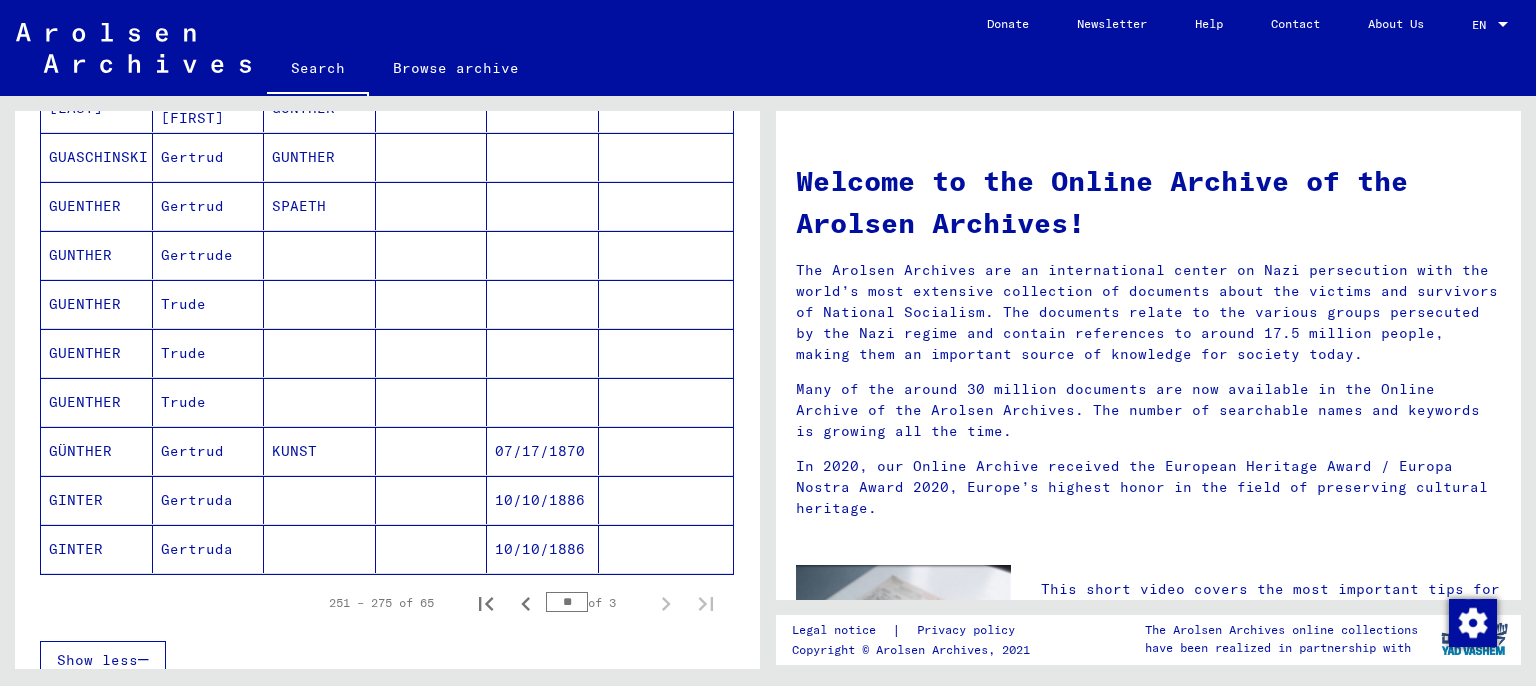 scroll, scrollTop: 1104, scrollLeft: 0, axis: vertical 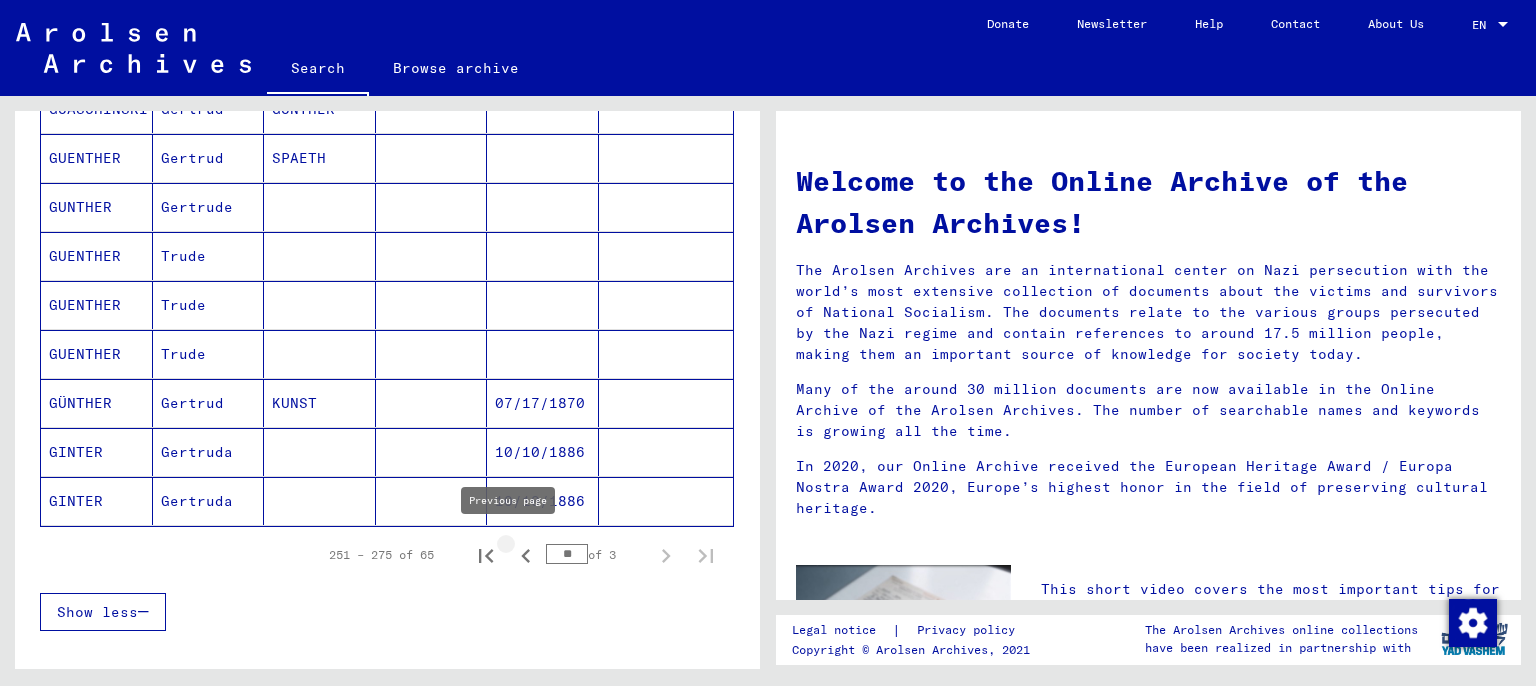 click 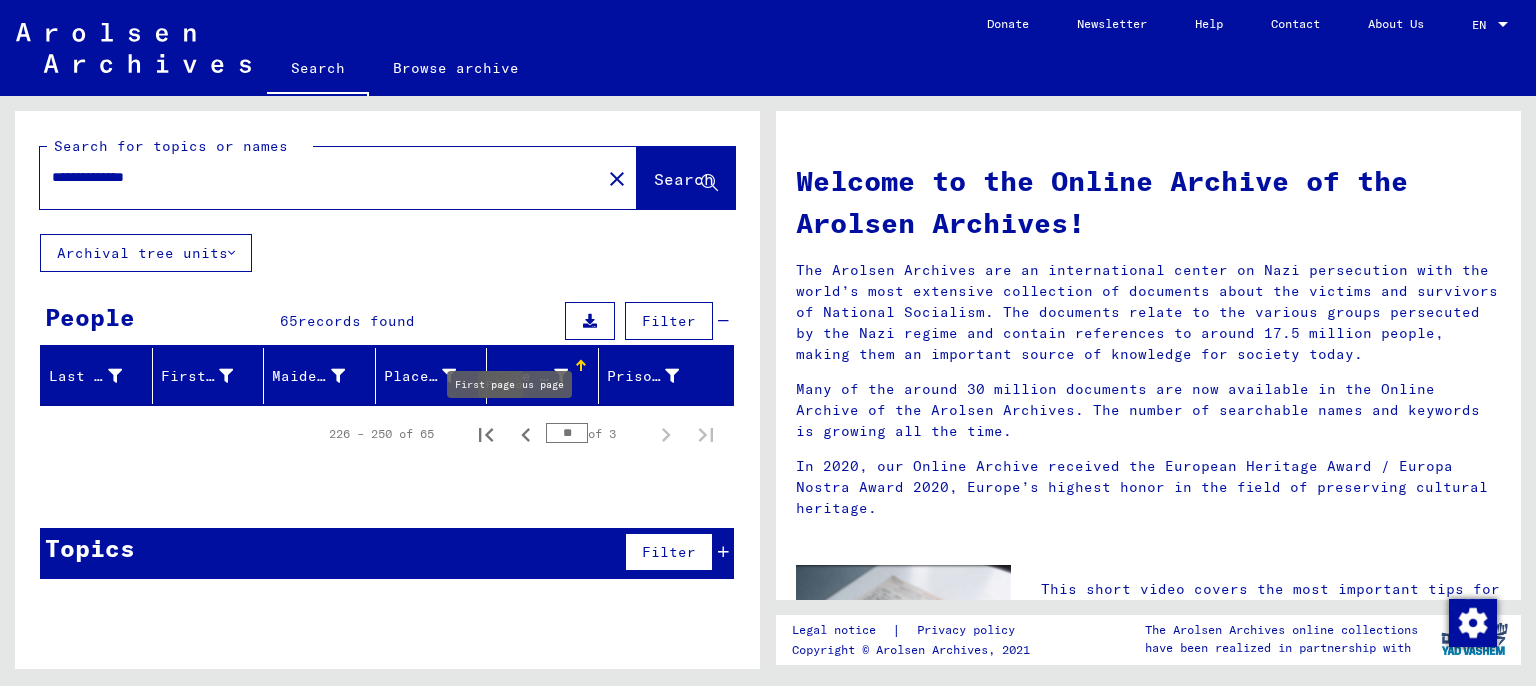 click 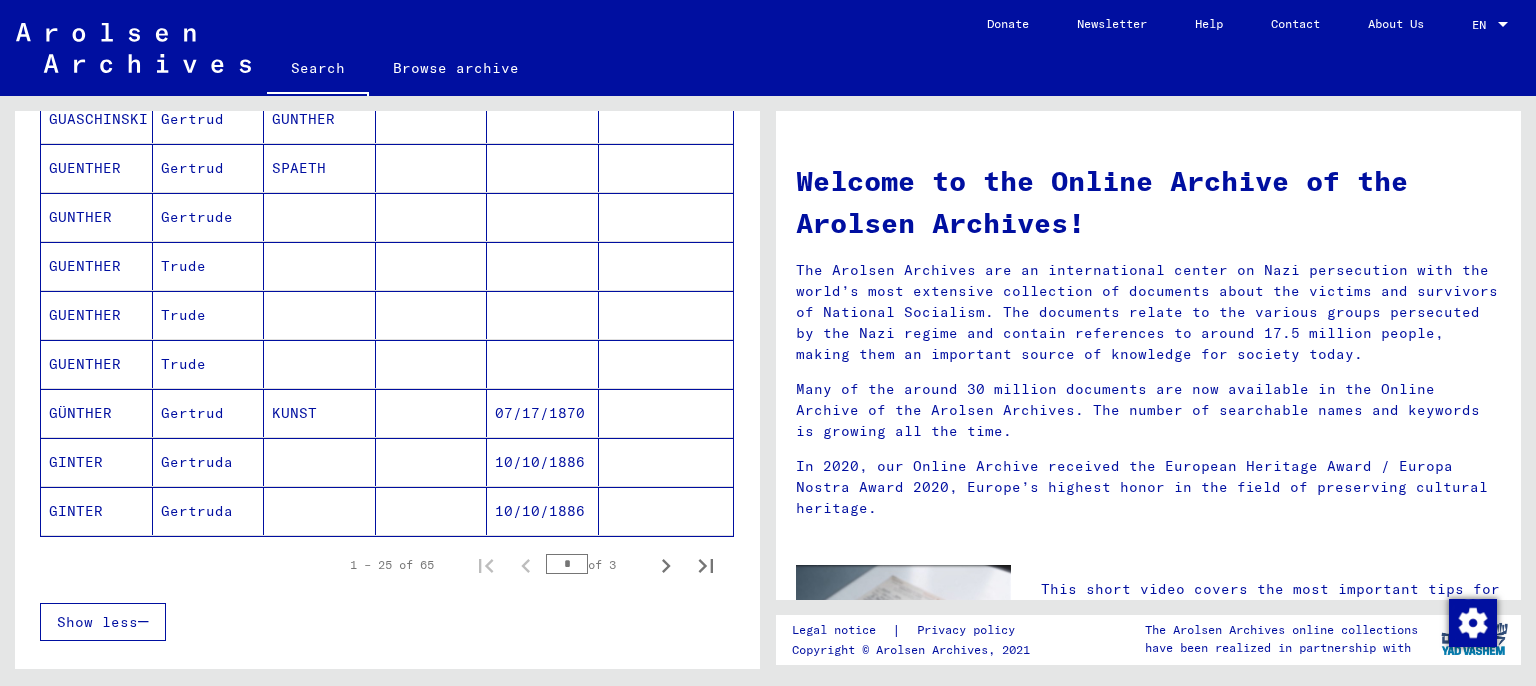 scroll, scrollTop: 1205, scrollLeft: 0, axis: vertical 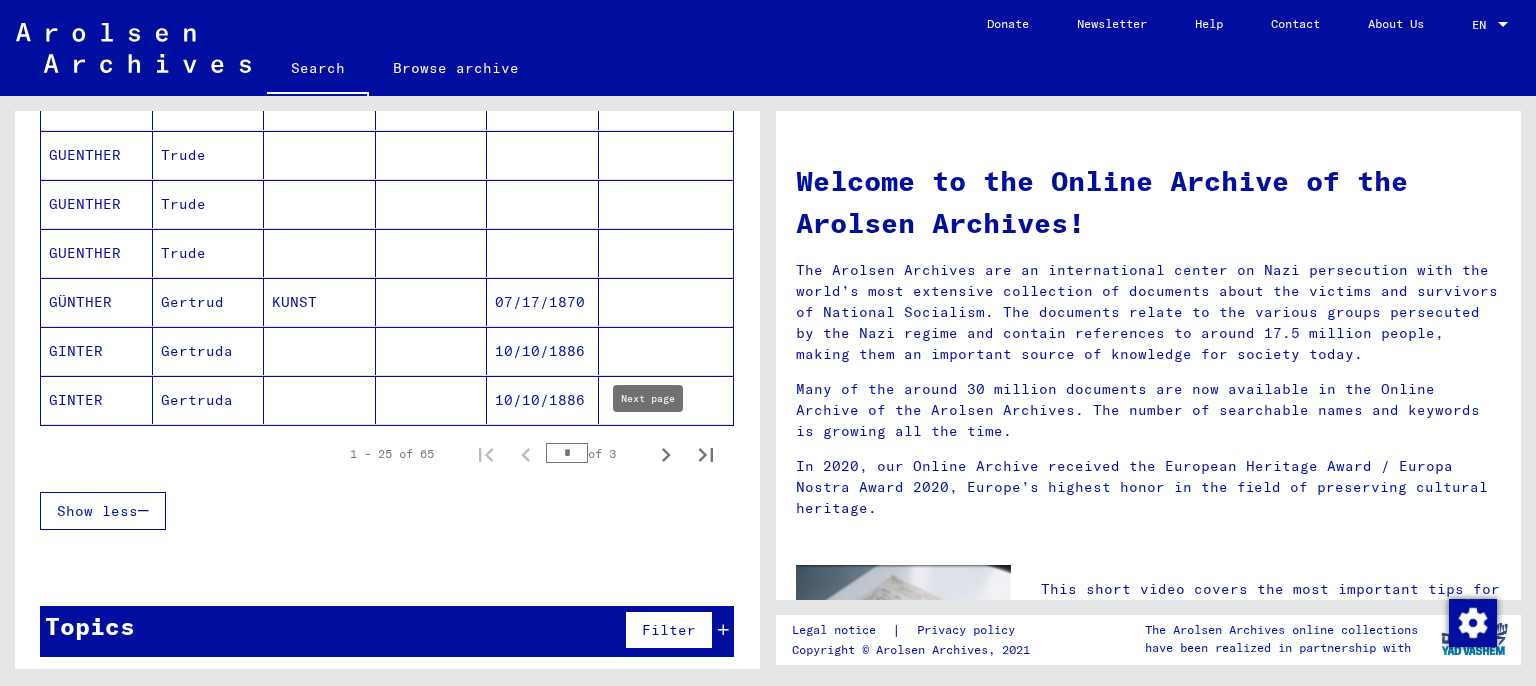 click 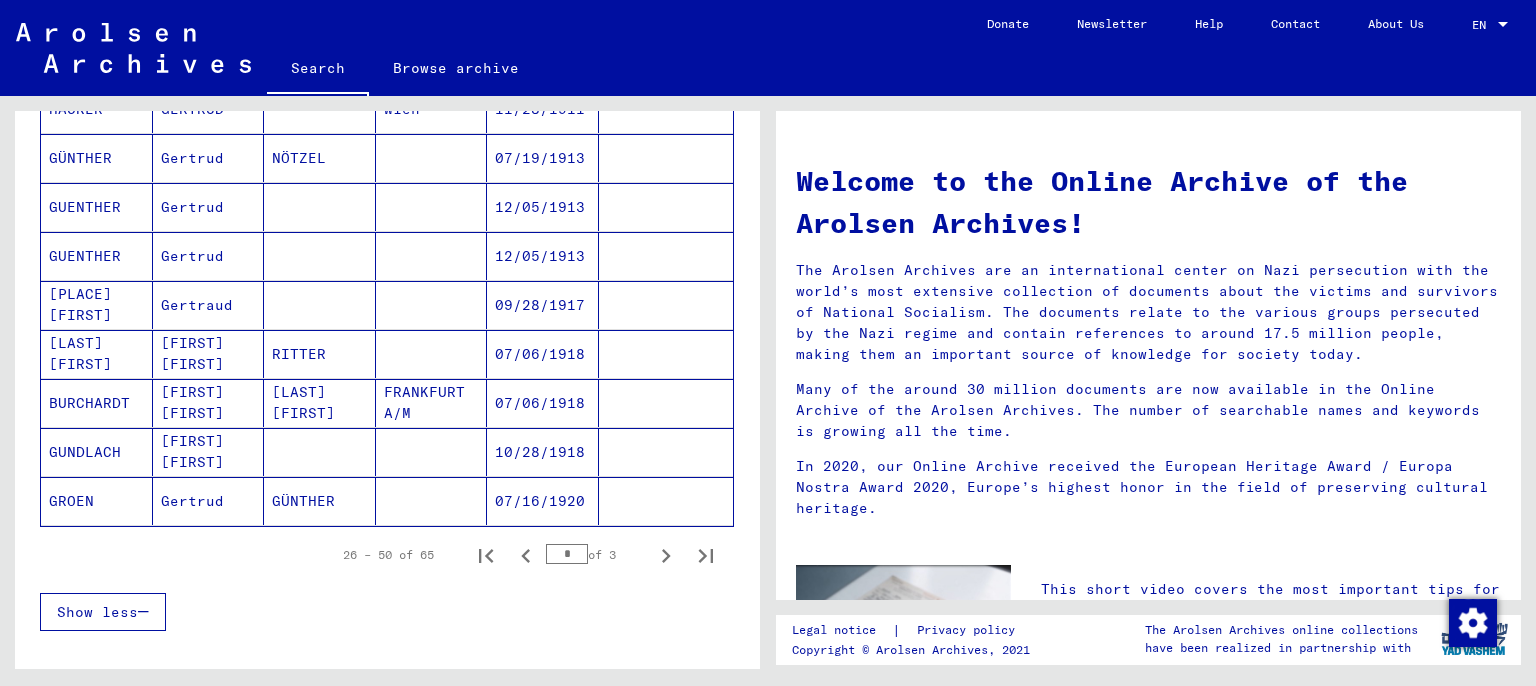 scroll, scrollTop: 1205, scrollLeft: 0, axis: vertical 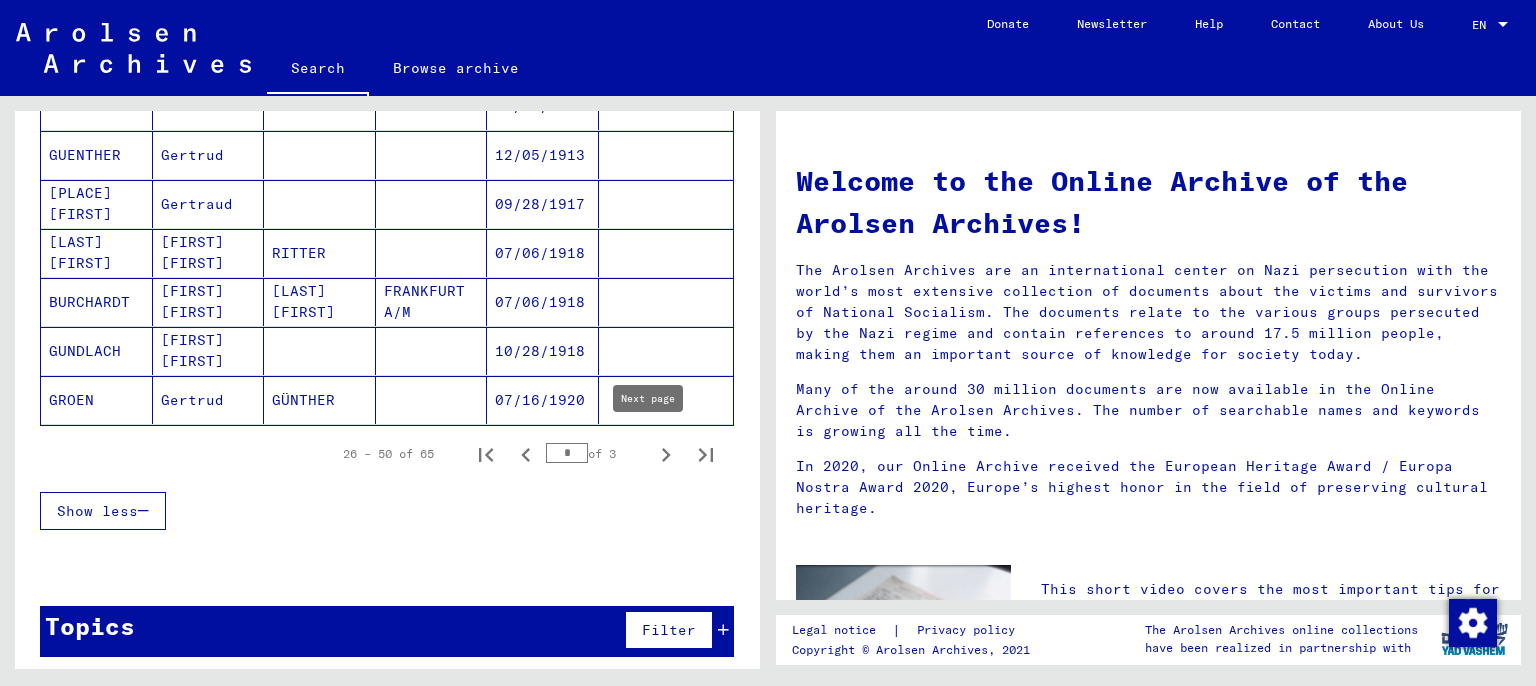 click 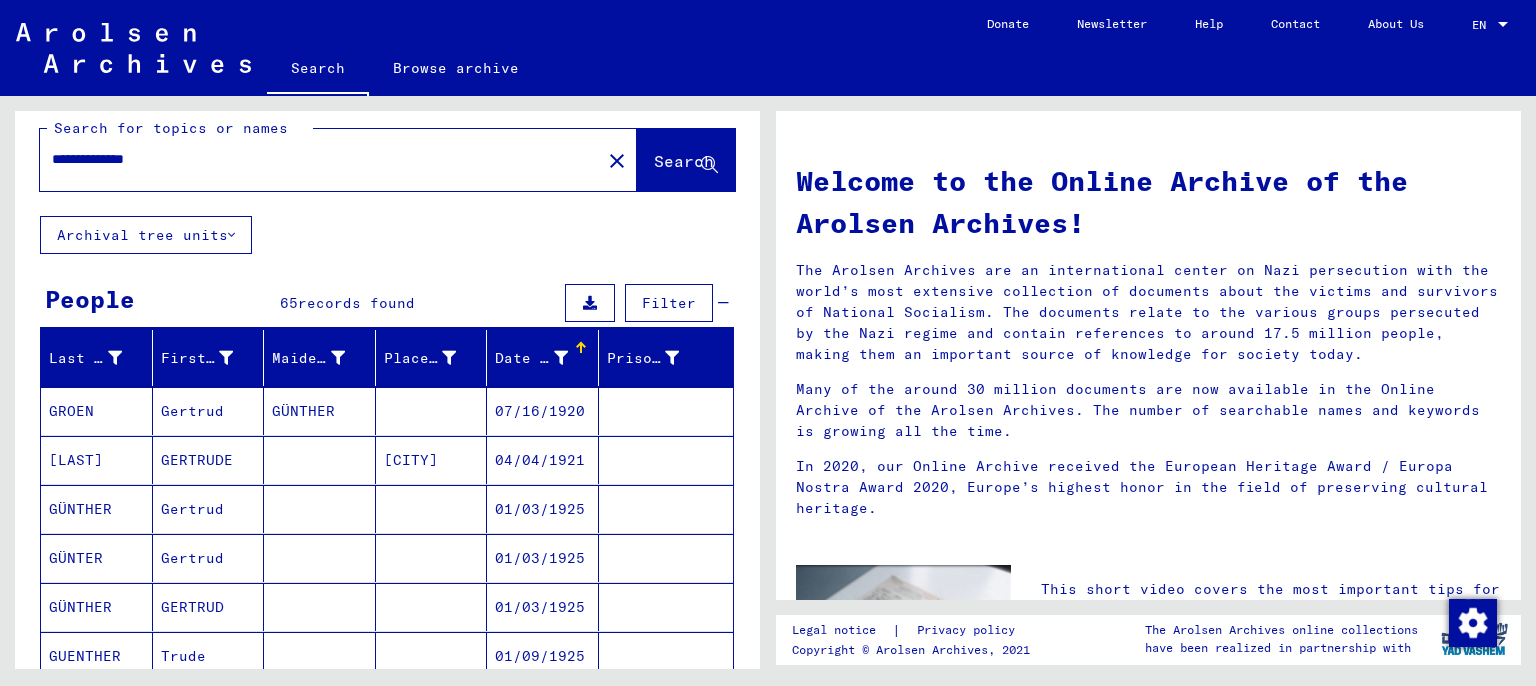 scroll, scrollTop: 0, scrollLeft: 0, axis: both 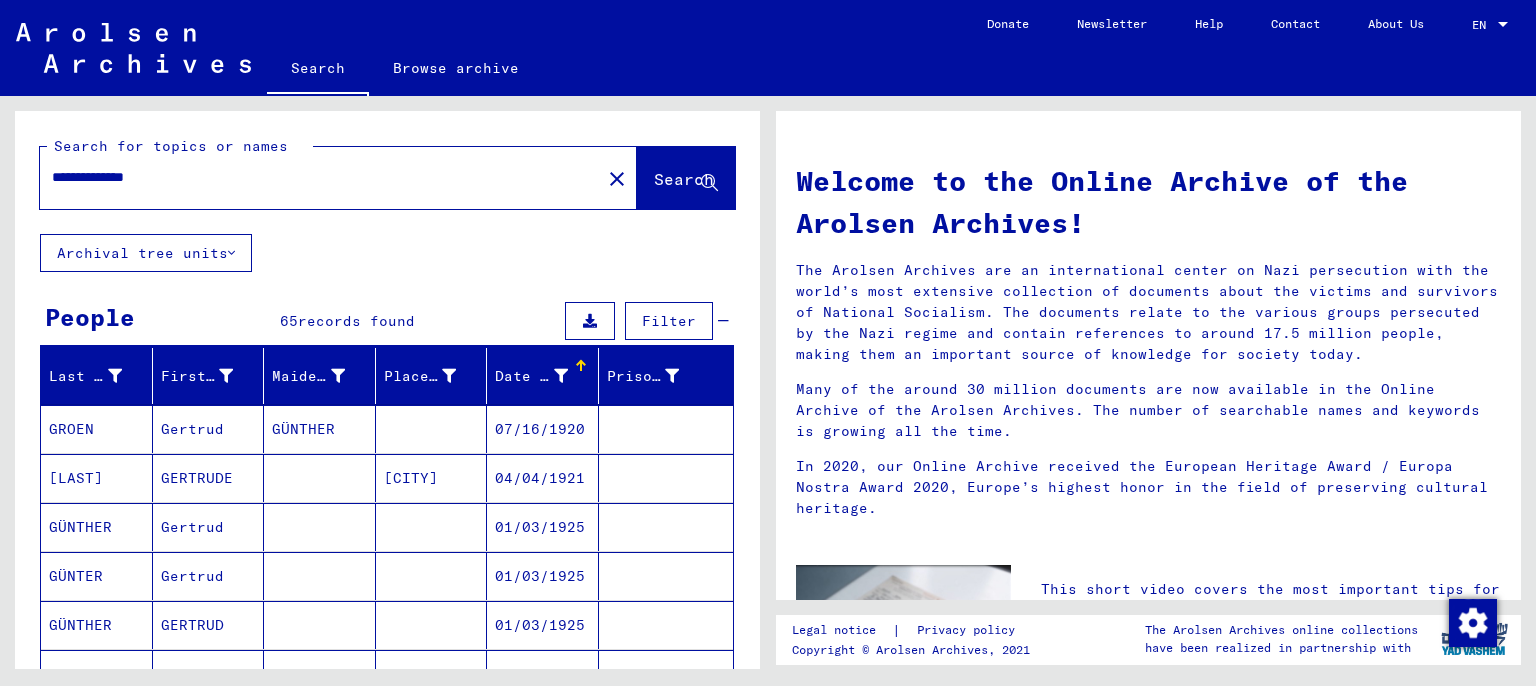click on "**********" at bounding box center (314, 177) 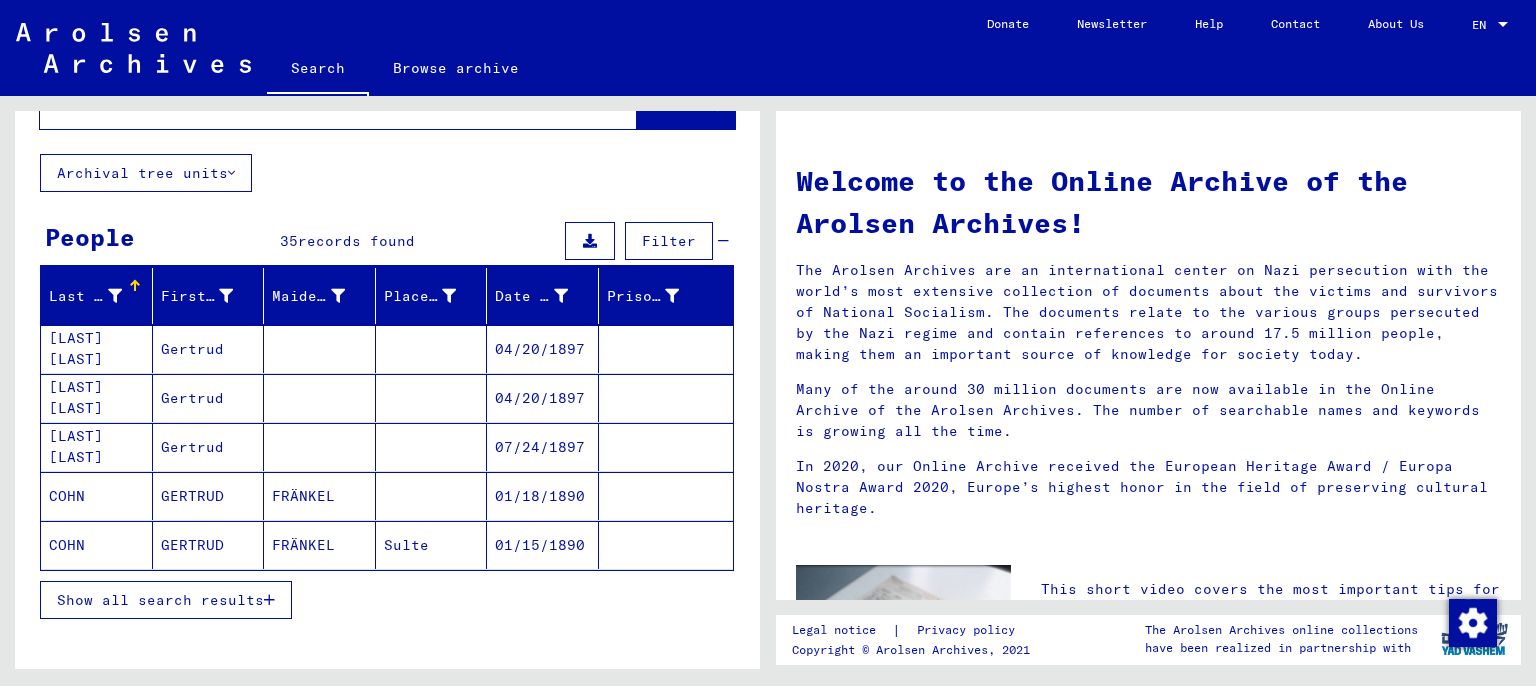 scroll, scrollTop: 110, scrollLeft: 0, axis: vertical 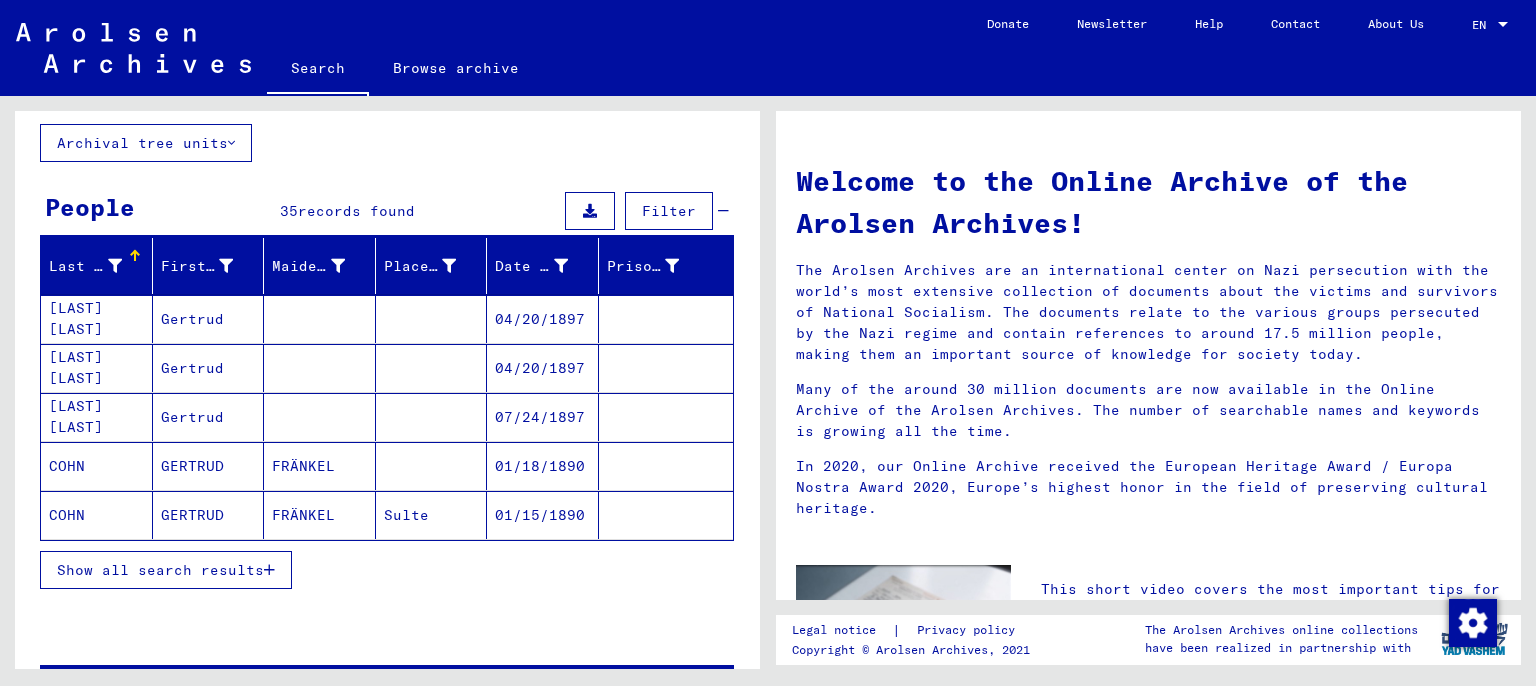click on "Show all search results" at bounding box center [160, 570] 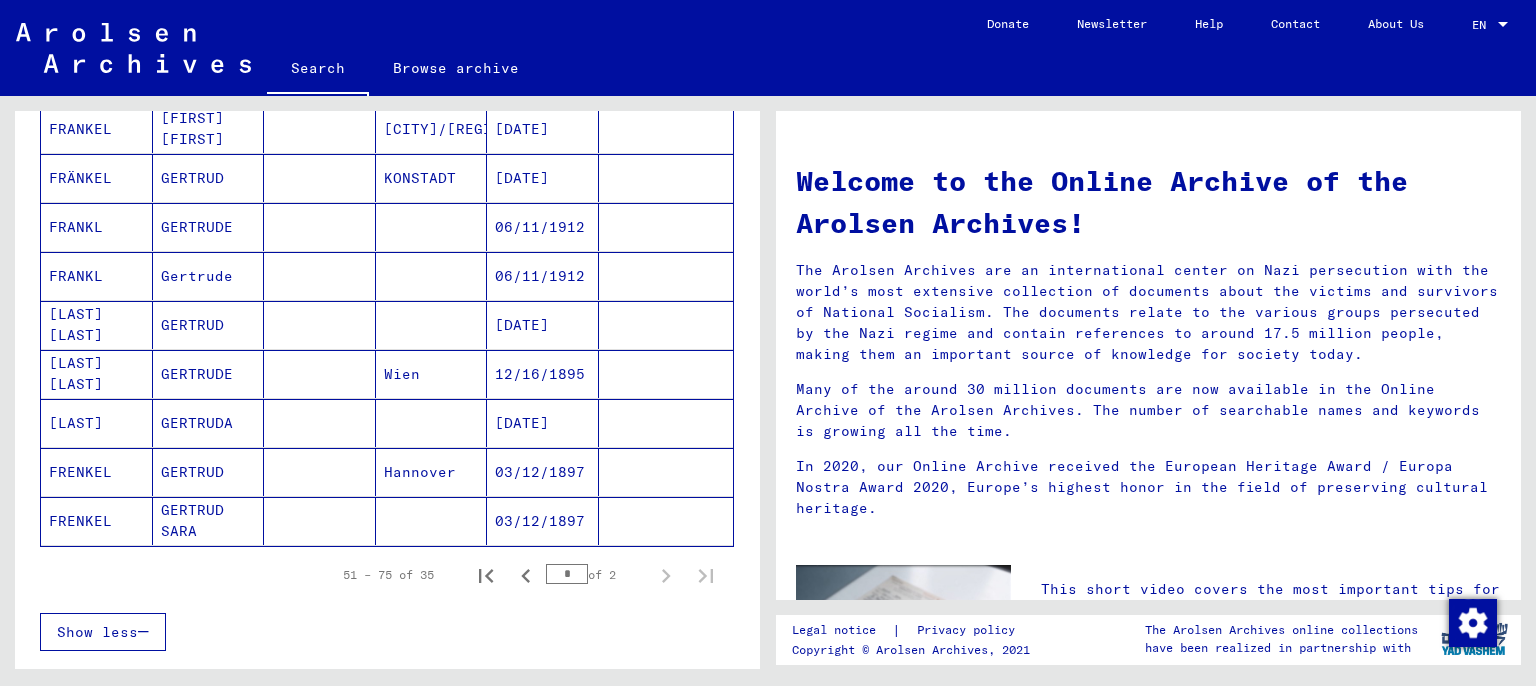 scroll, scrollTop: 1104, scrollLeft: 0, axis: vertical 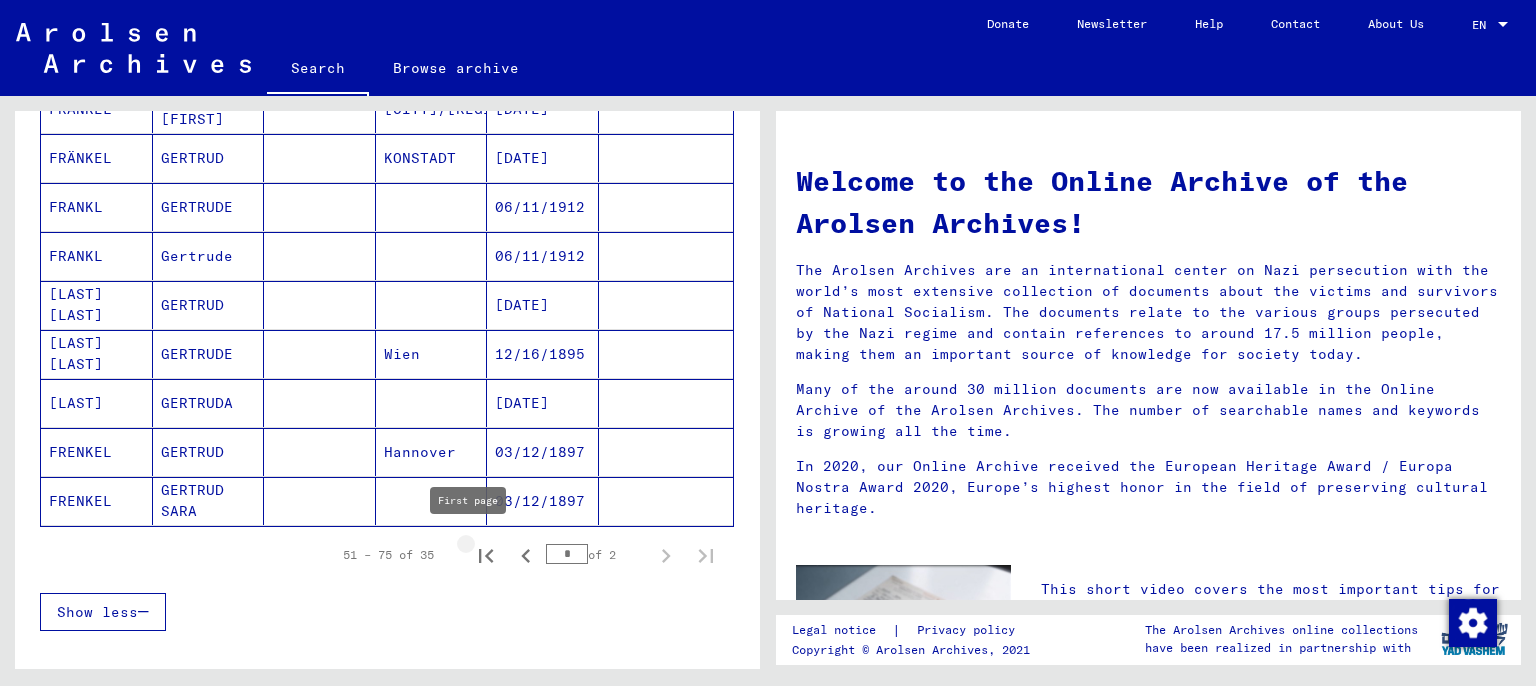 click 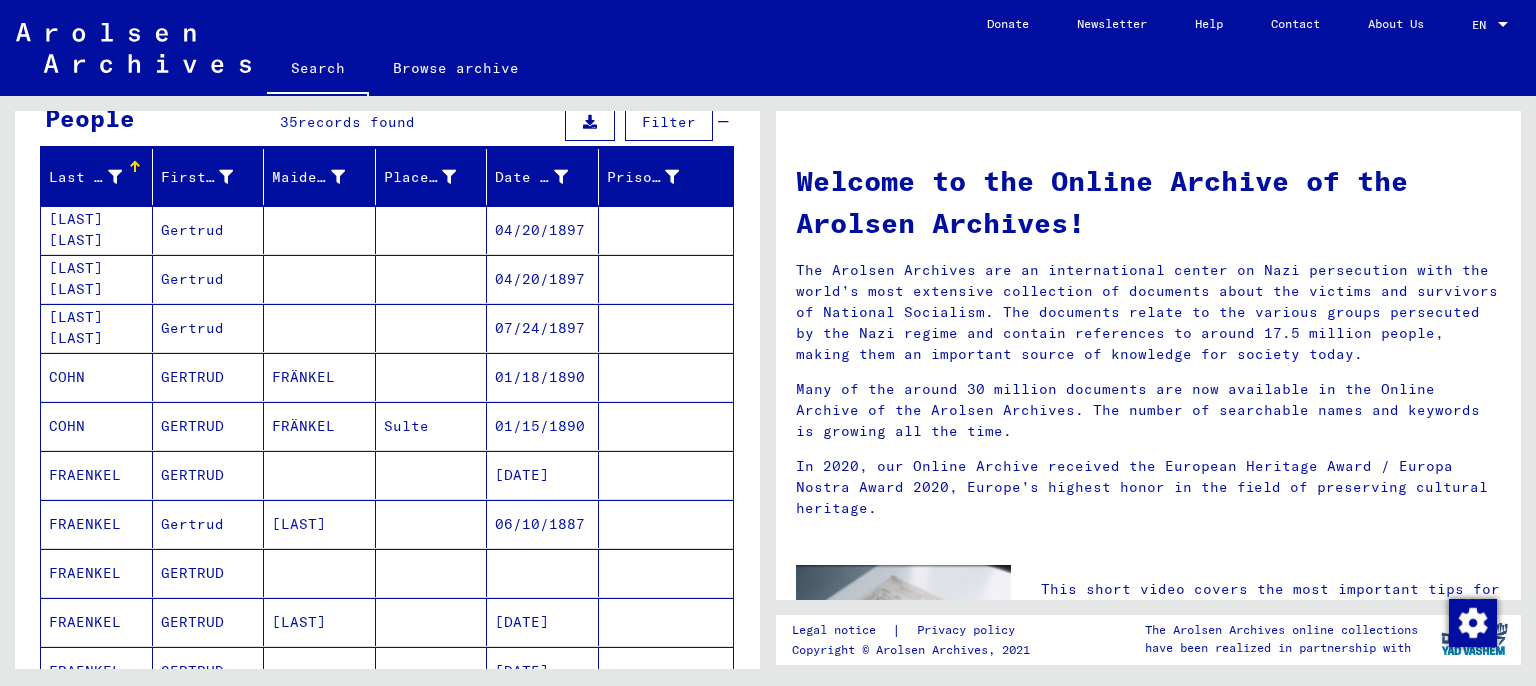 scroll, scrollTop: 110, scrollLeft: 0, axis: vertical 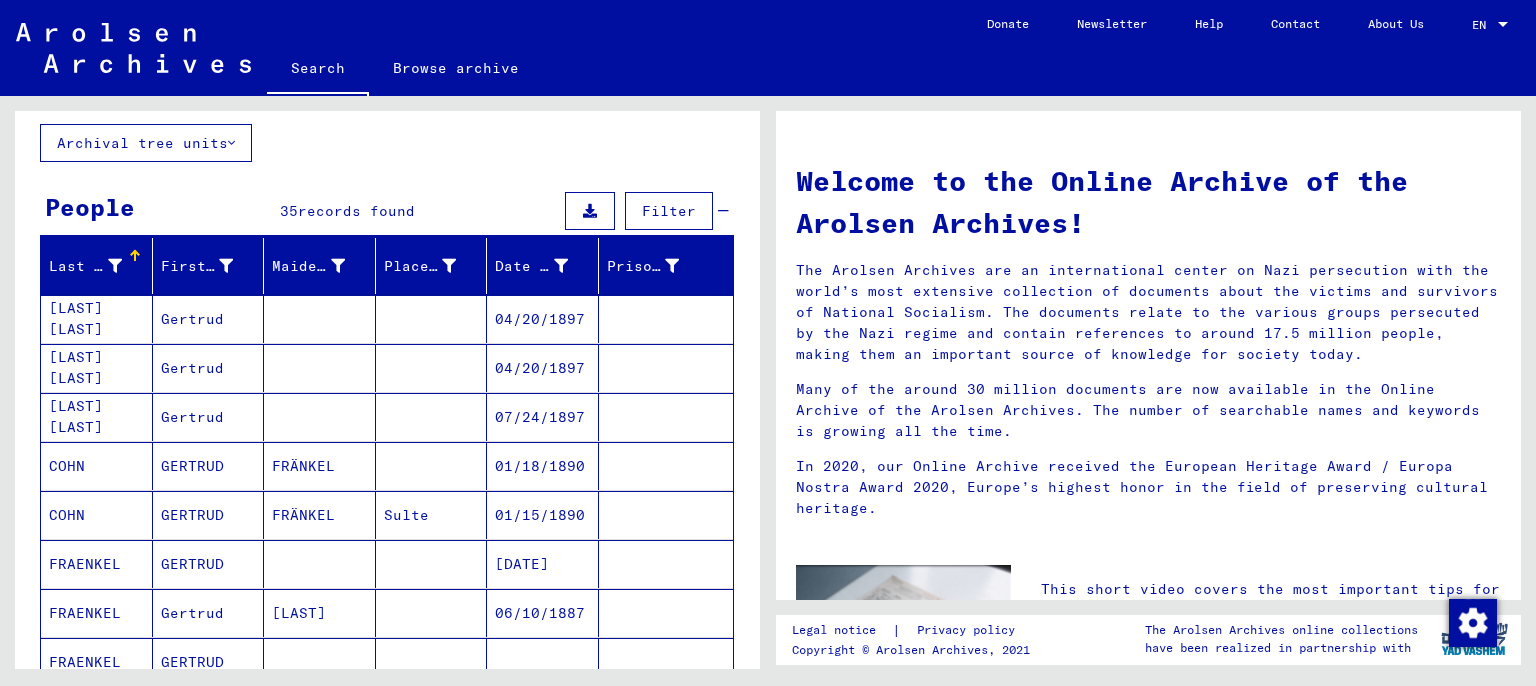 click on "Date of Birth" at bounding box center (531, 266) 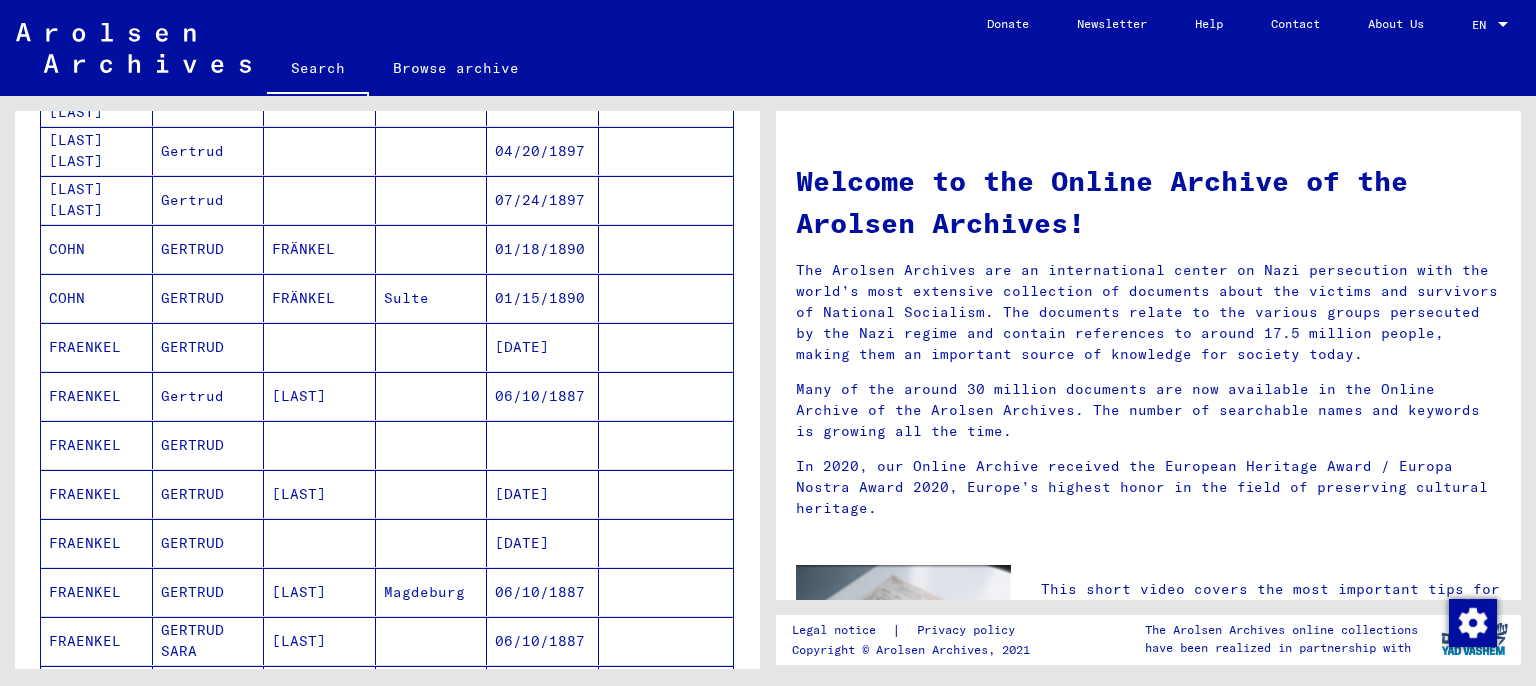 scroll, scrollTop: 229, scrollLeft: 0, axis: vertical 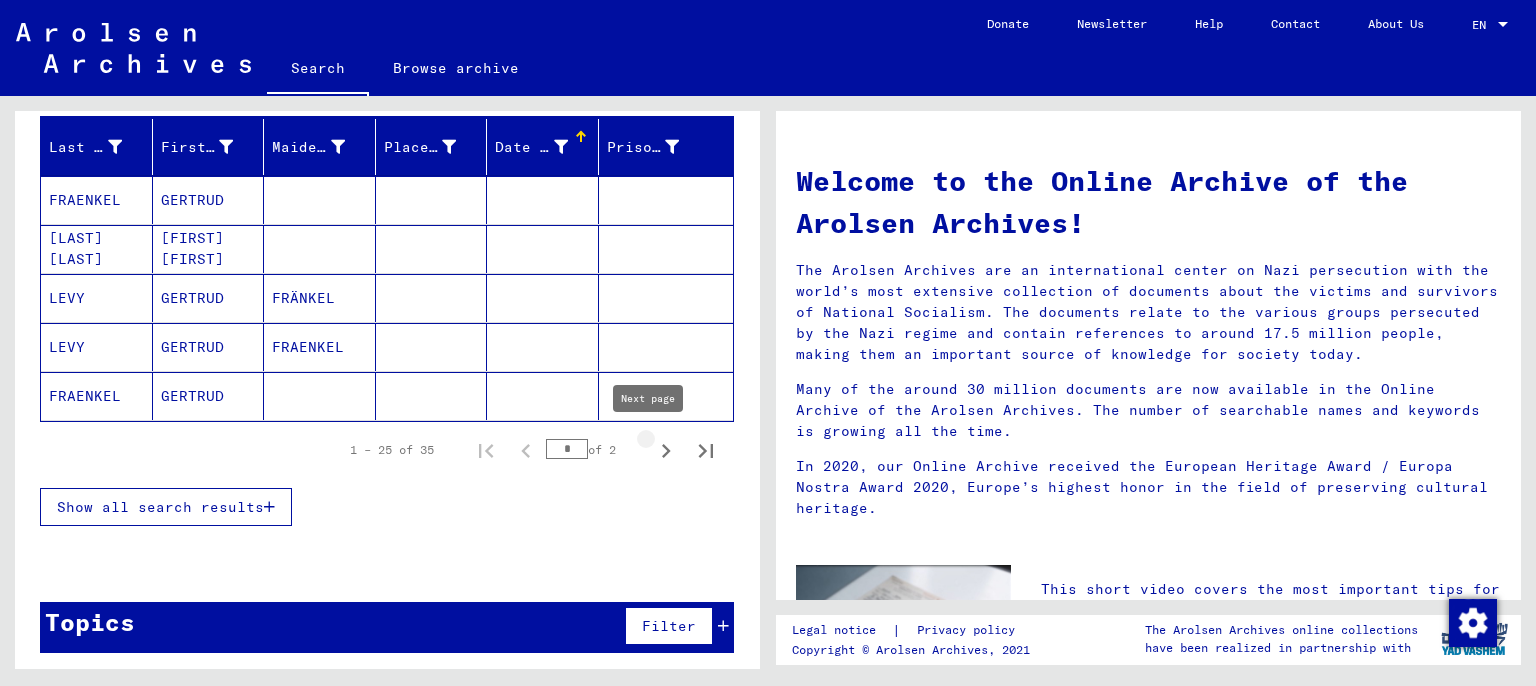 click 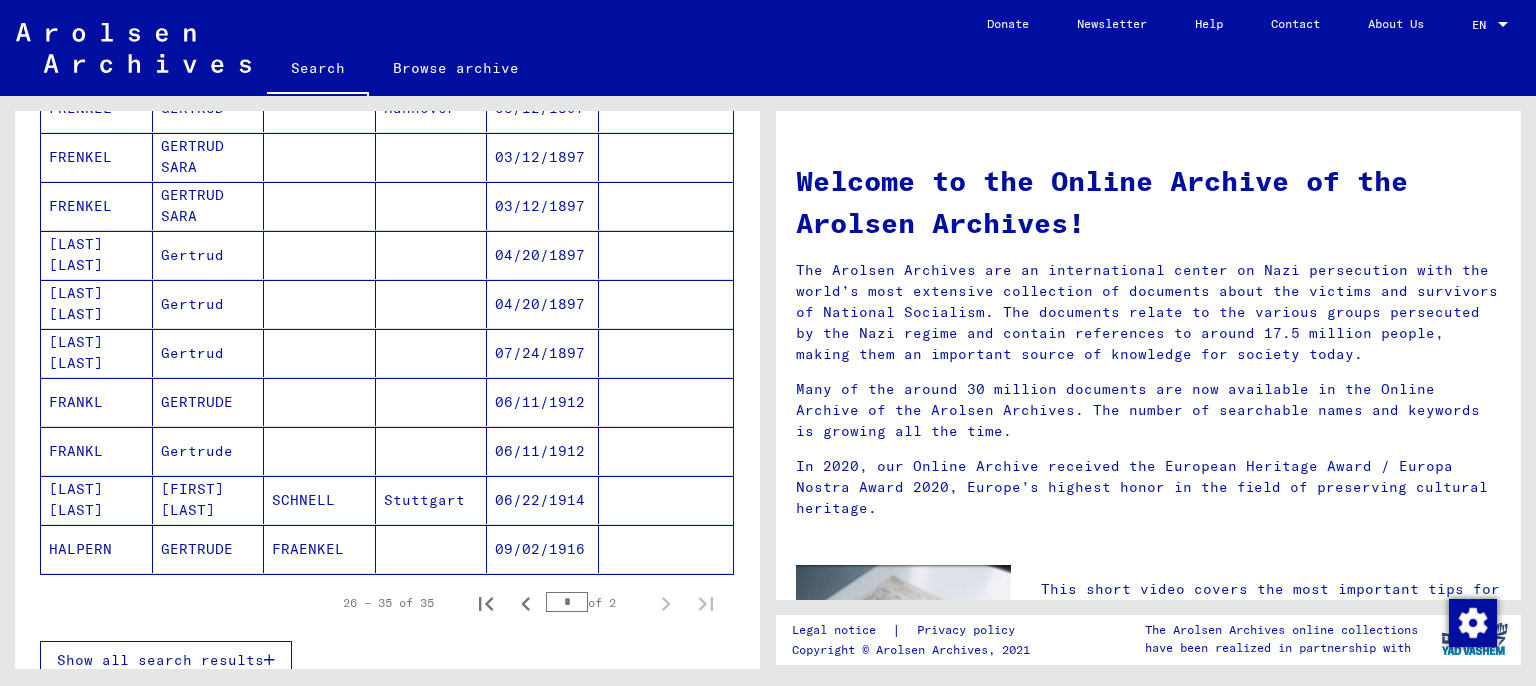 scroll, scrollTop: 450, scrollLeft: 0, axis: vertical 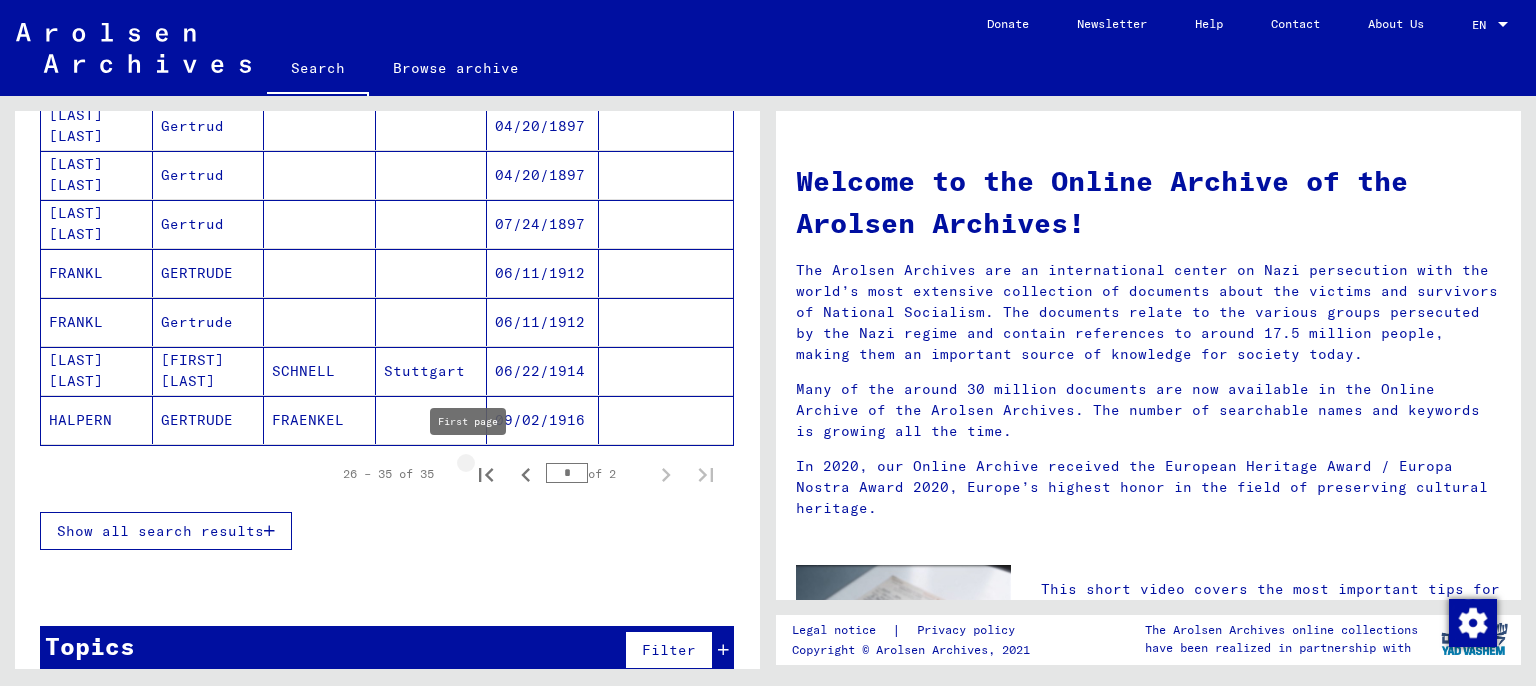 click 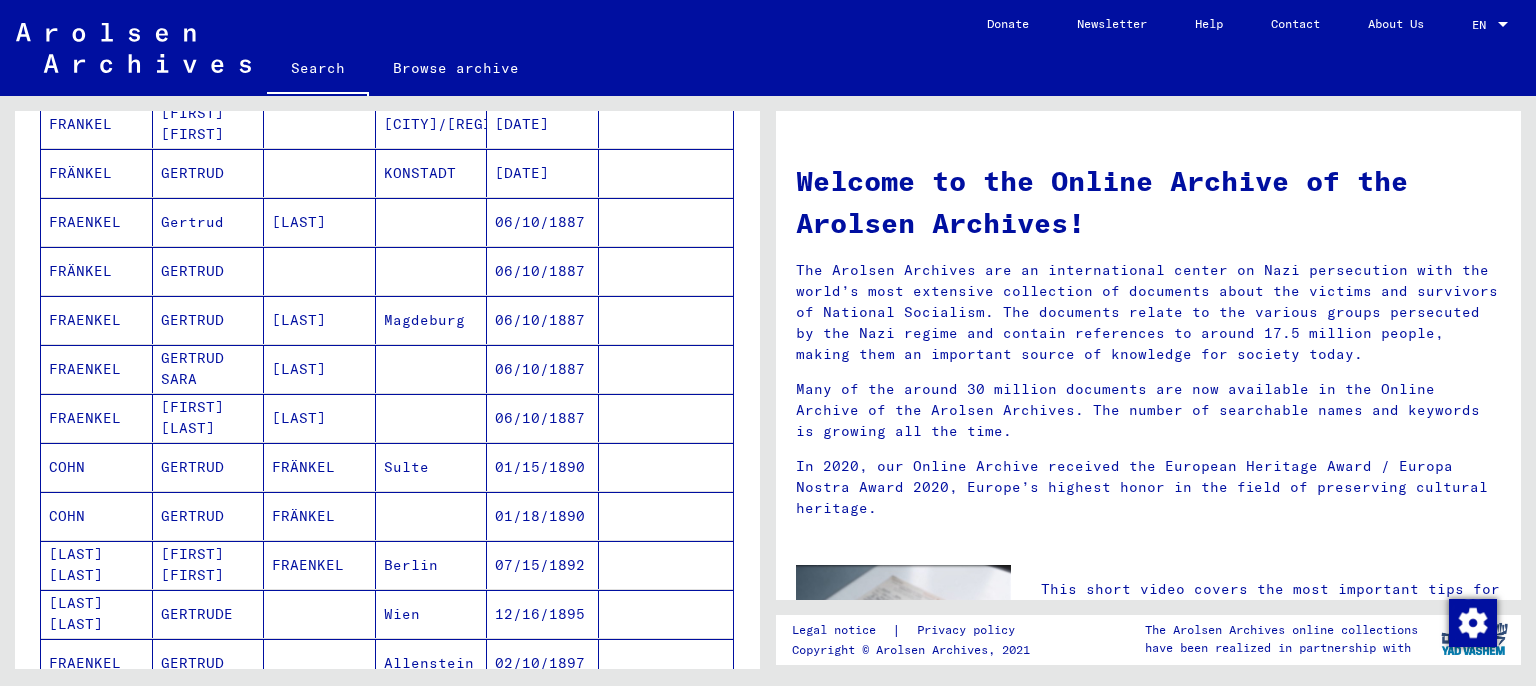 scroll, scrollTop: 1112, scrollLeft: 0, axis: vertical 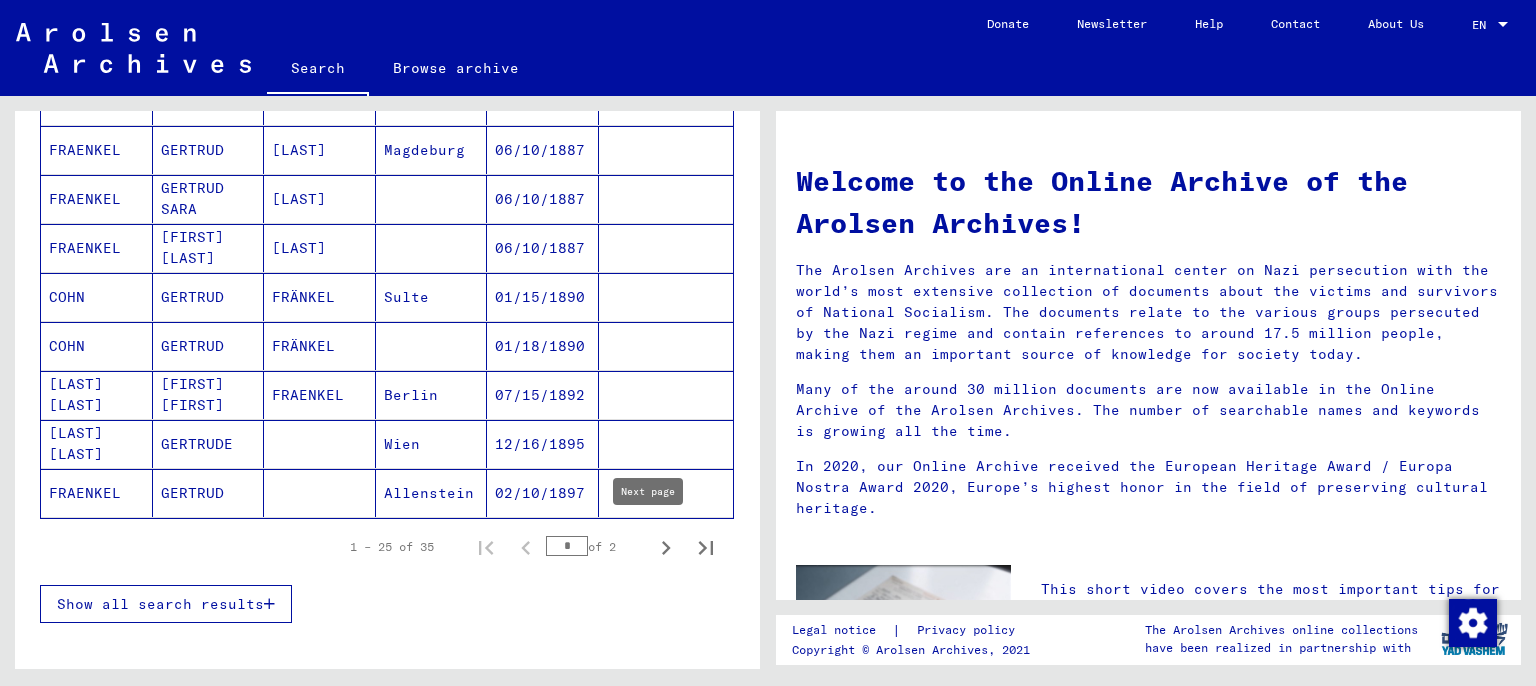 click 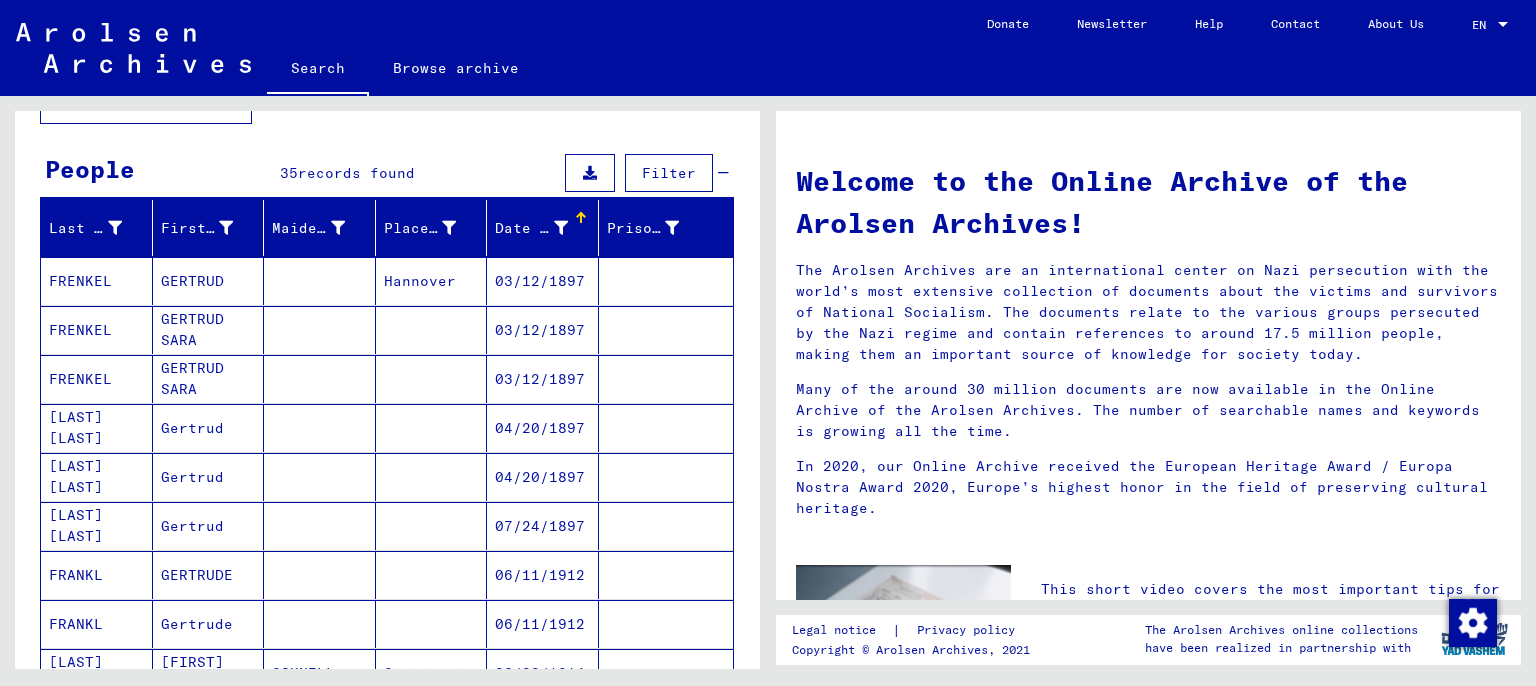 scroll, scrollTop: 142, scrollLeft: 0, axis: vertical 